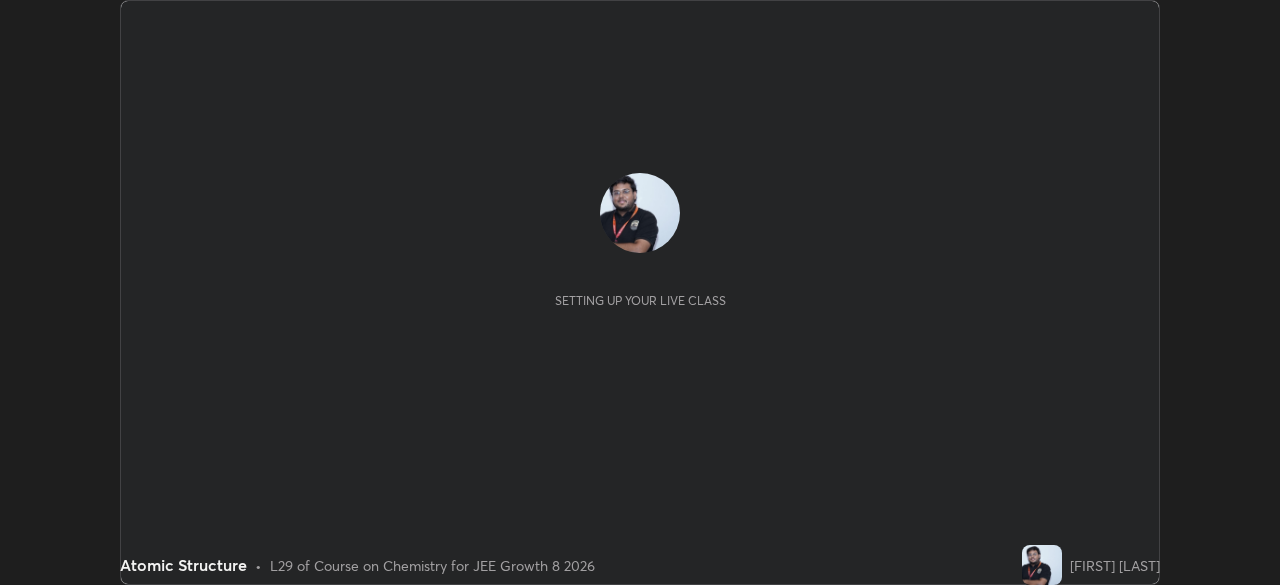 scroll, scrollTop: 0, scrollLeft: 0, axis: both 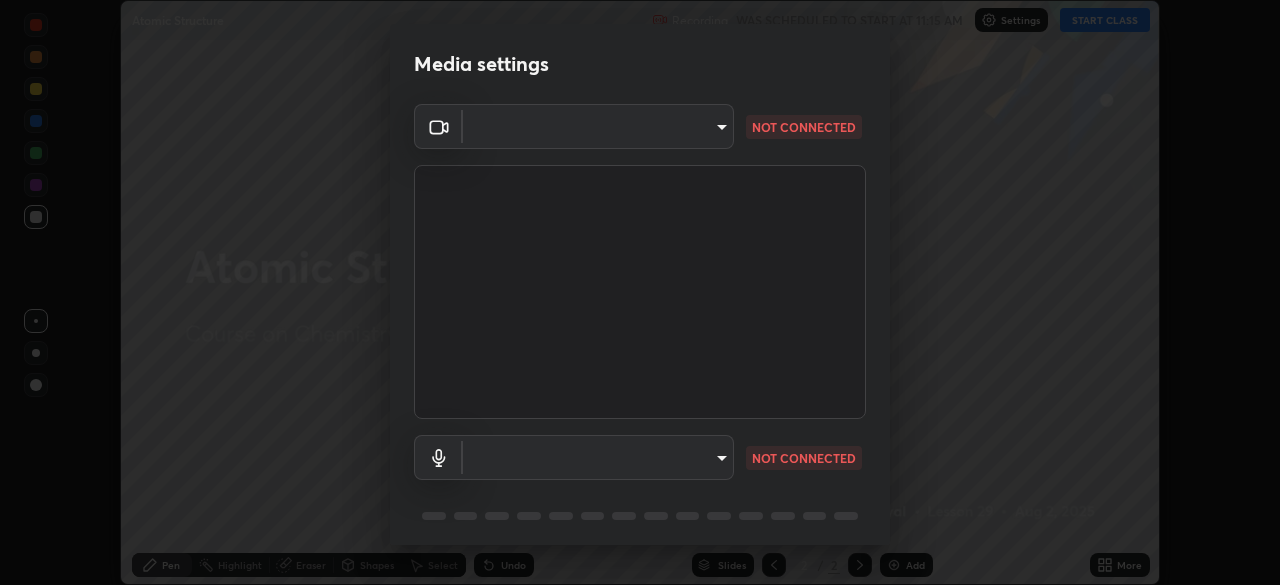 click on "Media settings ​ NOT CONNECTED ​ NOT CONNECTED 1 / 5 Next" at bounding box center (640, 292) 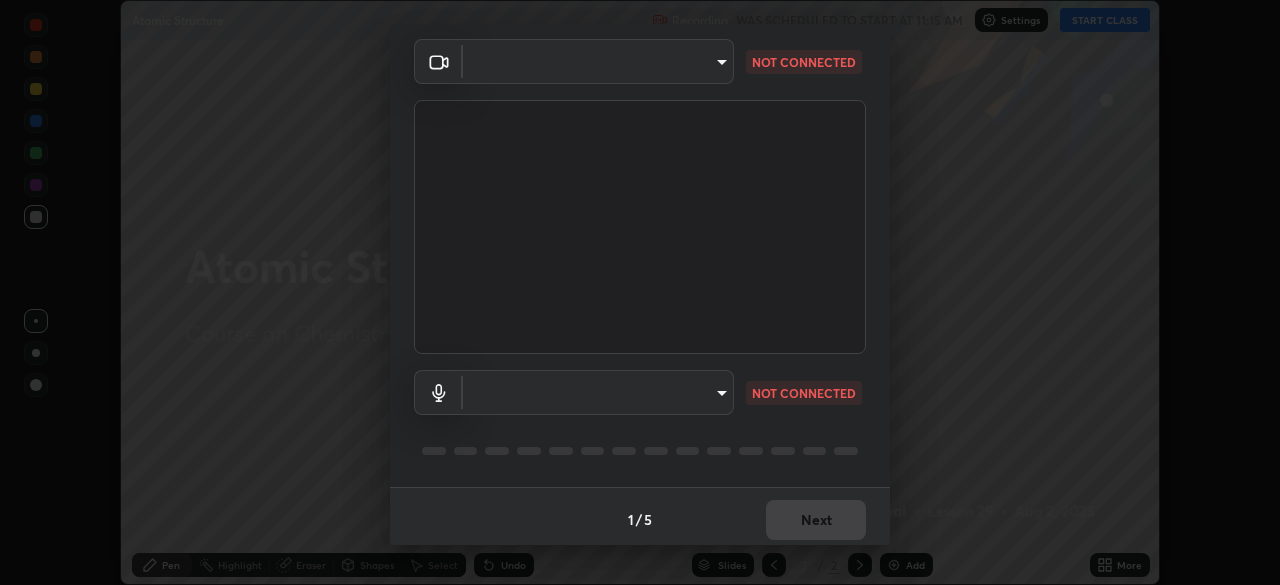 scroll, scrollTop: 71, scrollLeft: 0, axis: vertical 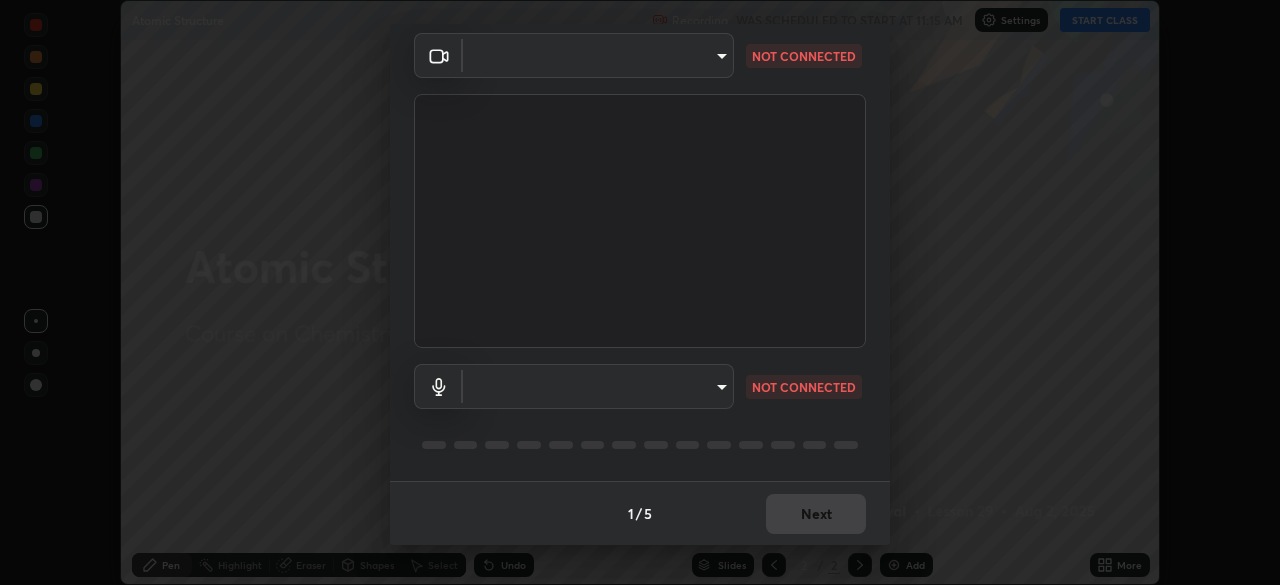 click on "Erase all Atomic Structure Recording WAS SCHEDULED TO START AT  11:15 AM Settings START CLASS Setting up your live class Atomic Structure • L29 of Course on Chemistry for JEE Growth 8 2026 [FIRST] [LAST] Pen Highlight Eraser Shapes Select Undo Slides 2 / 2 Add More No doubts shared Encourage your learners to ask a doubt for better clarity Report an issue Reason for reporting Buffering Chat not working Audio - Video sync issue Educator video quality low ​ Attach an image Report Media settings ​ NOT CONNECTED ​ NOT CONNECTED 1 / 5 Next" at bounding box center (640, 292) 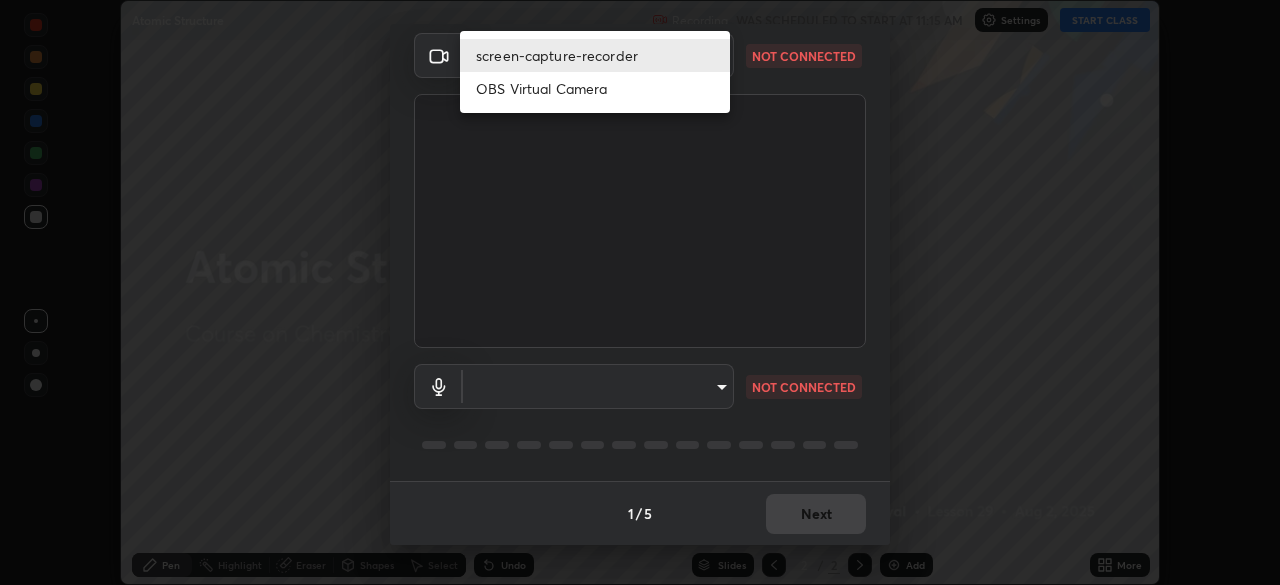 click on "OBS Virtual Camera" at bounding box center (595, 88) 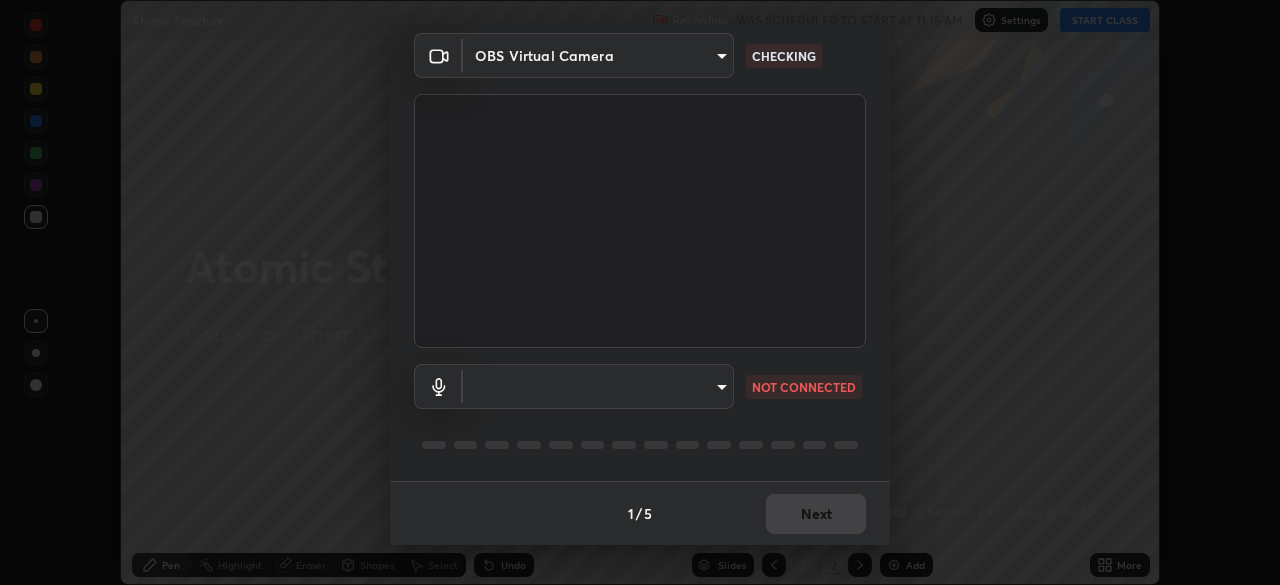 click on "Erase all Atomic Structure Recording WAS SCHEDULED TO START AT  11:15 AM Settings START CLASS Setting up your live class Atomic Structure • L29 of Course on Chemistry for JEE Growth 8 2026 [FIRST] [LAST] Pen Highlight Eraser Shapes Select Undo Slides 2 / 2 Add More No doubts shared Encourage your learners to ask a doubt for better clarity Report an issue Reason for reporting Buffering Chat not working Audio - Video sync issue Educator video quality low ​ Attach an image Report Media settings OBS Virtual Camera [HASH] CHECKING ​ NOT CONNECTED 1 / 5 Next" at bounding box center (640, 292) 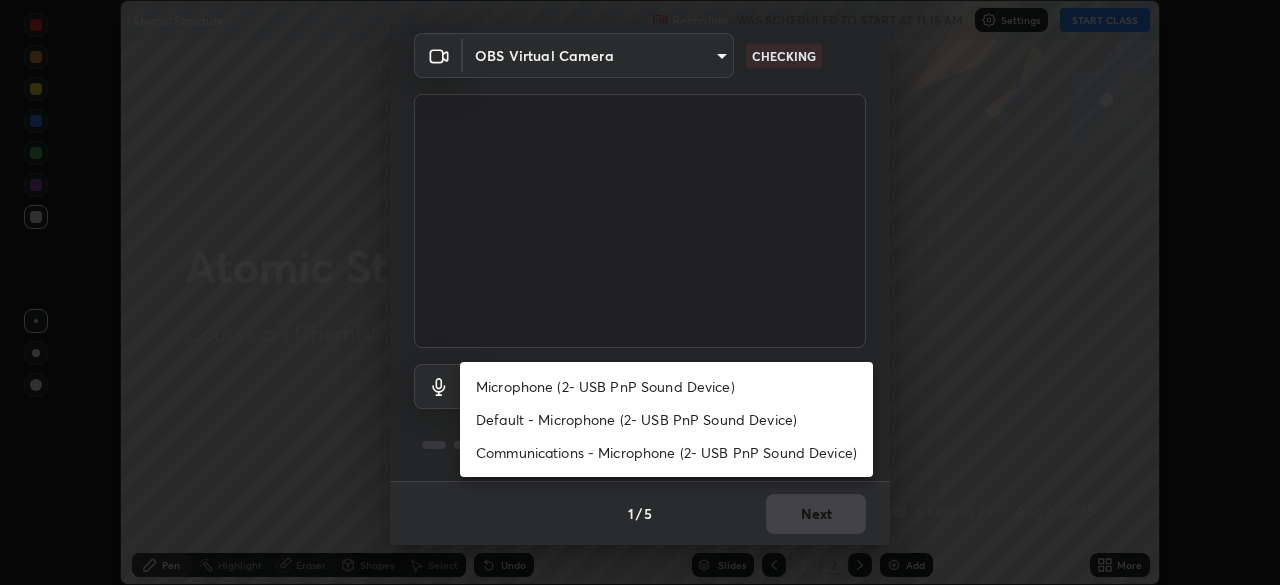 click on "Microphone (2- USB PnP Sound Device)" at bounding box center (666, 386) 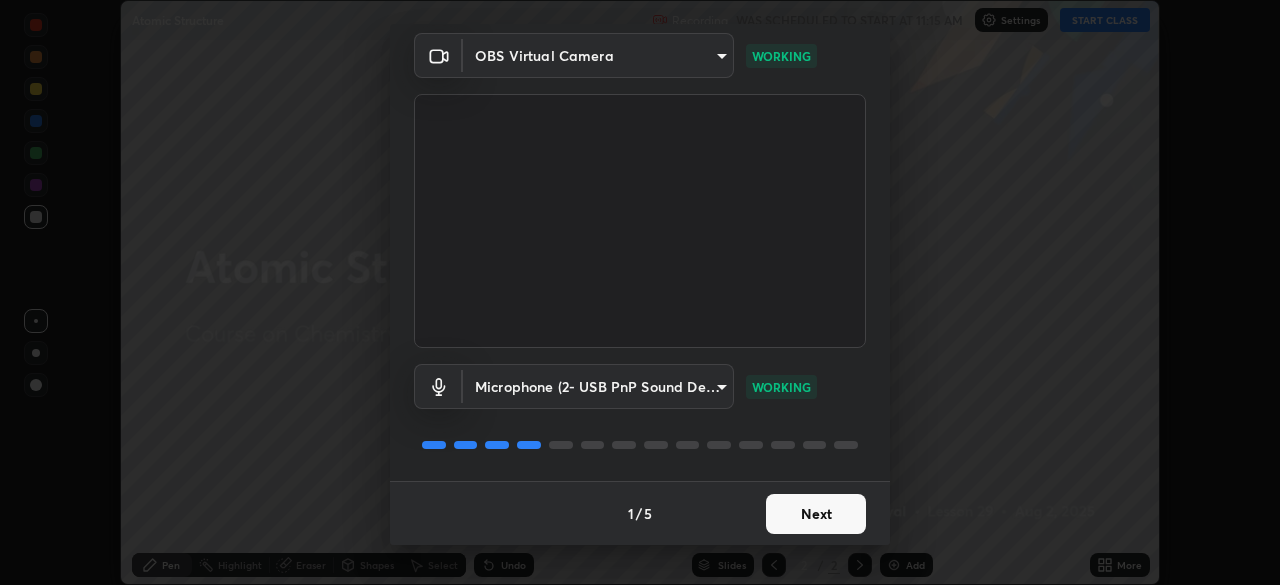 click on "Next" at bounding box center (816, 514) 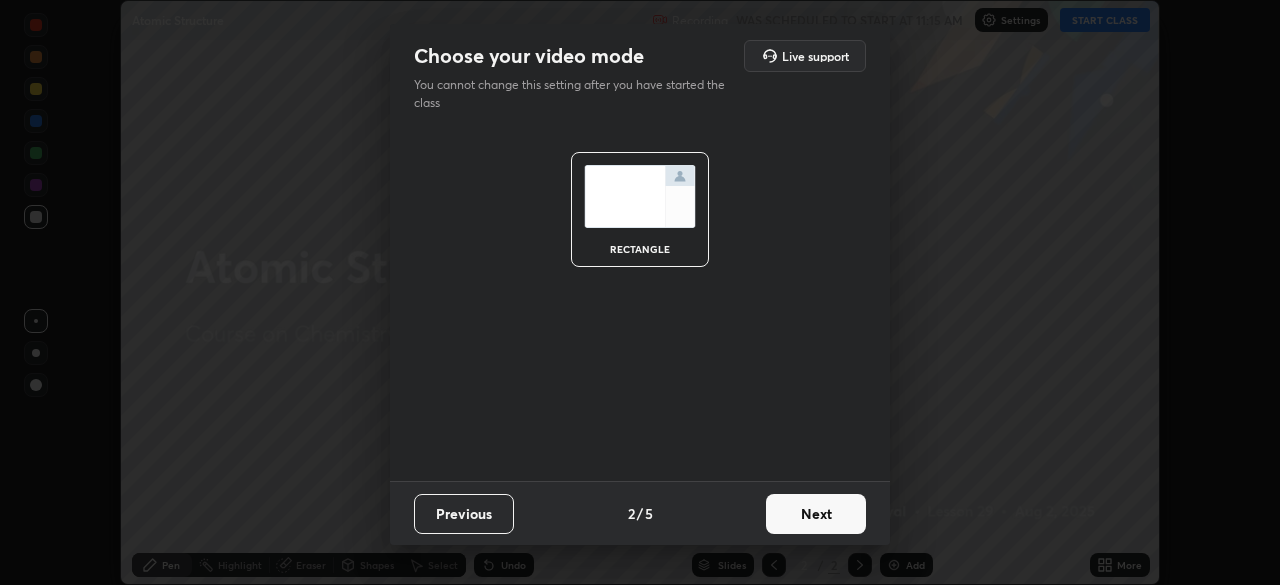 click on "Next" at bounding box center [816, 514] 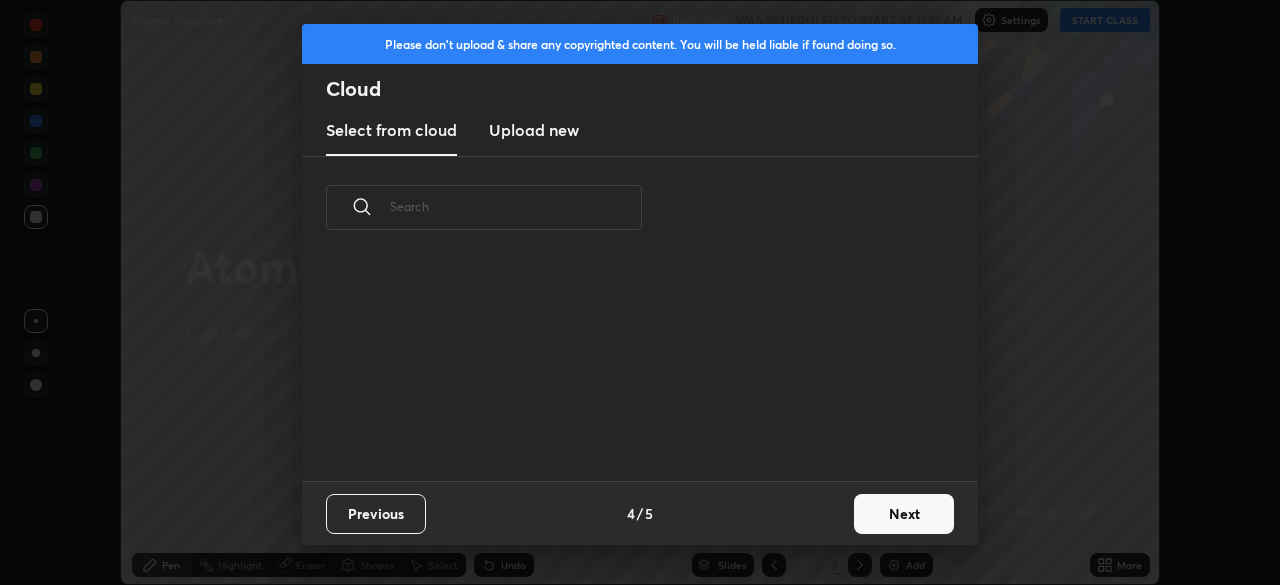 click on "Next" at bounding box center (904, 514) 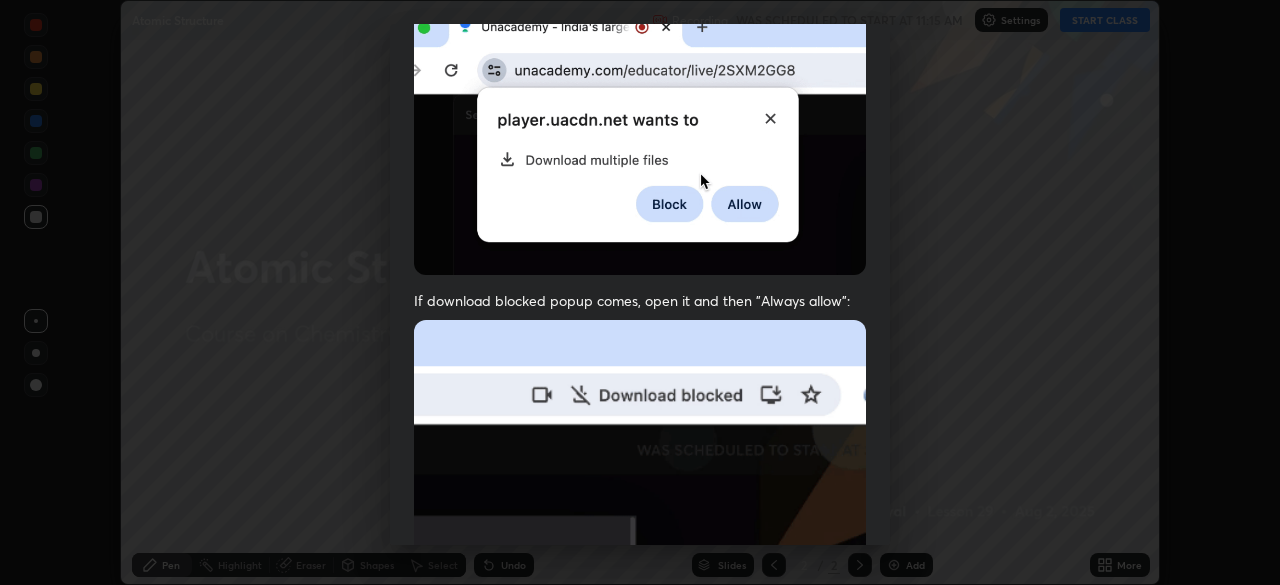 scroll, scrollTop: 413, scrollLeft: 0, axis: vertical 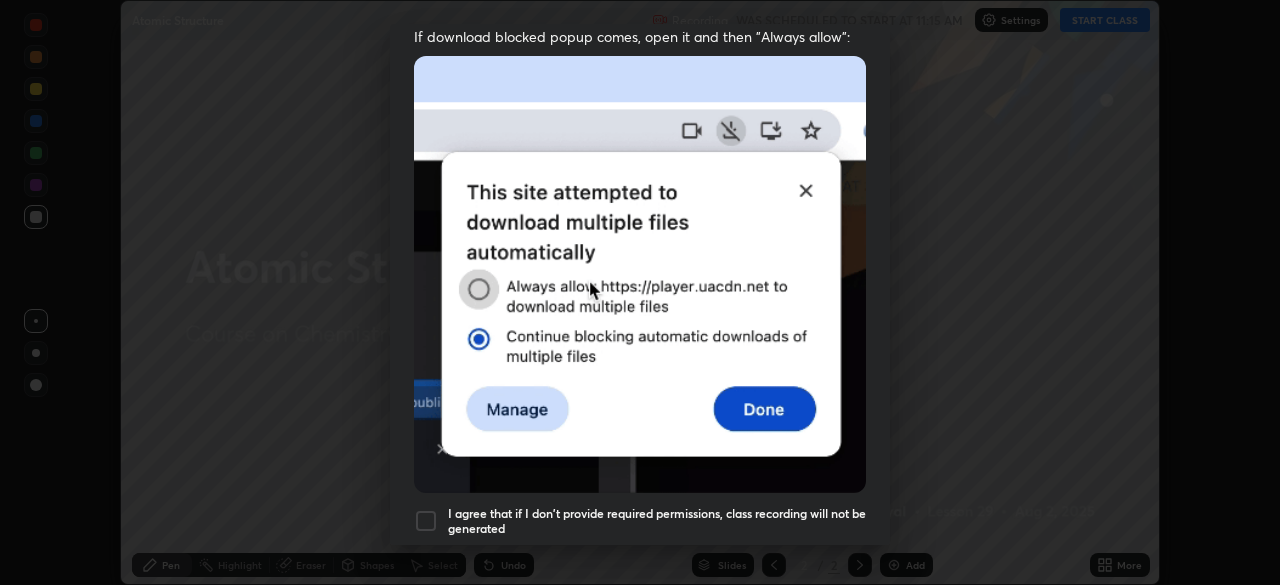 click at bounding box center (426, 521) 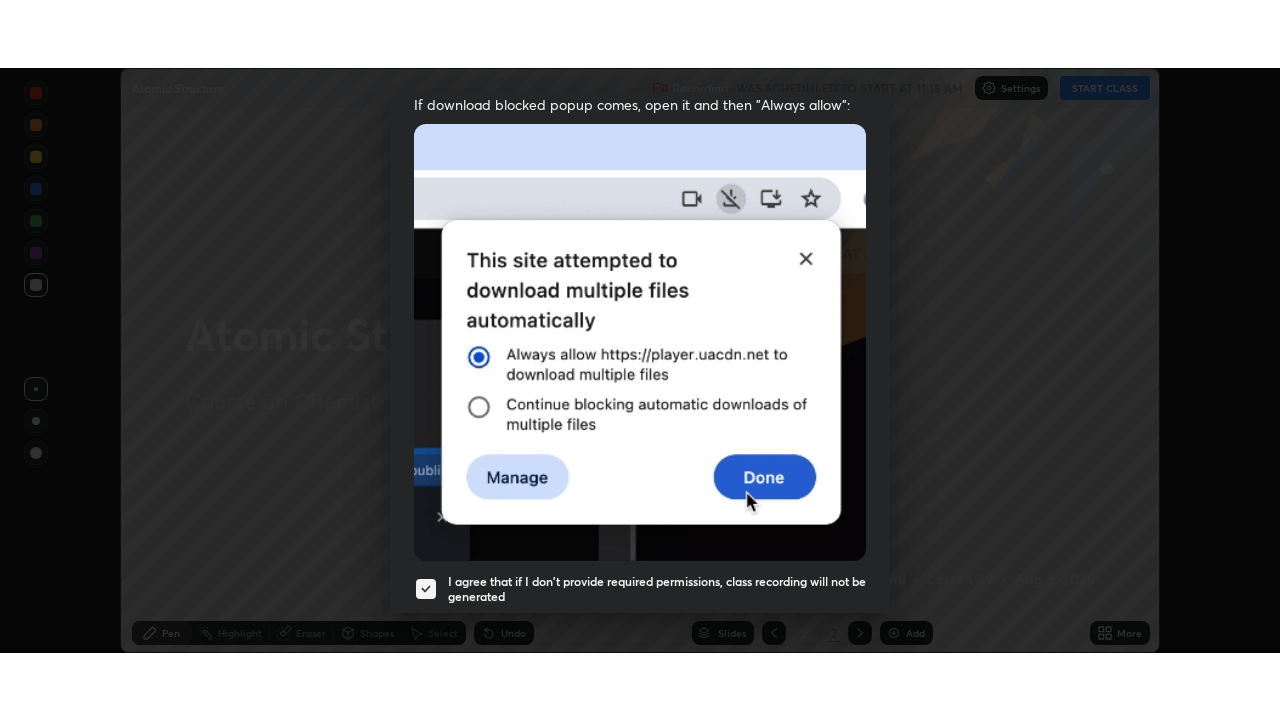 scroll, scrollTop: 479, scrollLeft: 0, axis: vertical 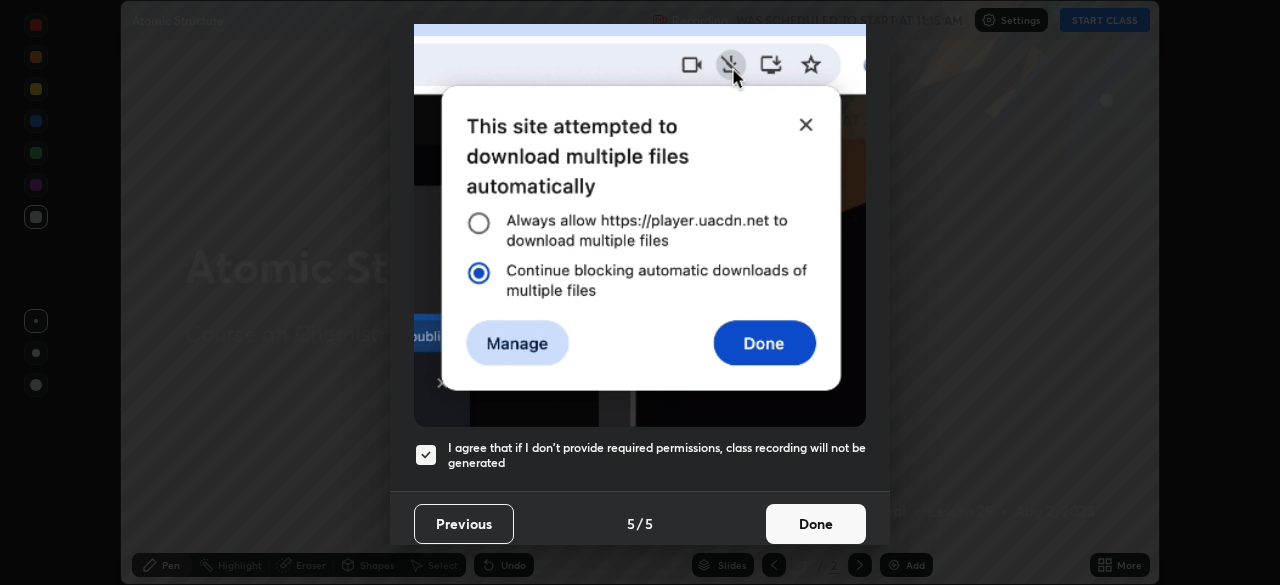 click on "Done" at bounding box center (816, 524) 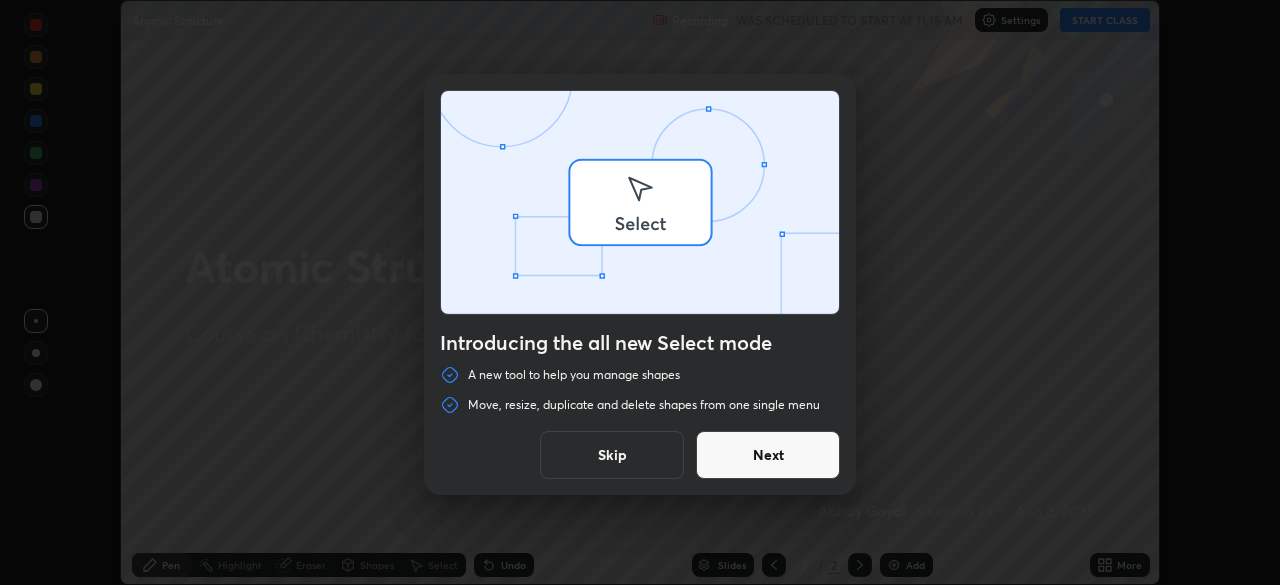 click on "Introducing the all new Select mode A new tool to help you manage shapes Move, resize, duplicate and delete shapes from one single menu Skip Next" at bounding box center (640, 292) 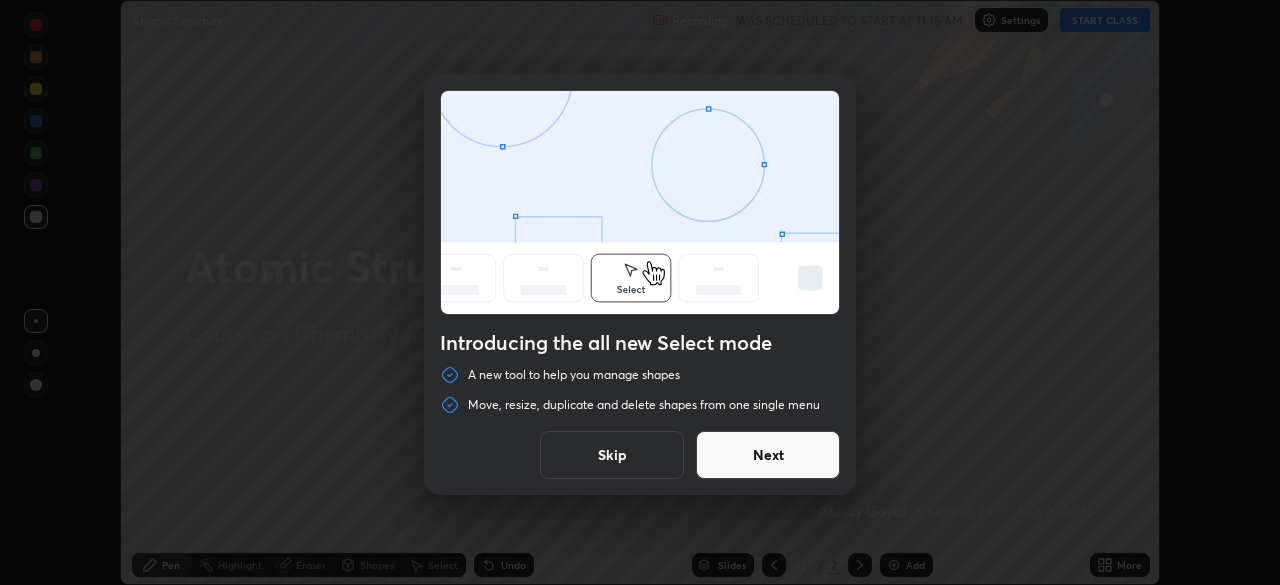 click on "Skip" at bounding box center (612, 455) 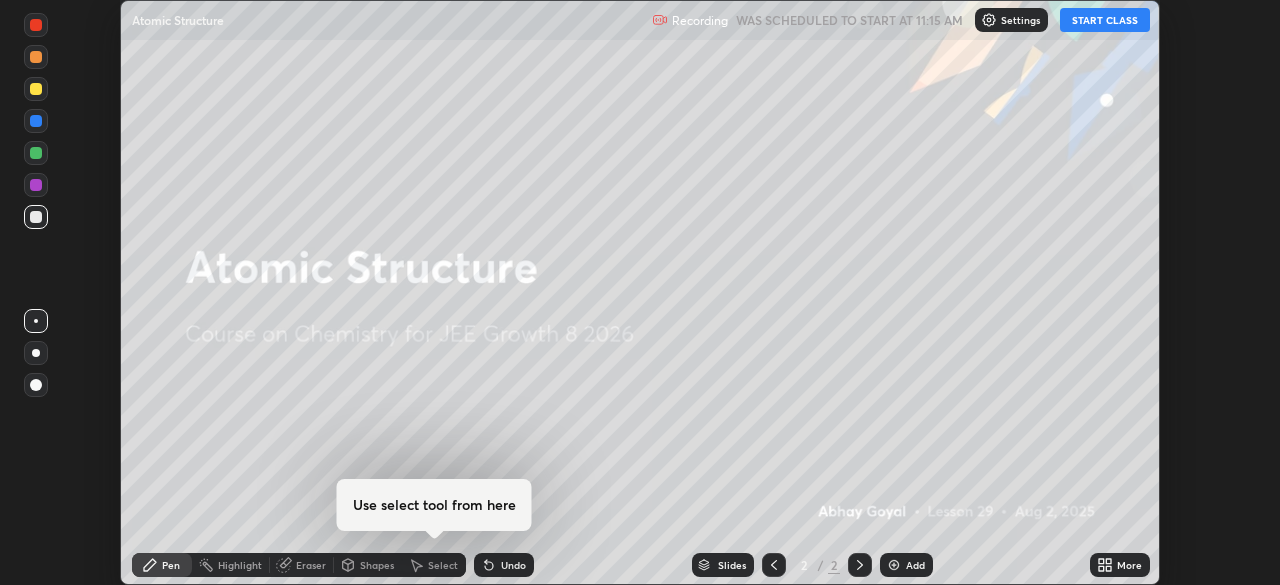 click on "START CLASS" at bounding box center (1105, 20) 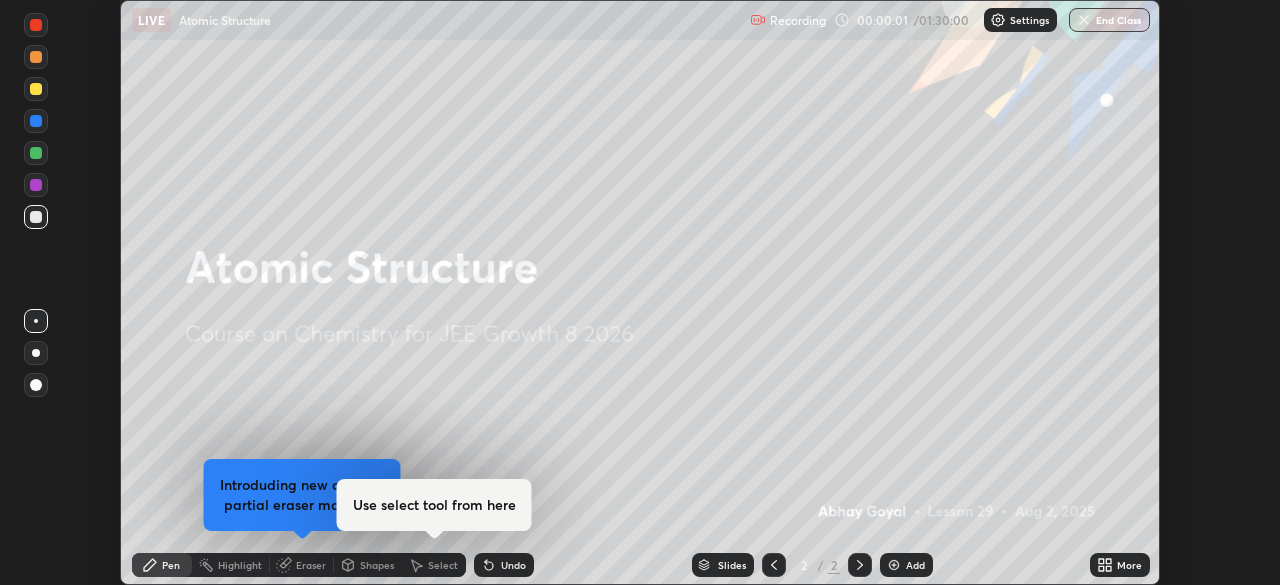 click on "More" at bounding box center [1120, 565] 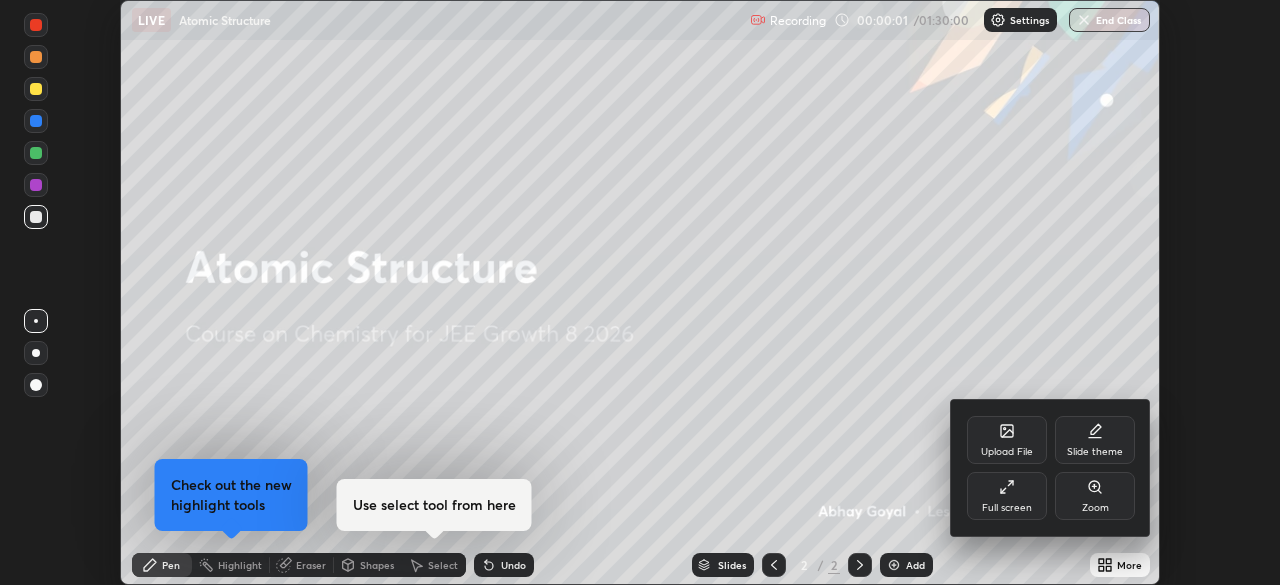 click on "Full screen" at bounding box center (1007, 496) 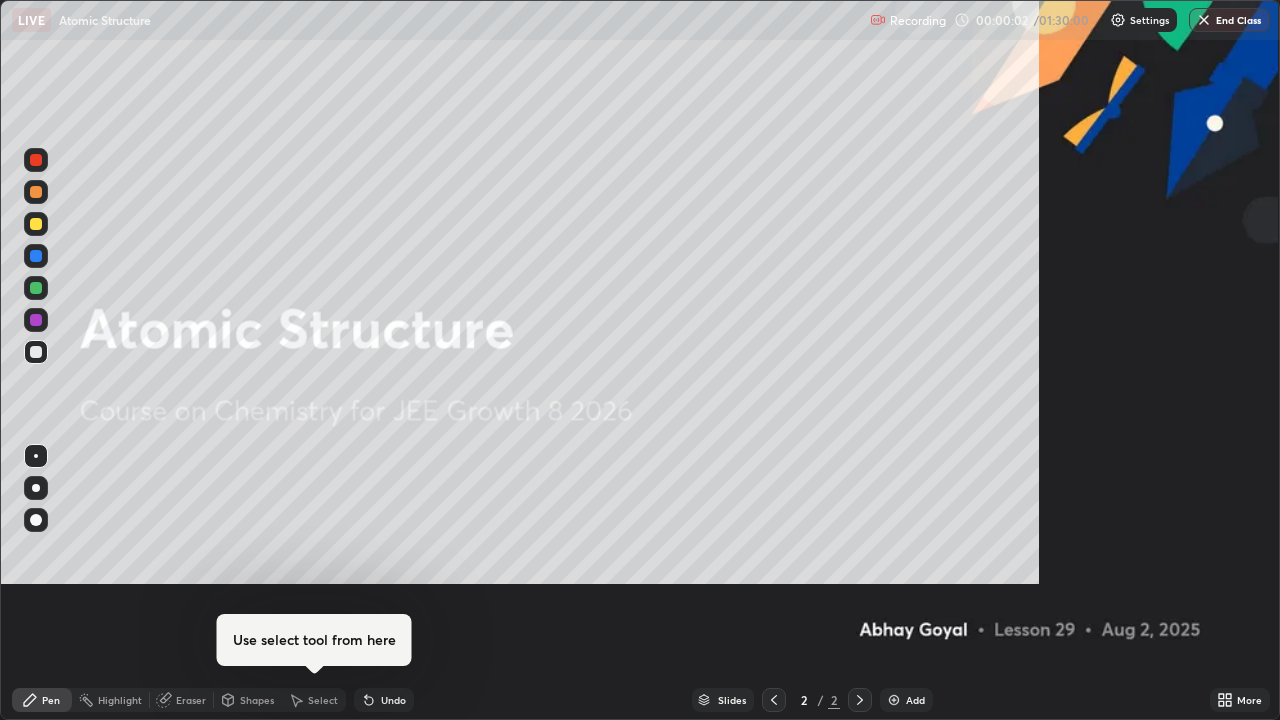 scroll, scrollTop: 99280, scrollLeft: 98720, axis: both 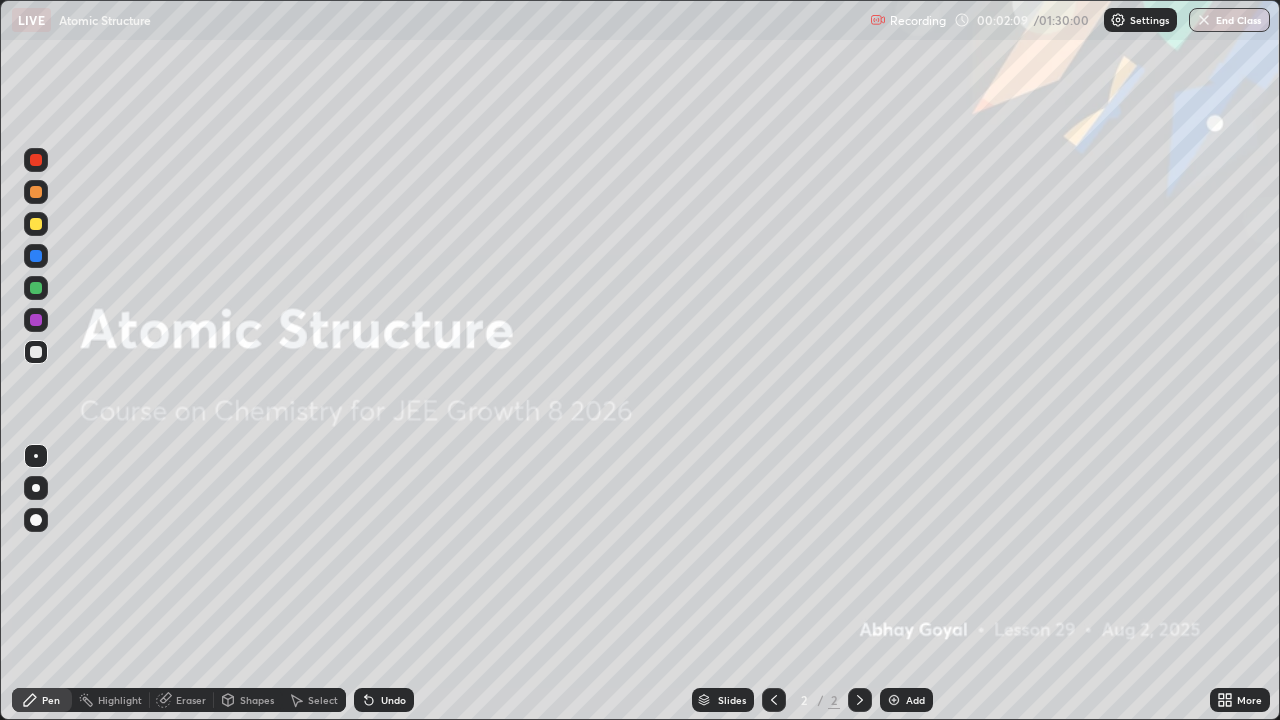 click on "More" at bounding box center (1249, 700) 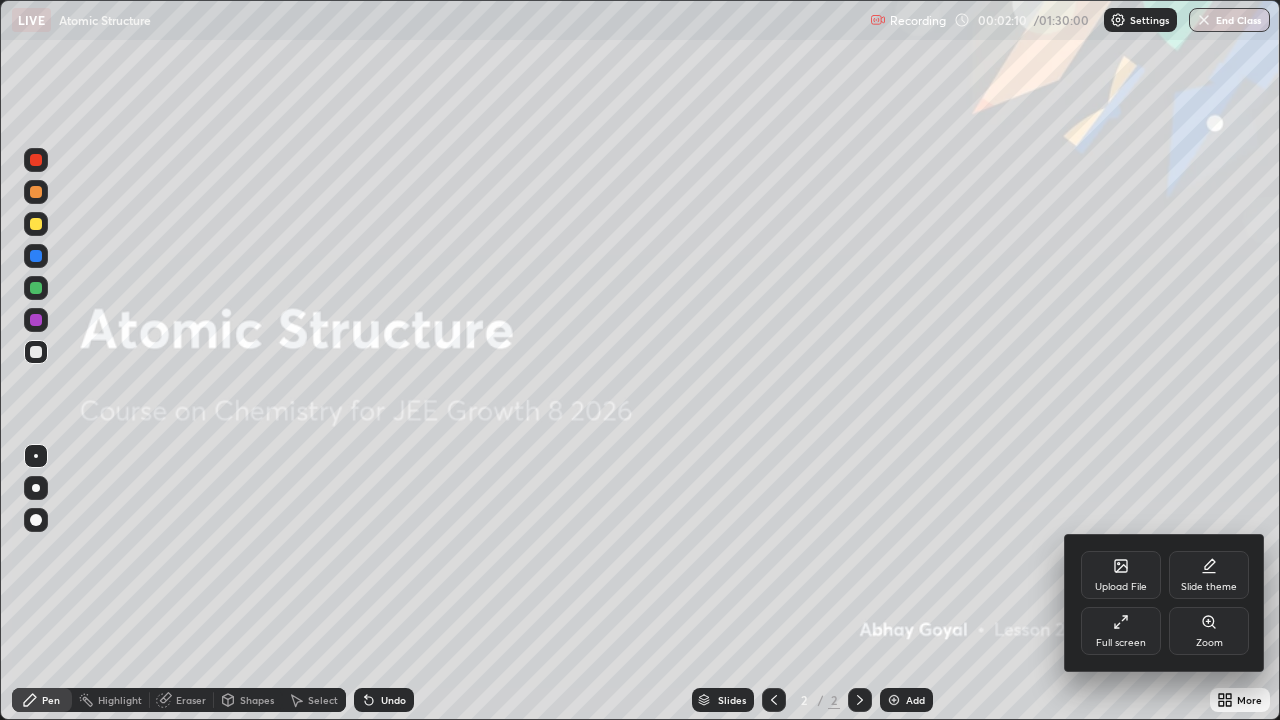 click on "Full screen" at bounding box center (1121, 631) 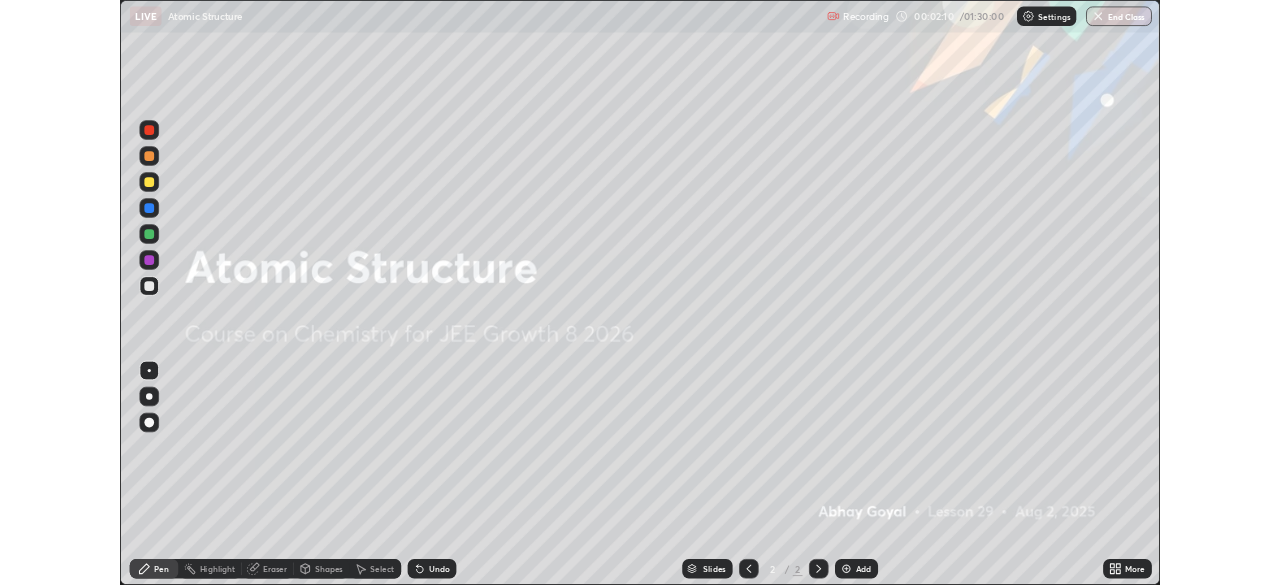 scroll, scrollTop: 585, scrollLeft: 1280, axis: both 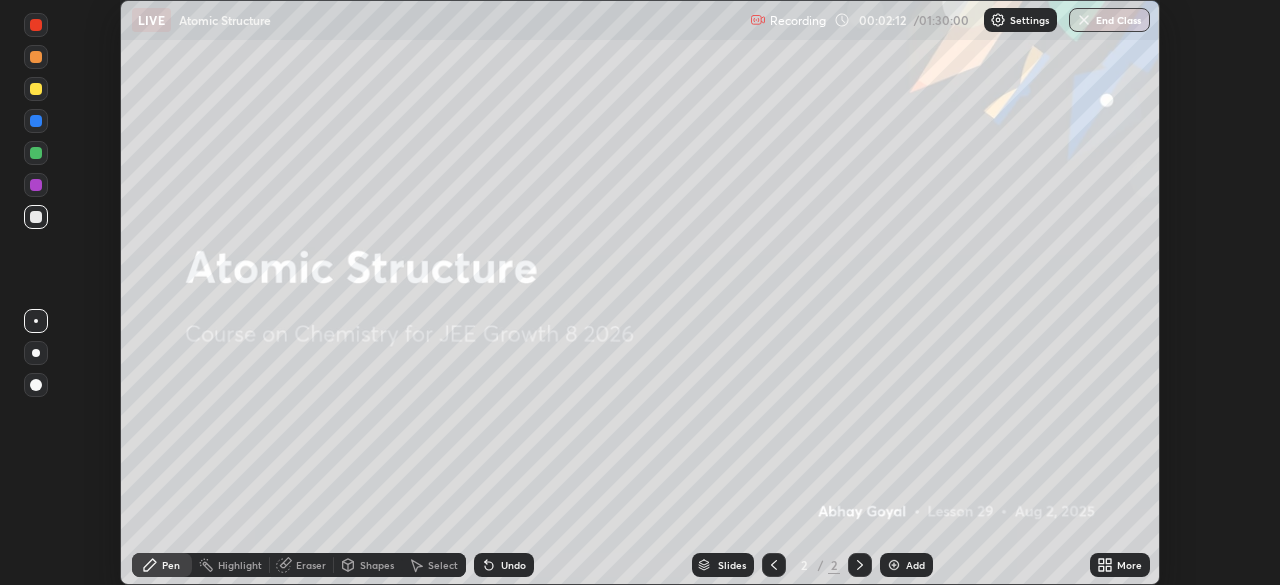 click 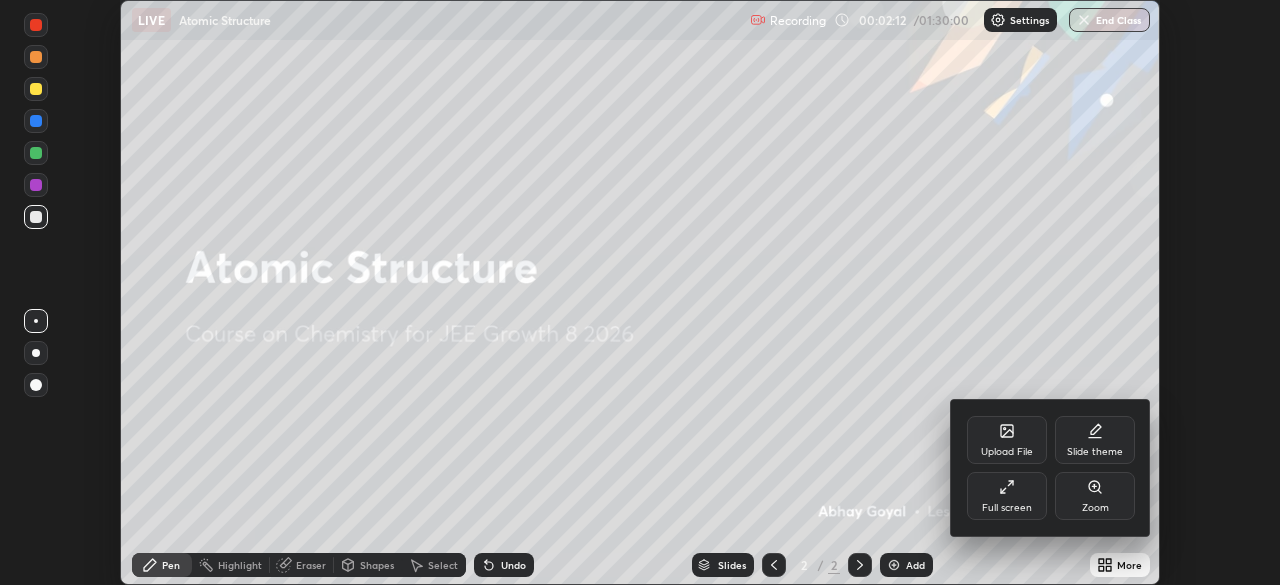 click on "Full screen" at bounding box center (1007, 496) 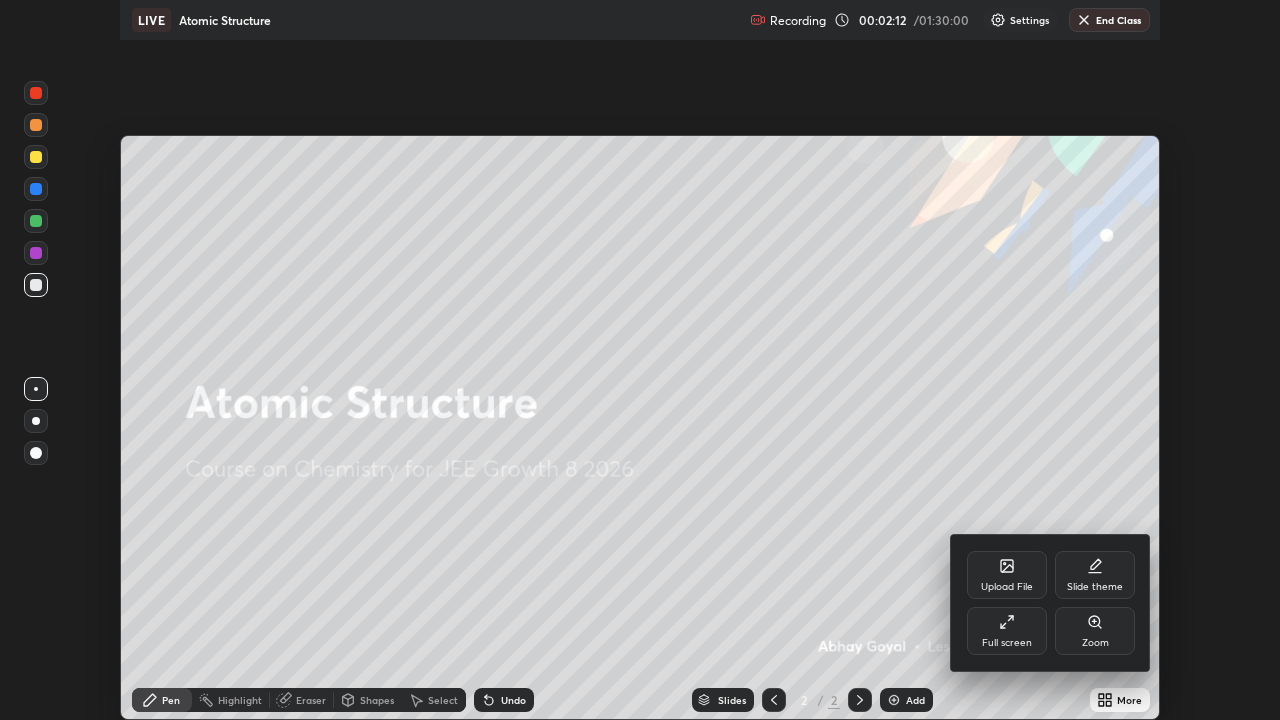 scroll, scrollTop: 99280, scrollLeft: 98720, axis: both 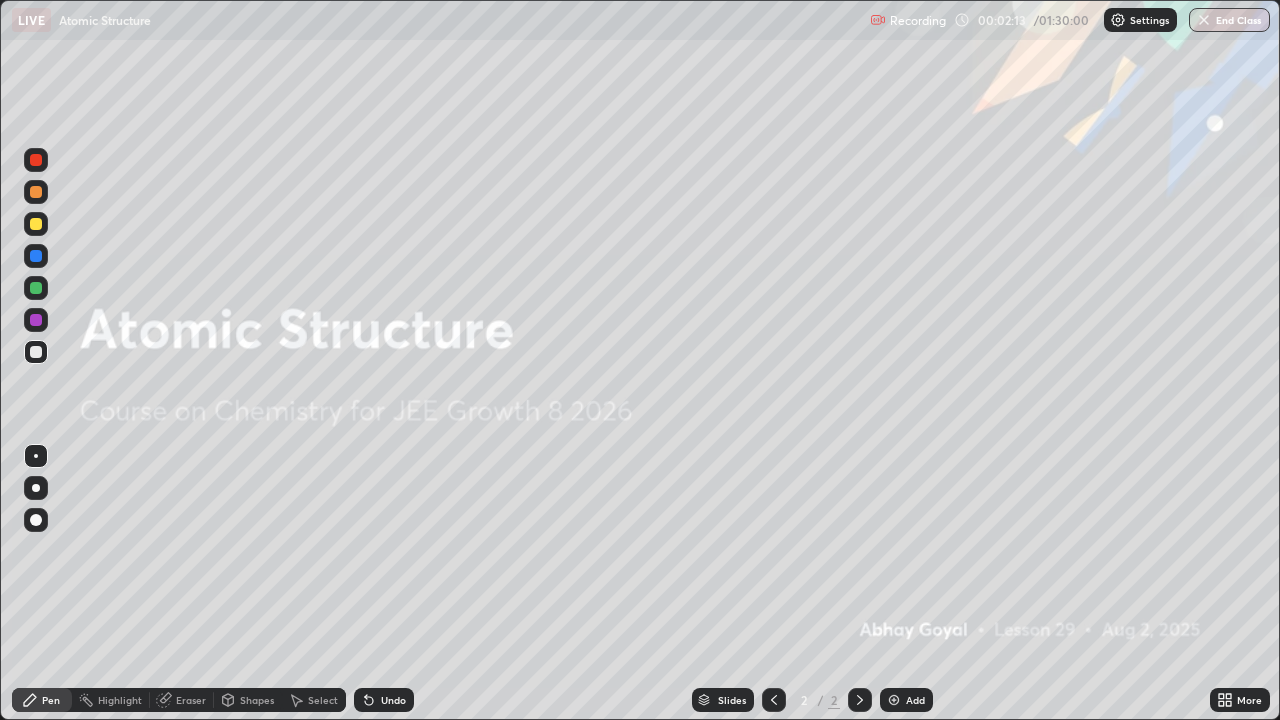 click on "Add" at bounding box center (915, 700) 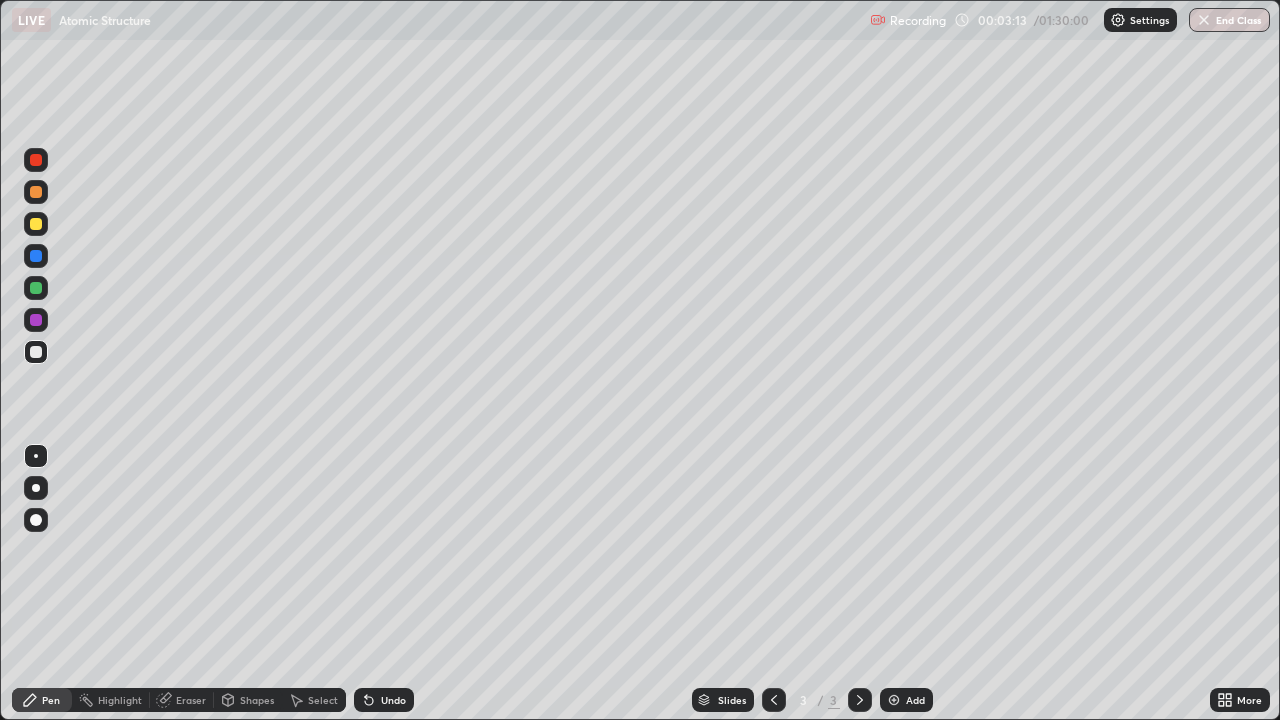 click at bounding box center [36, 288] 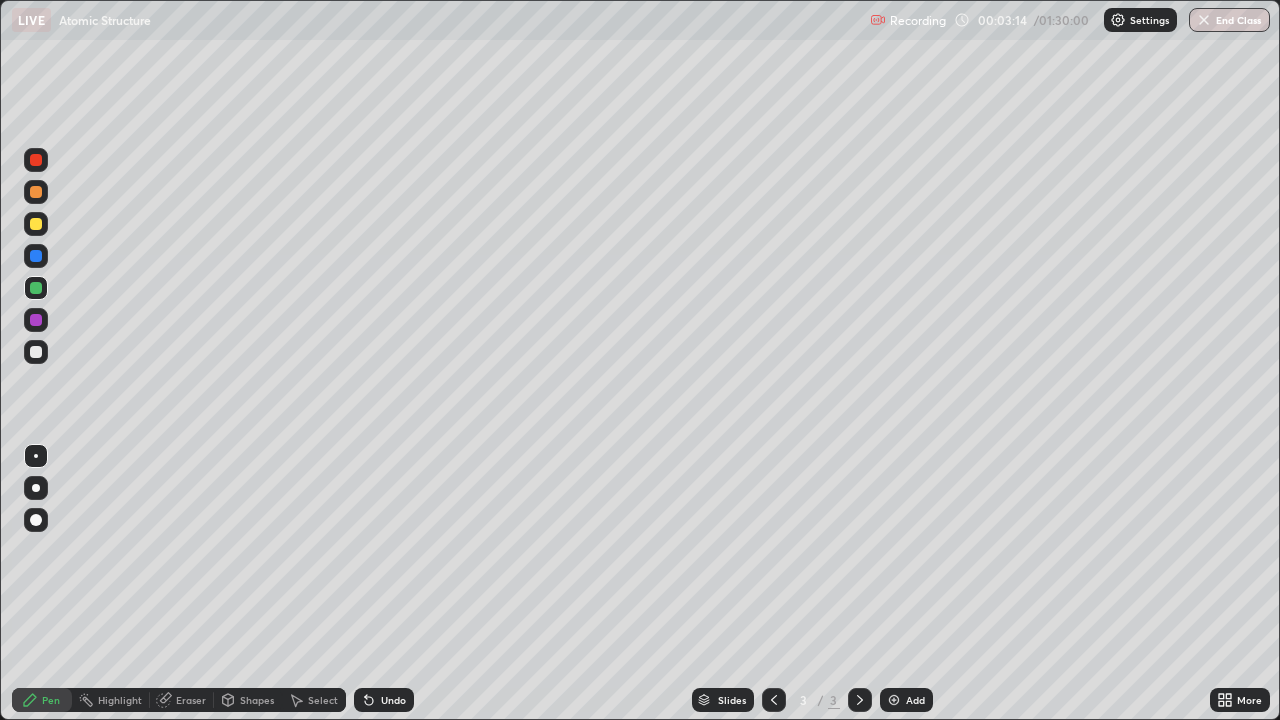 click at bounding box center (36, 224) 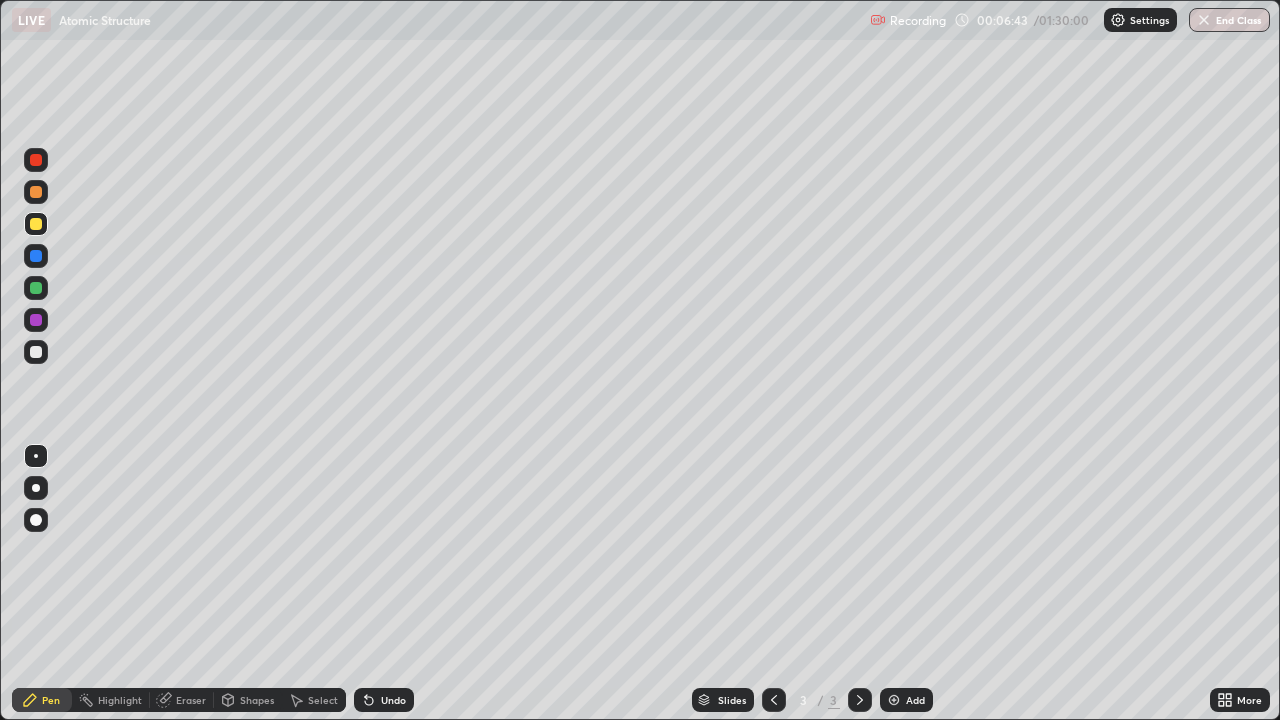 click on "Add" at bounding box center [906, 700] 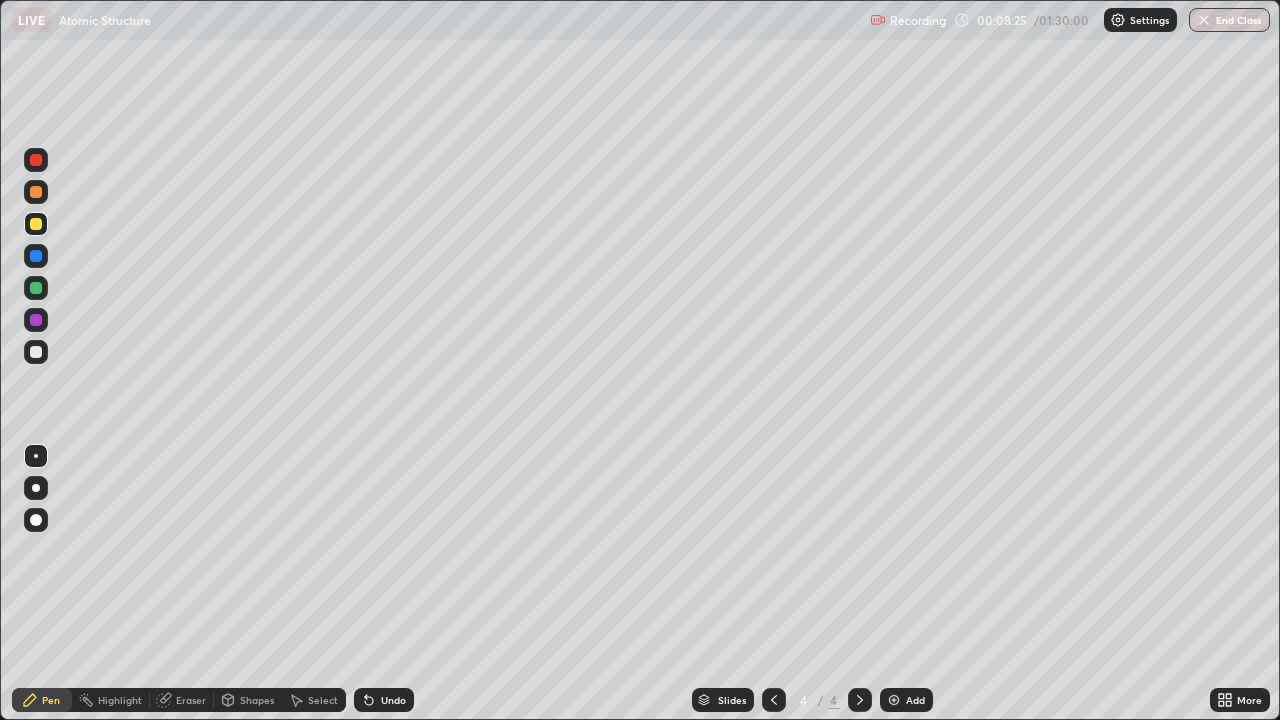 click on "Add" at bounding box center (906, 700) 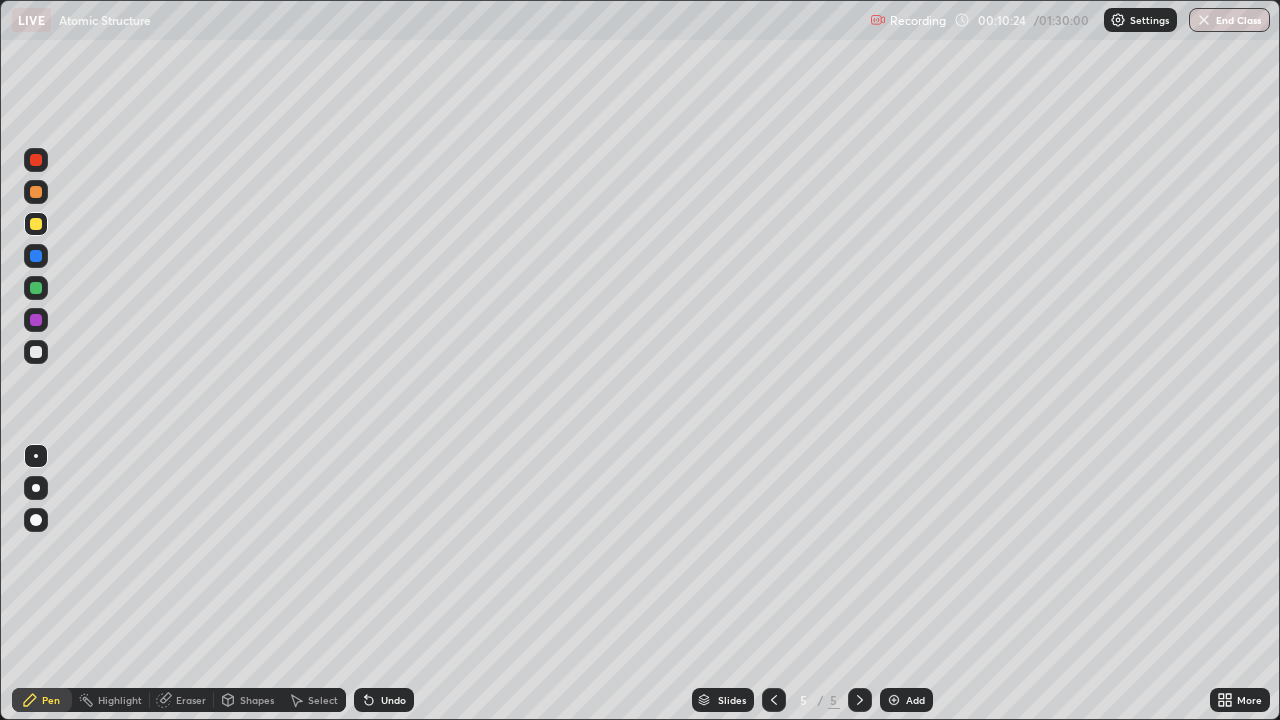 click on "Add" at bounding box center [915, 700] 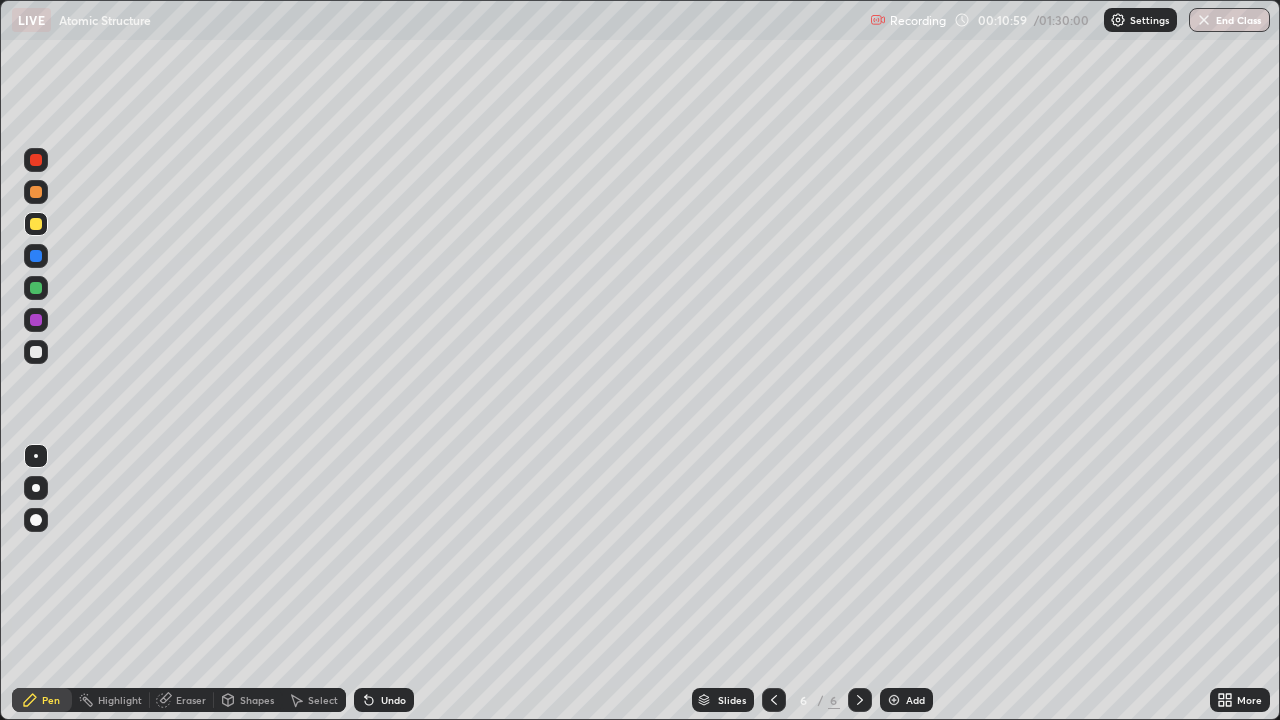 click on "Undo" at bounding box center [393, 700] 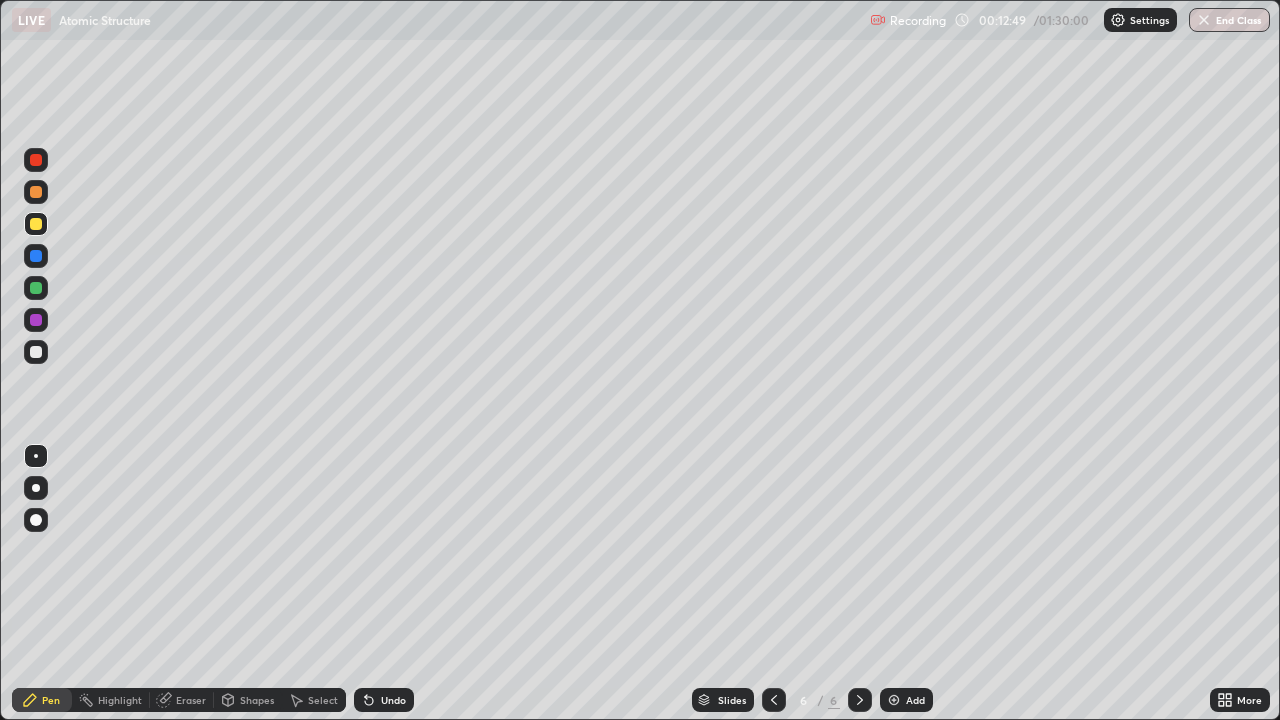 click on "Add" at bounding box center [906, 700] 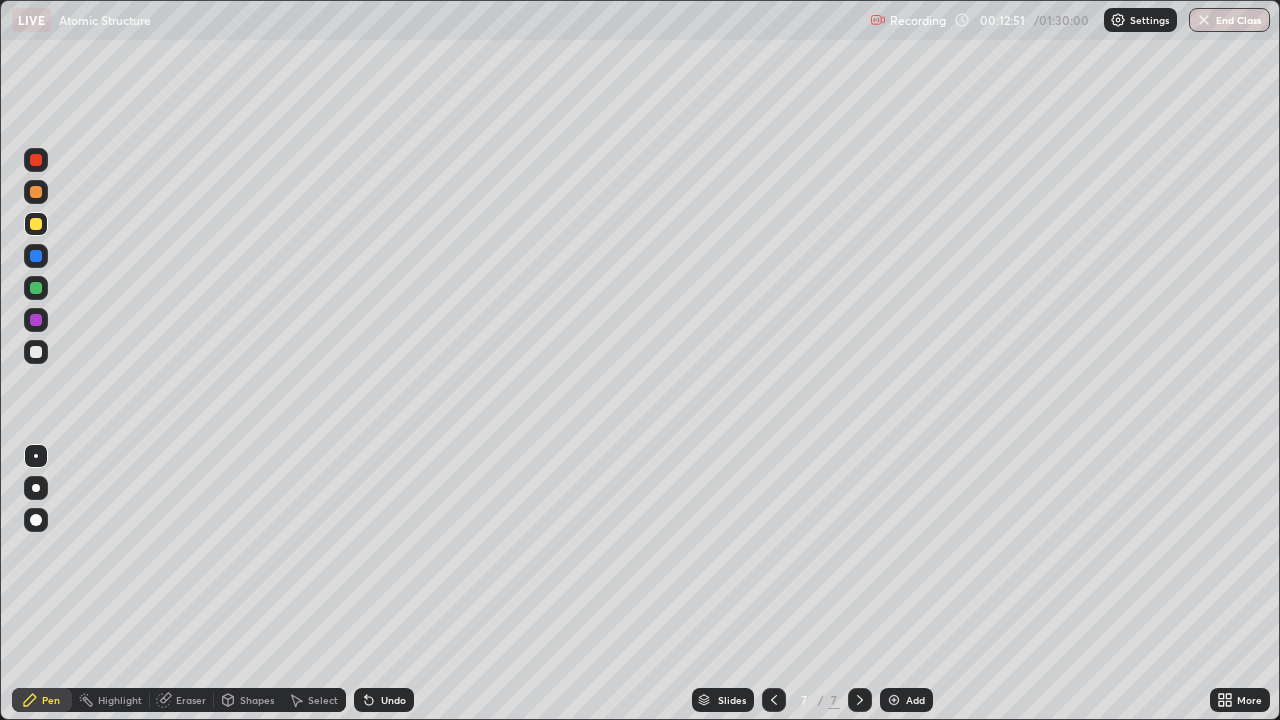 click at bounding box center [36, 288] 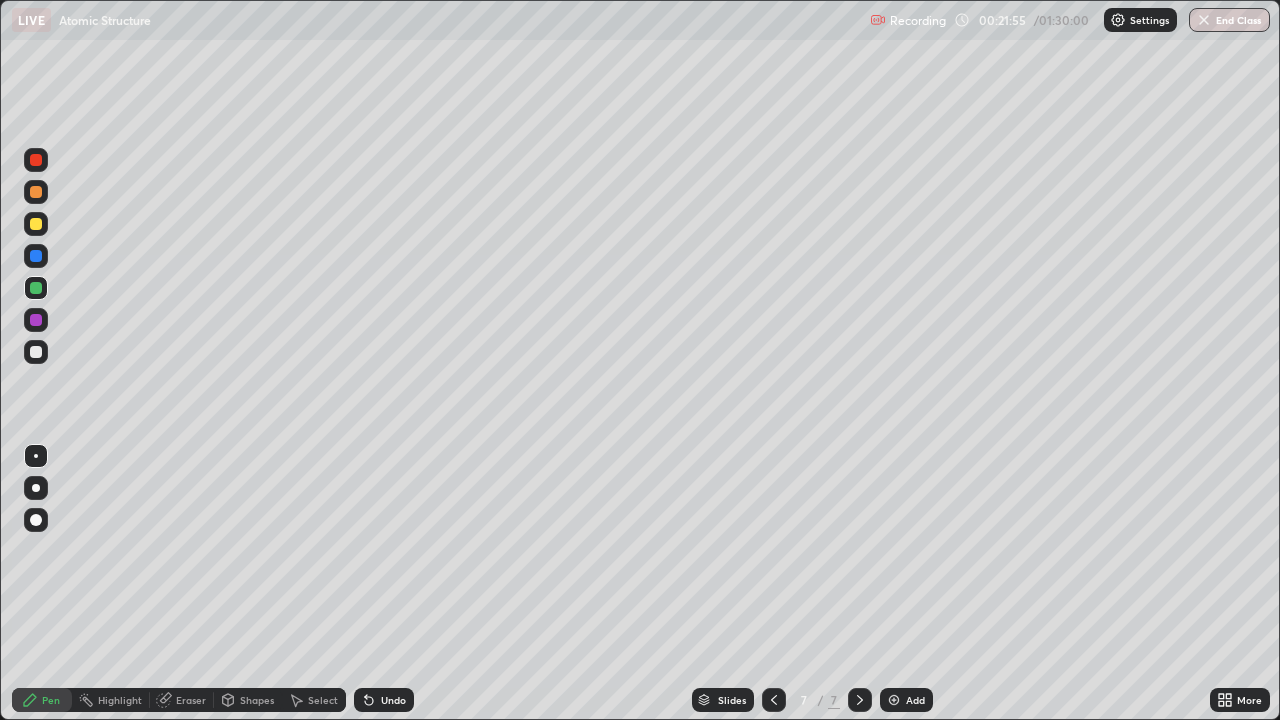 click at bounding box center (36, 320) 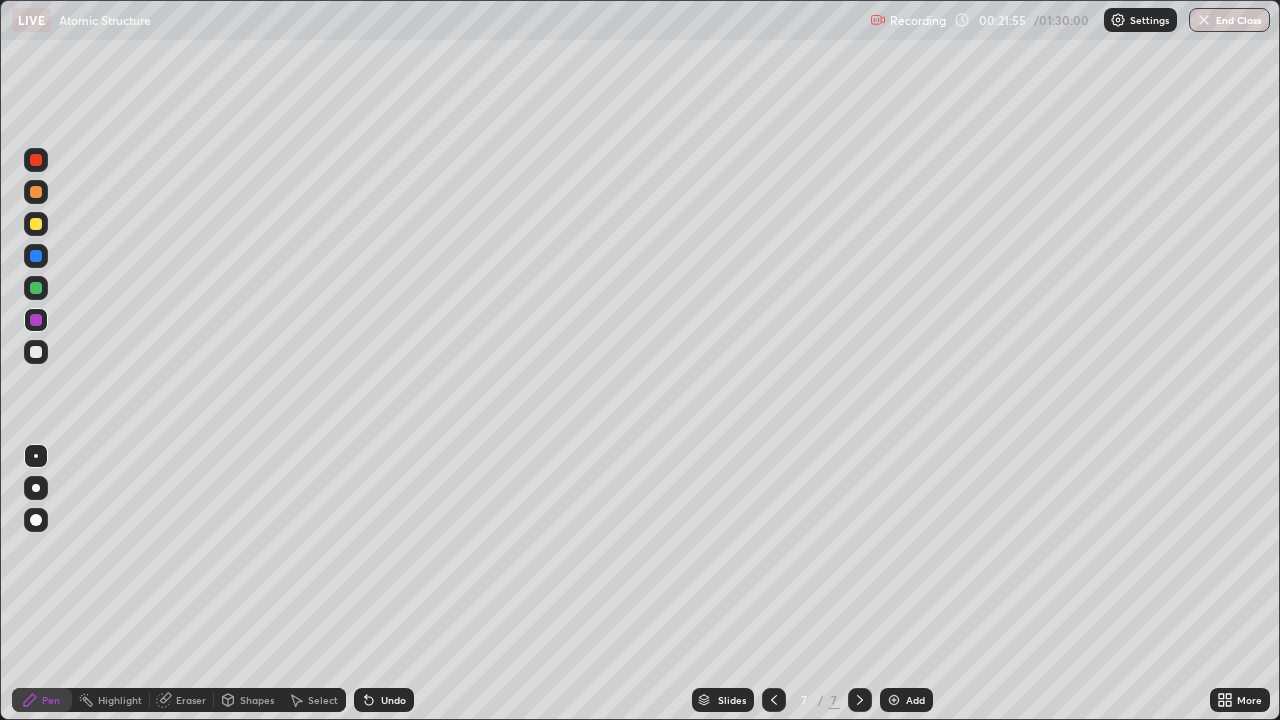 click at bounding box center [36, 352] 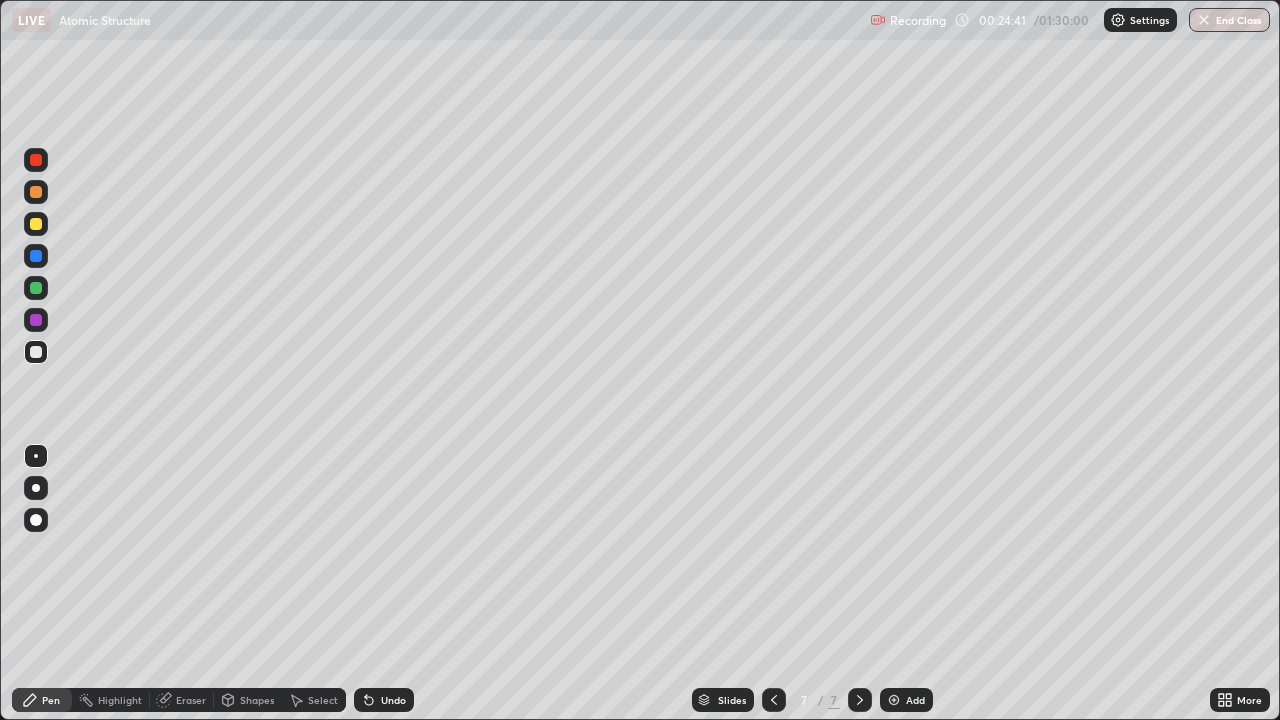 click at bounding box center (36, 224) 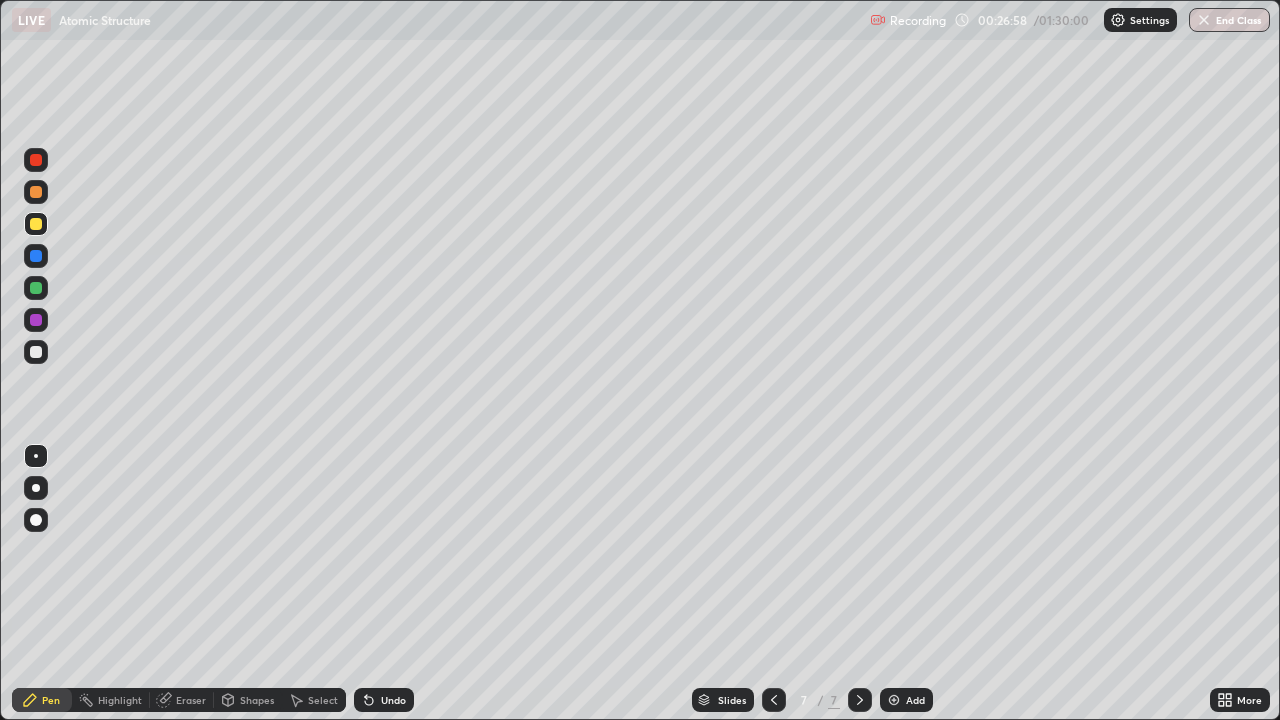 click on "Add" at bounding box center [915, 700] 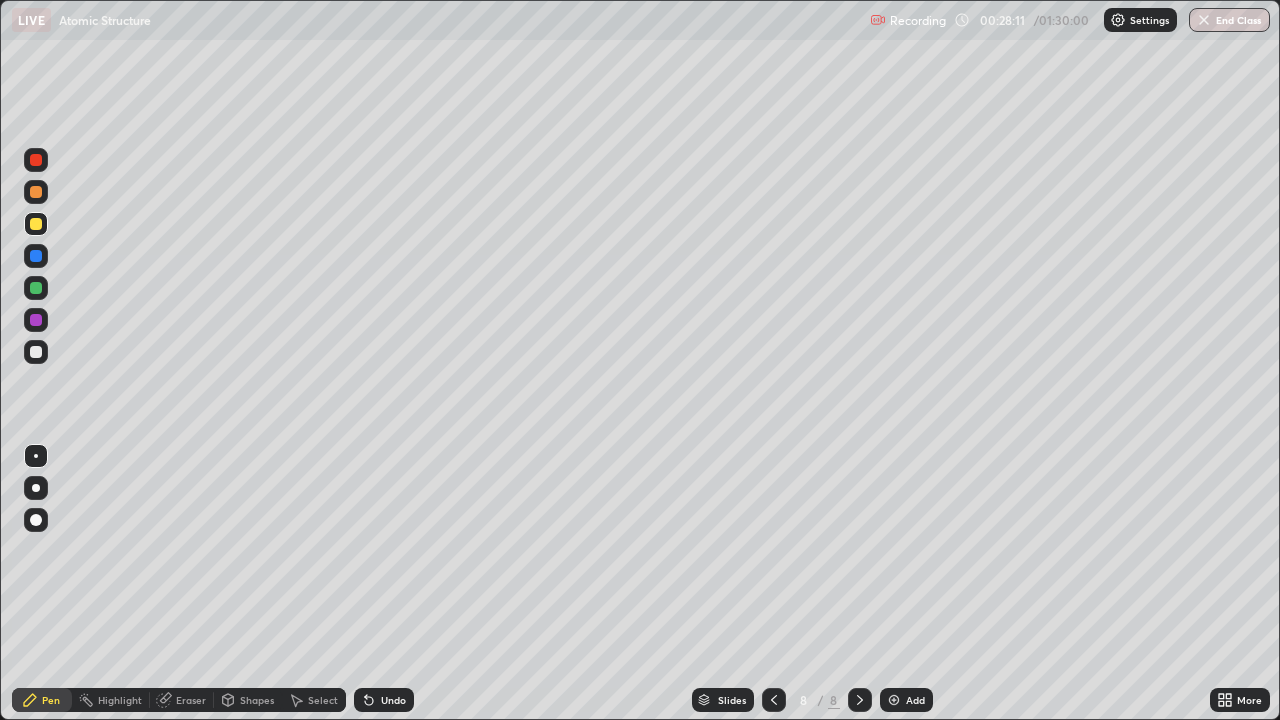 click on "Add" at bounding box center [915, 700] 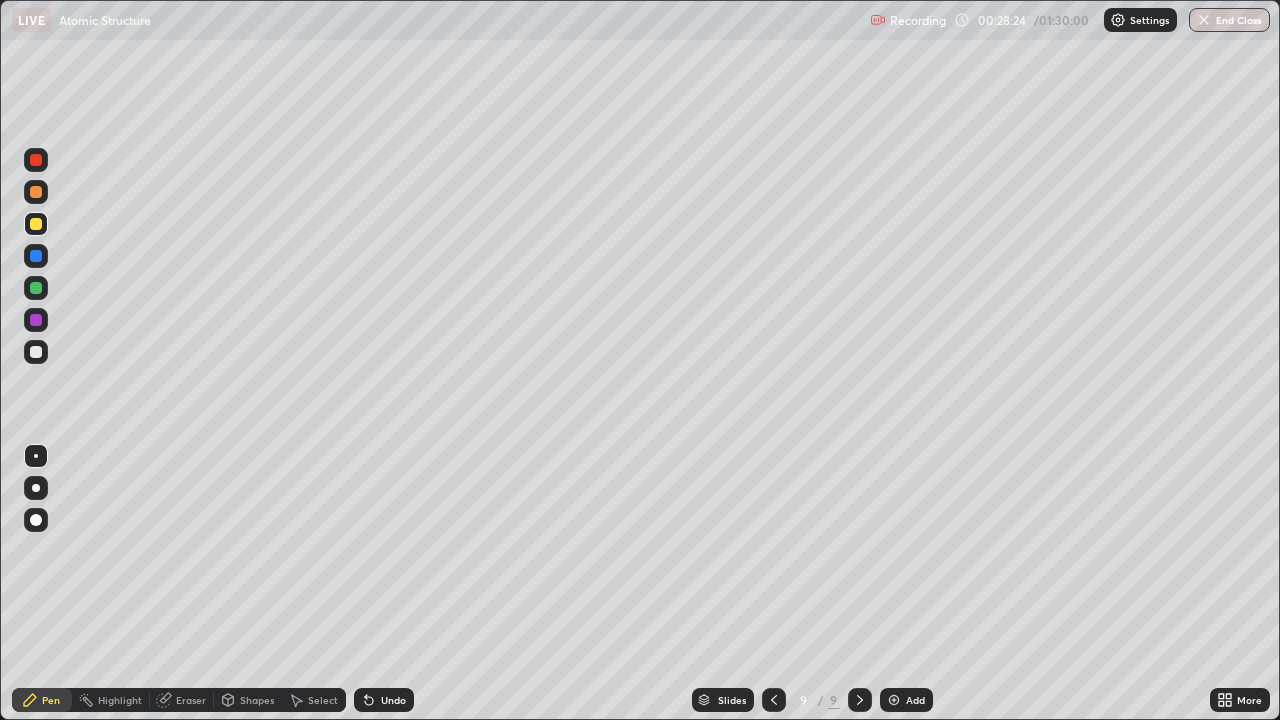 click at bounding box center [36, 352] 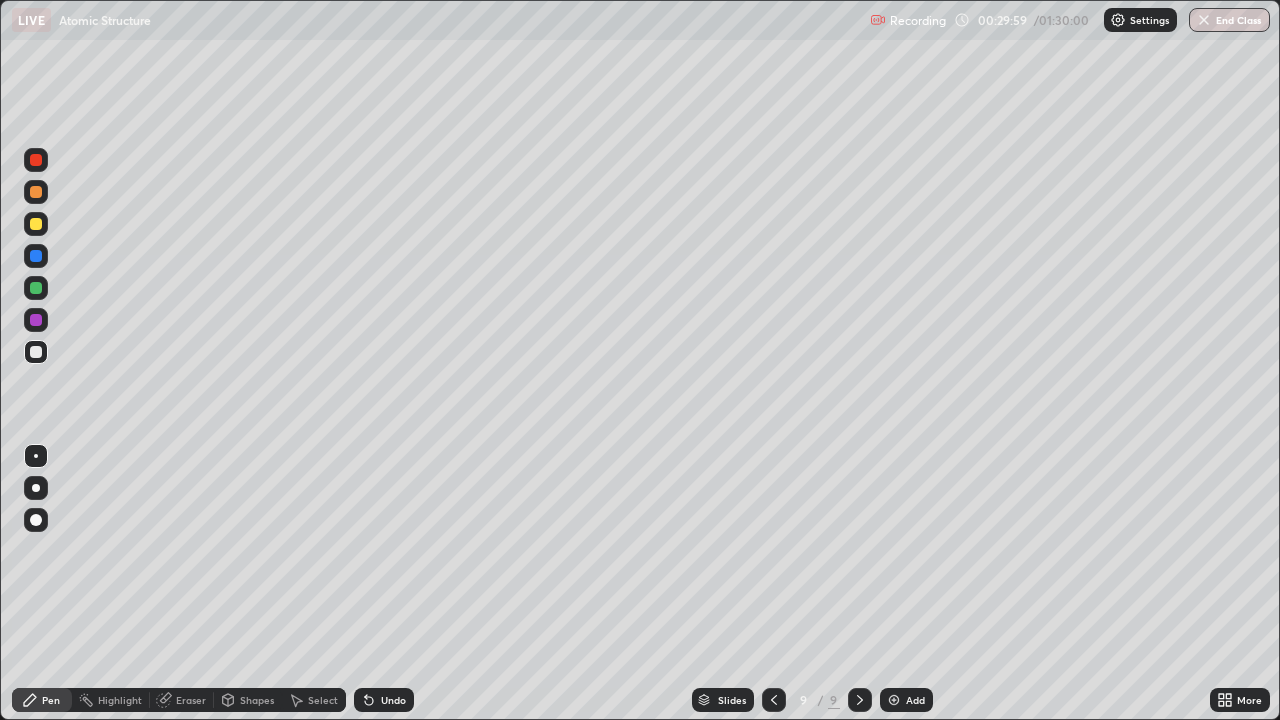click at bounding box center [36, 256] 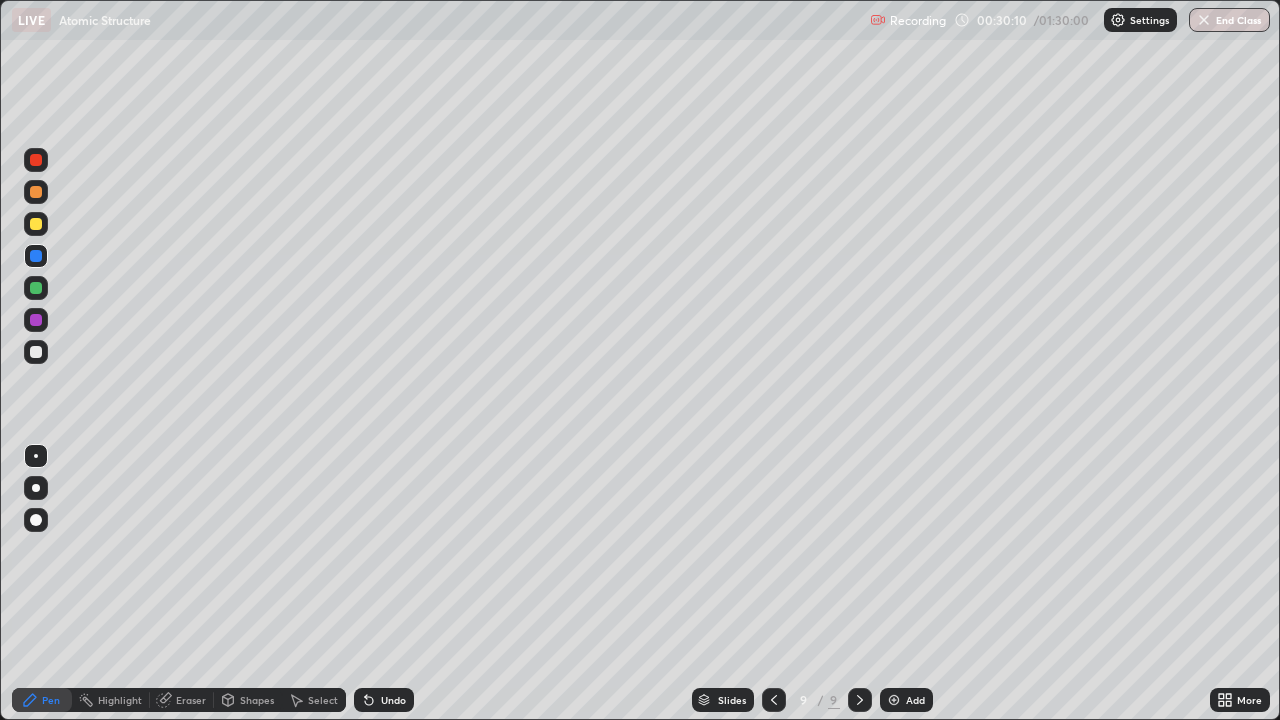click at bounding box center [36, 288] 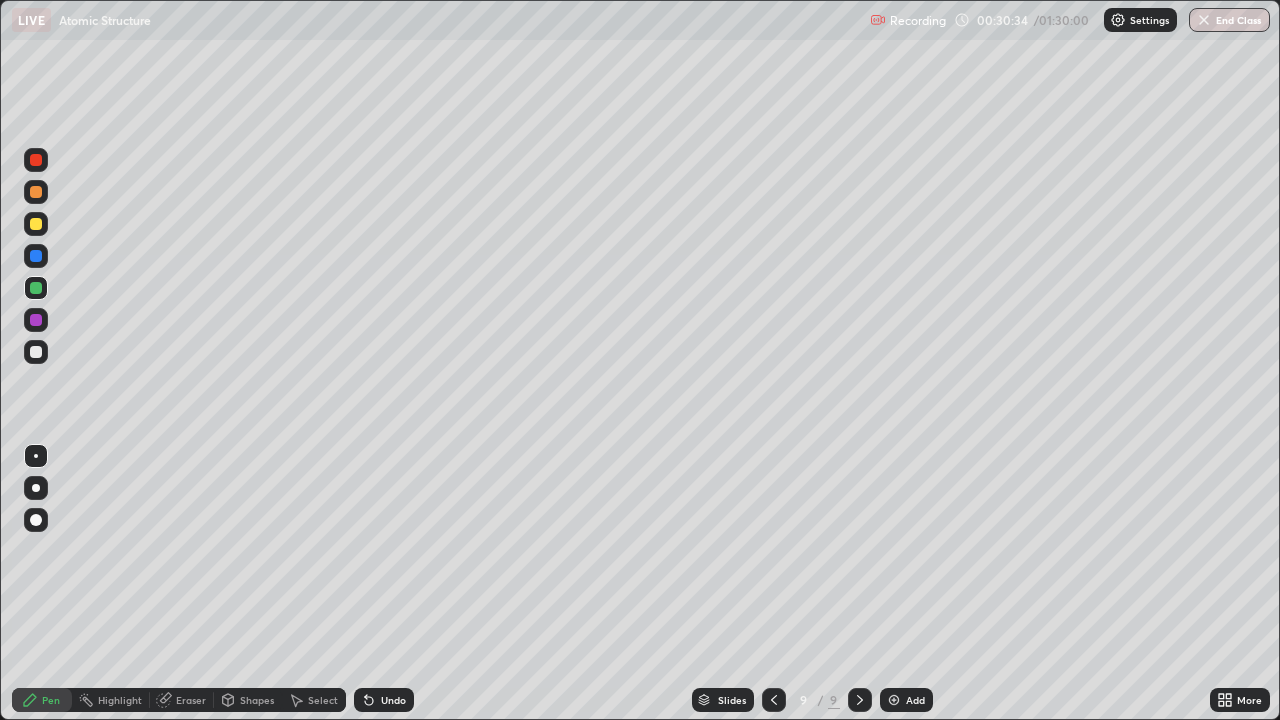 click at bounding box center (36, 224) 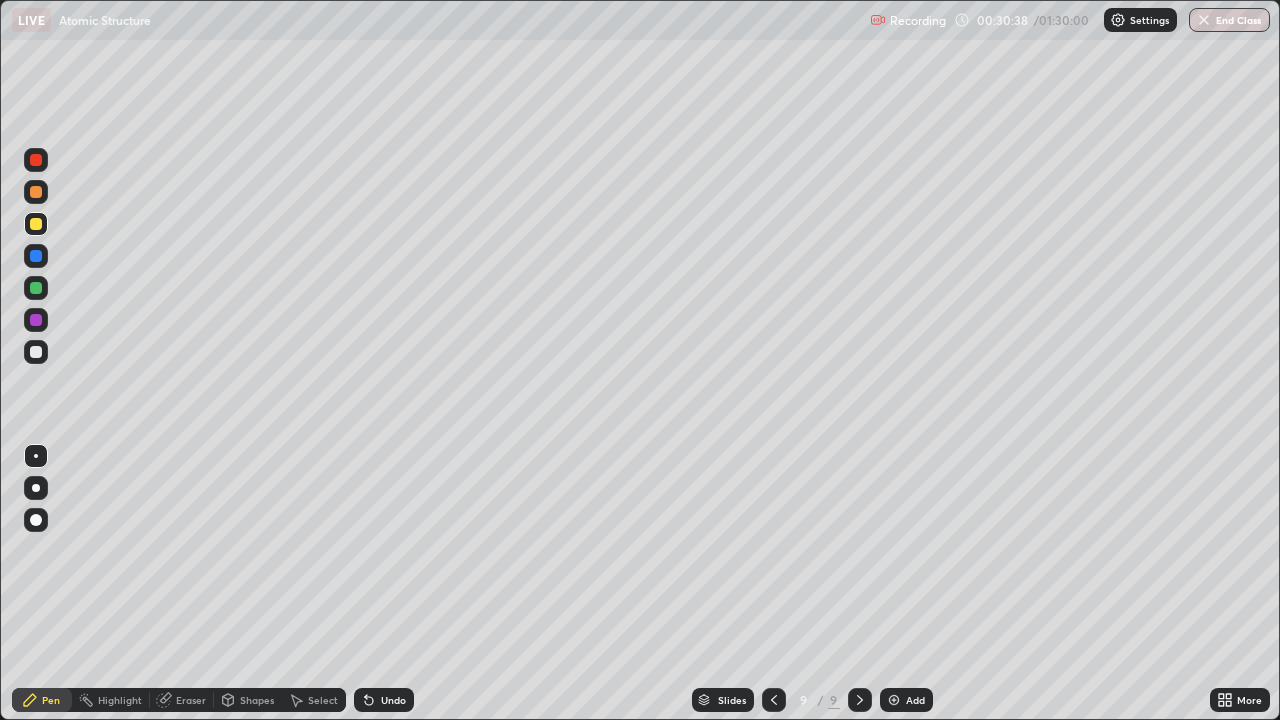 click at bounding box center (36, 224) 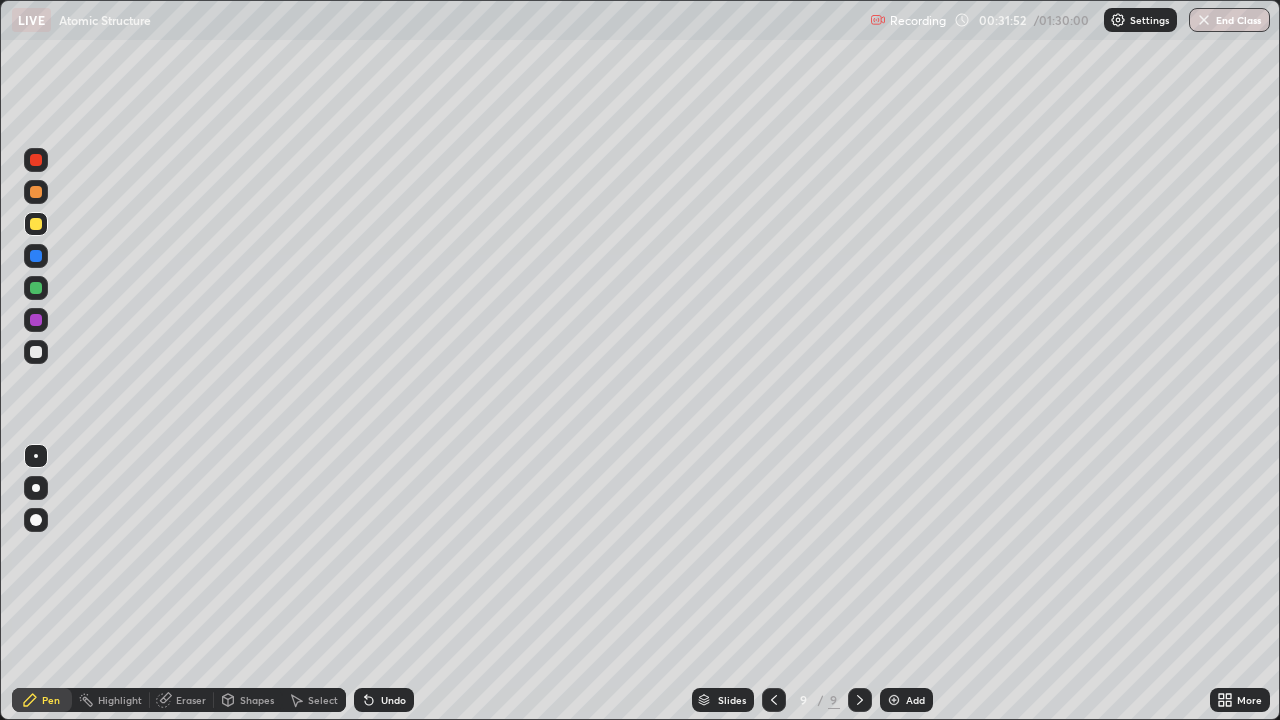 click on "Add" at bounding box center [915, 700] 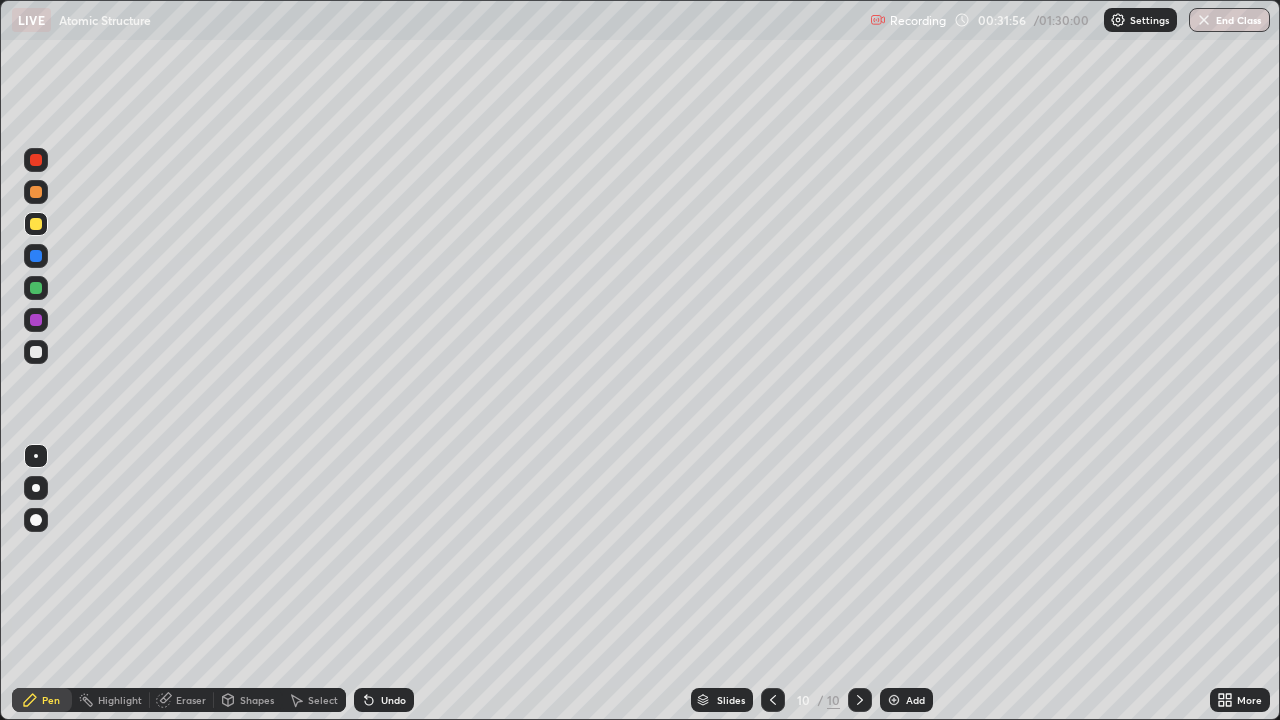 click at bounding box center [36, 352] 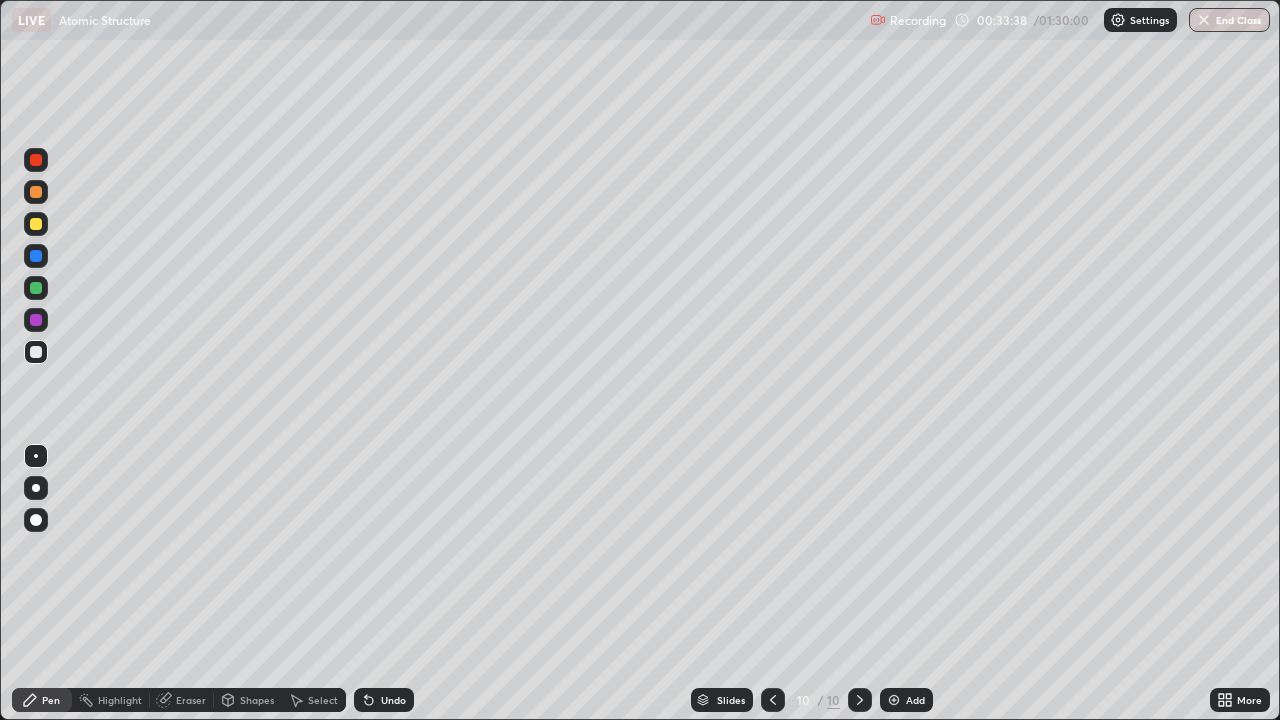 click at bounding box center (36, 288) 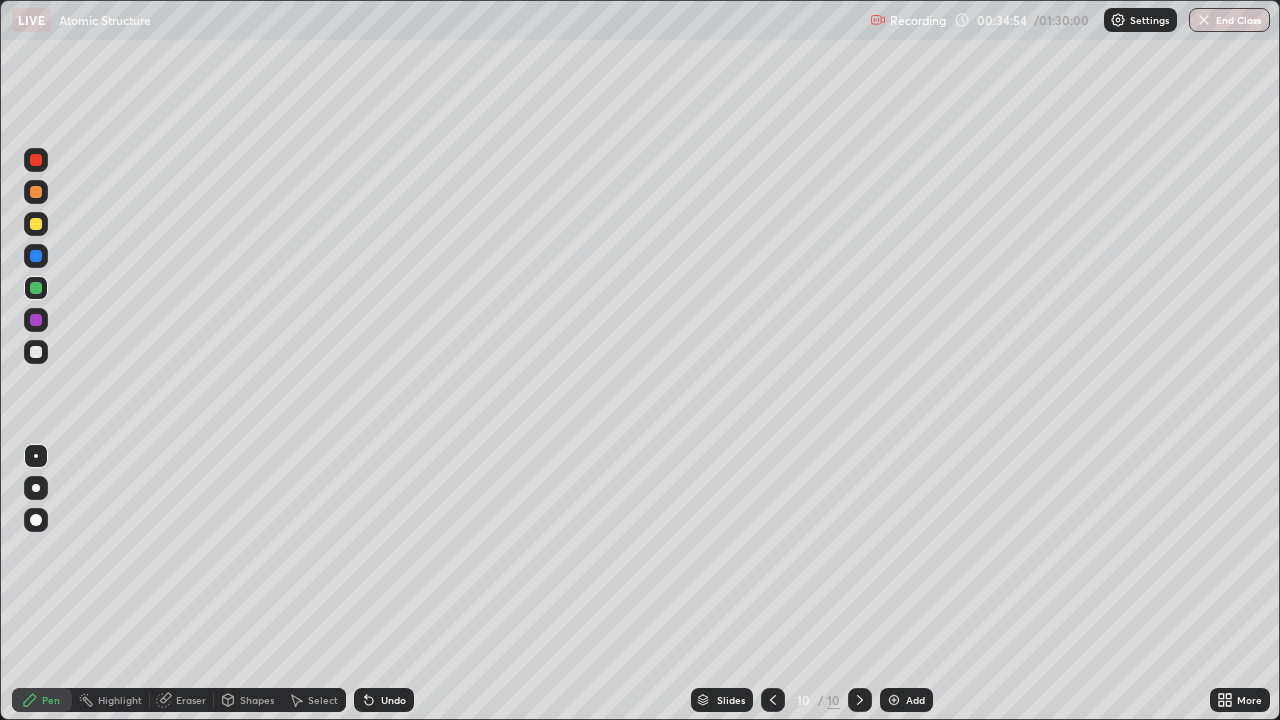 click at bounding box center [773, 700] 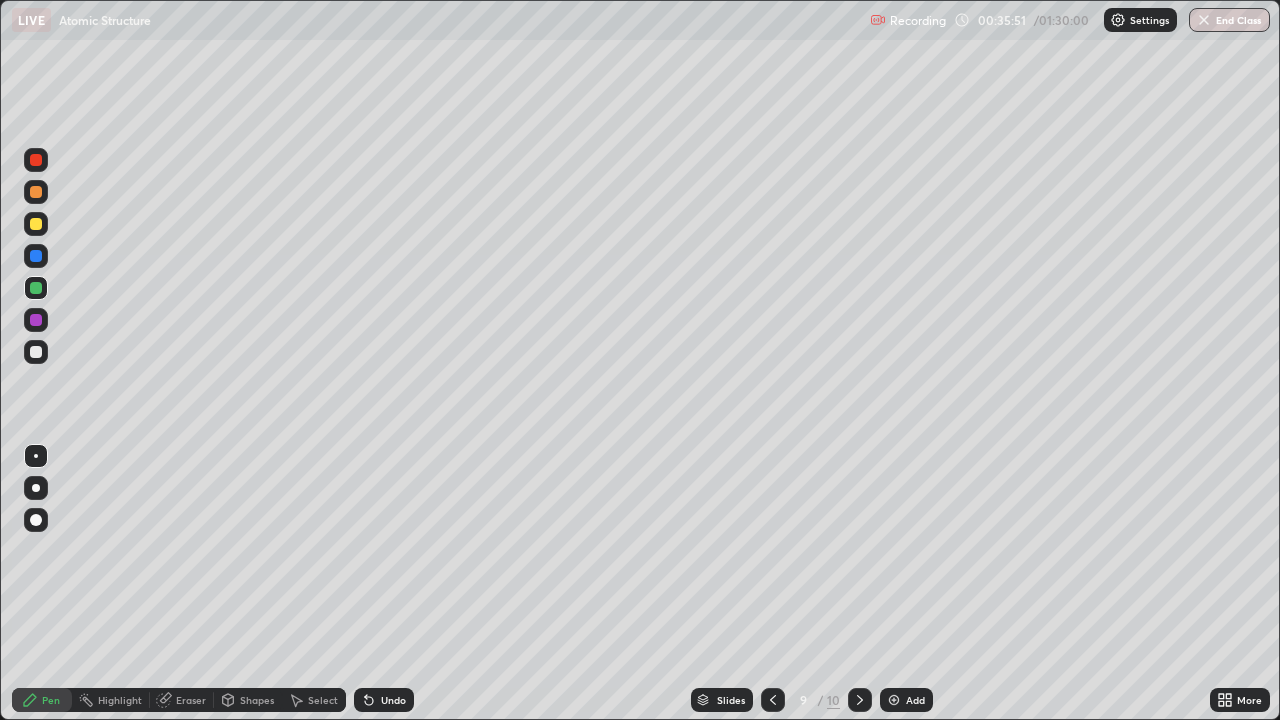 click at bounding box center (773, 700) 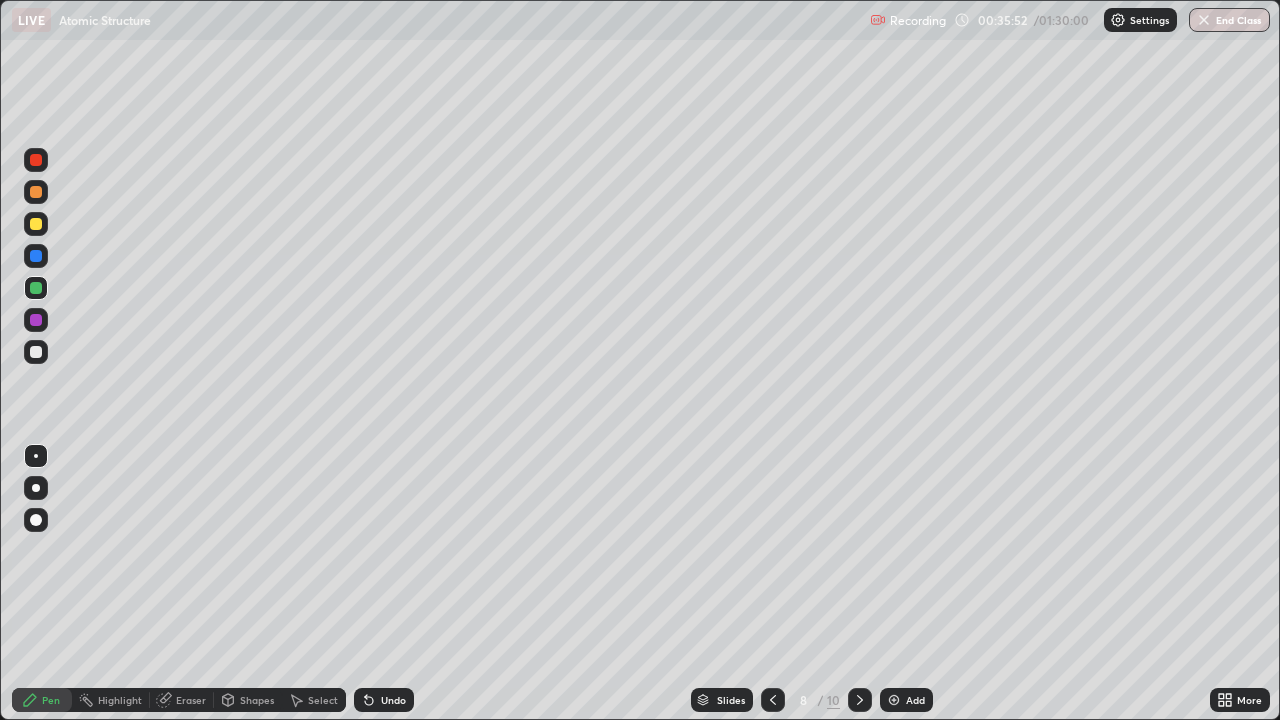 click 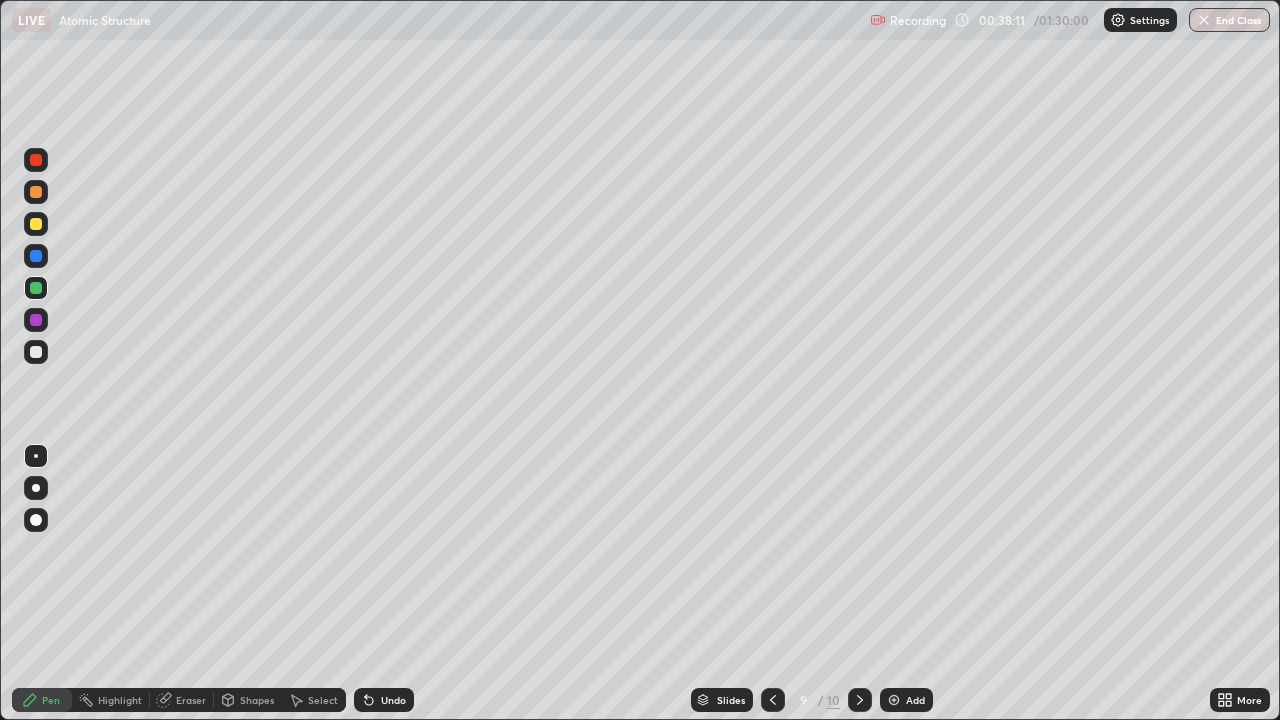 click 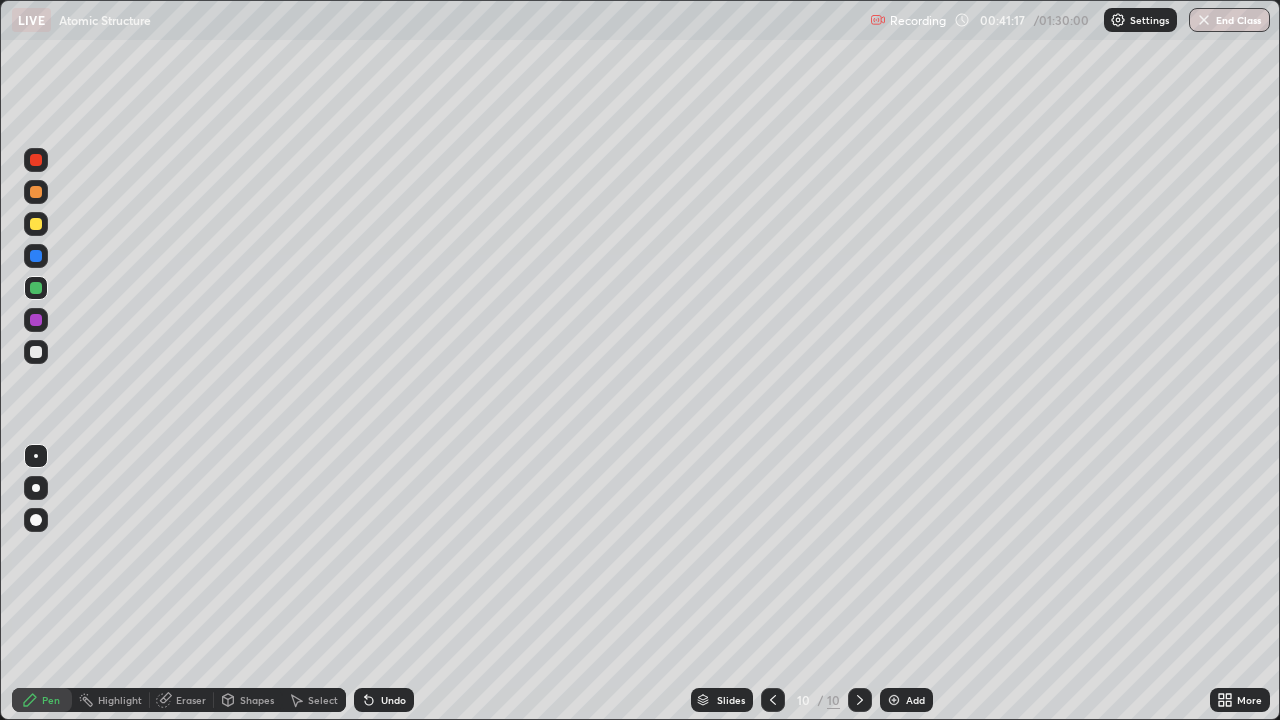 click at bounding box center (773, 700) 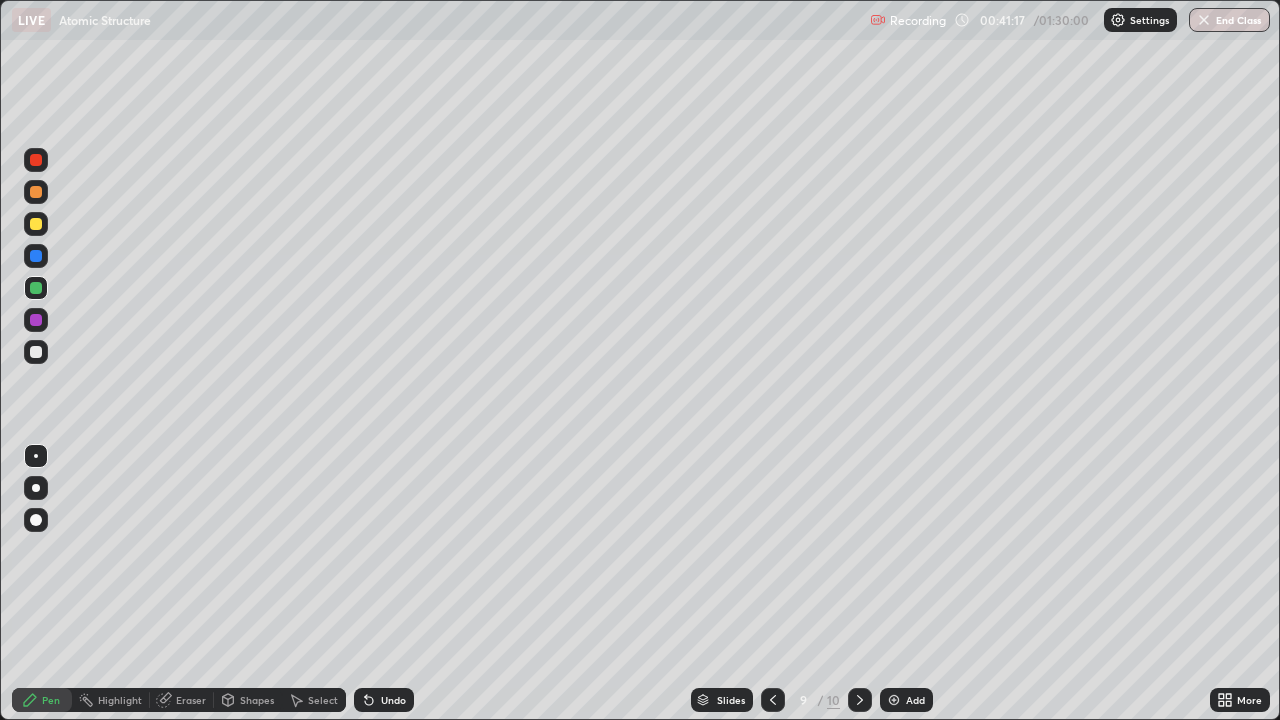 click at bounding box center (773, 700) 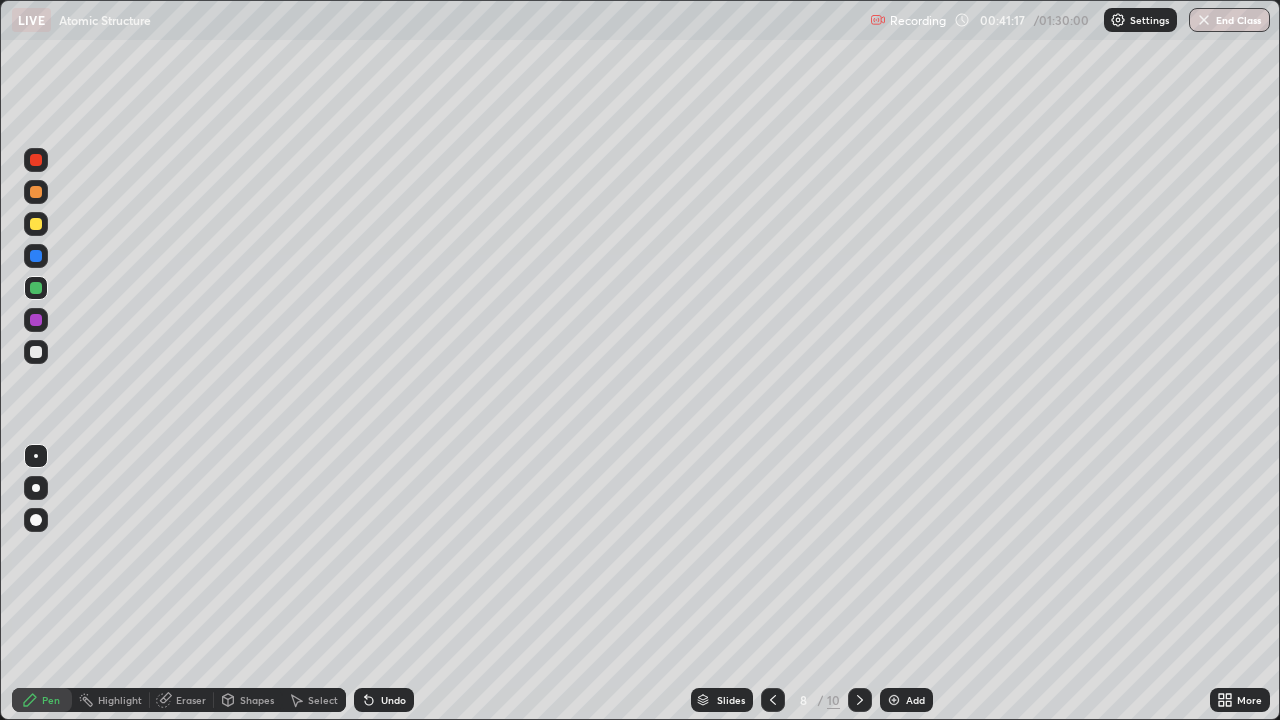 click 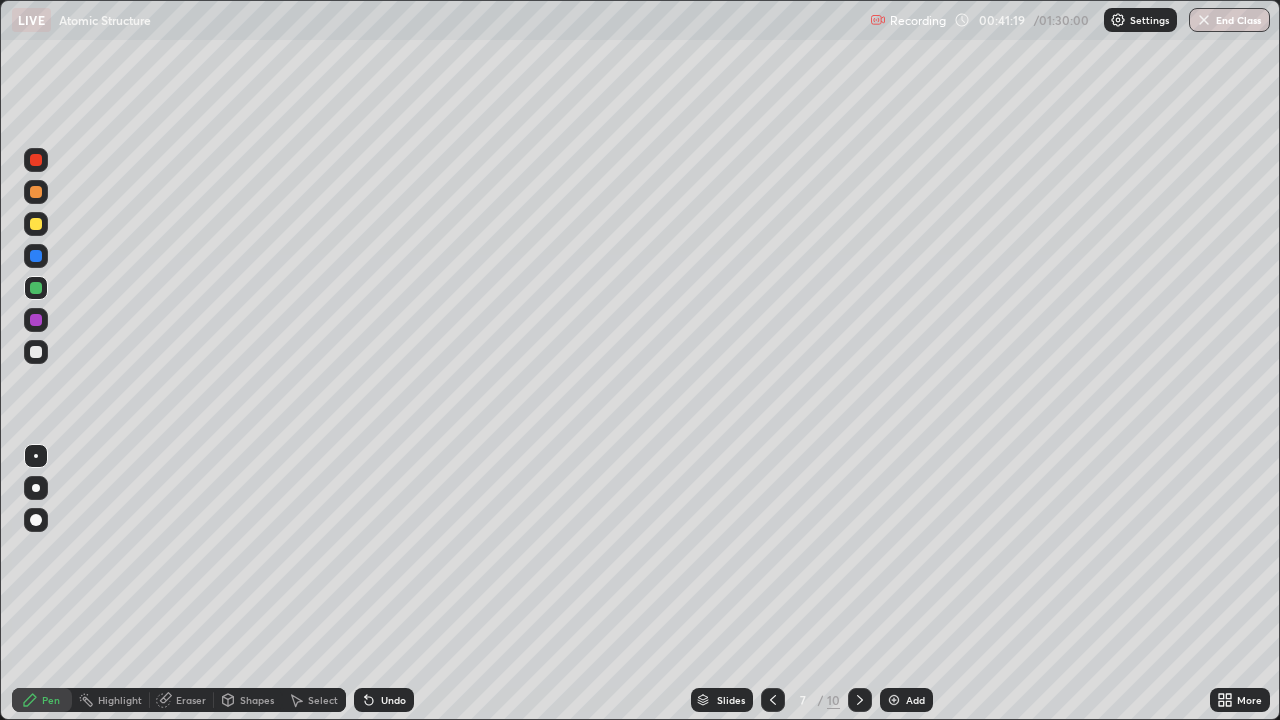 click on "Add" at bounding box center [915, 700] 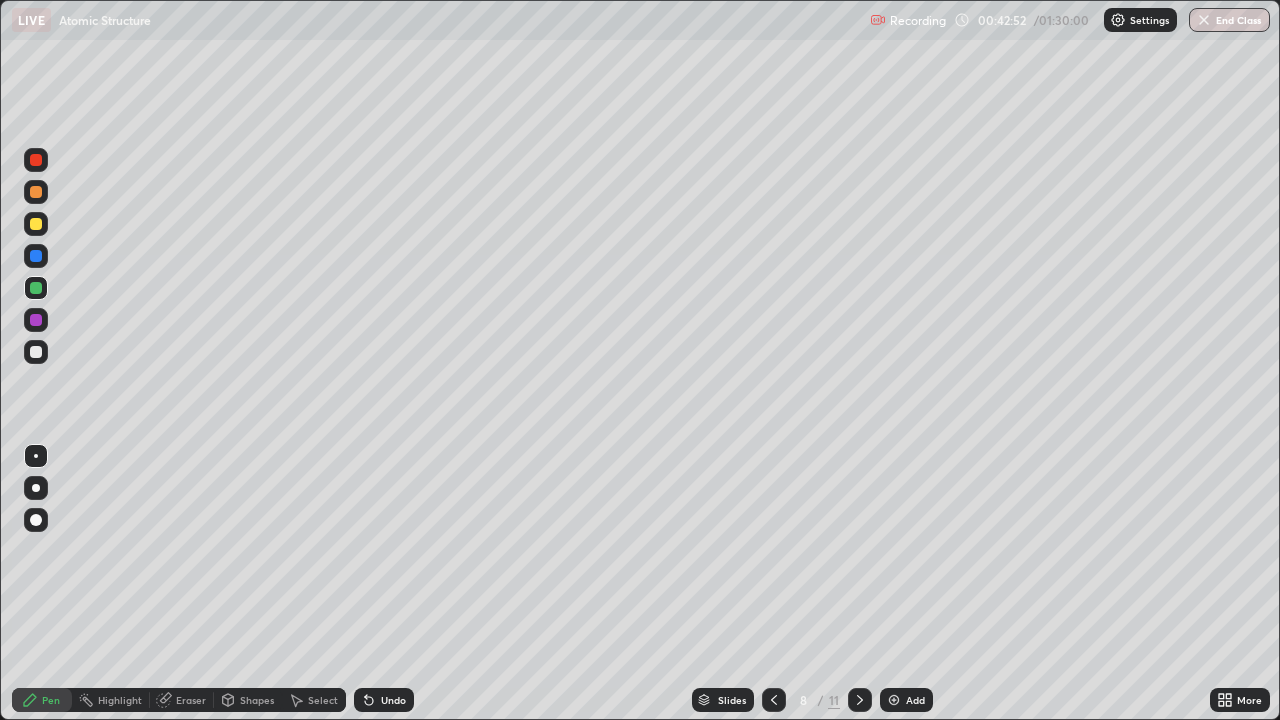 click at bounding box center [774, 700] 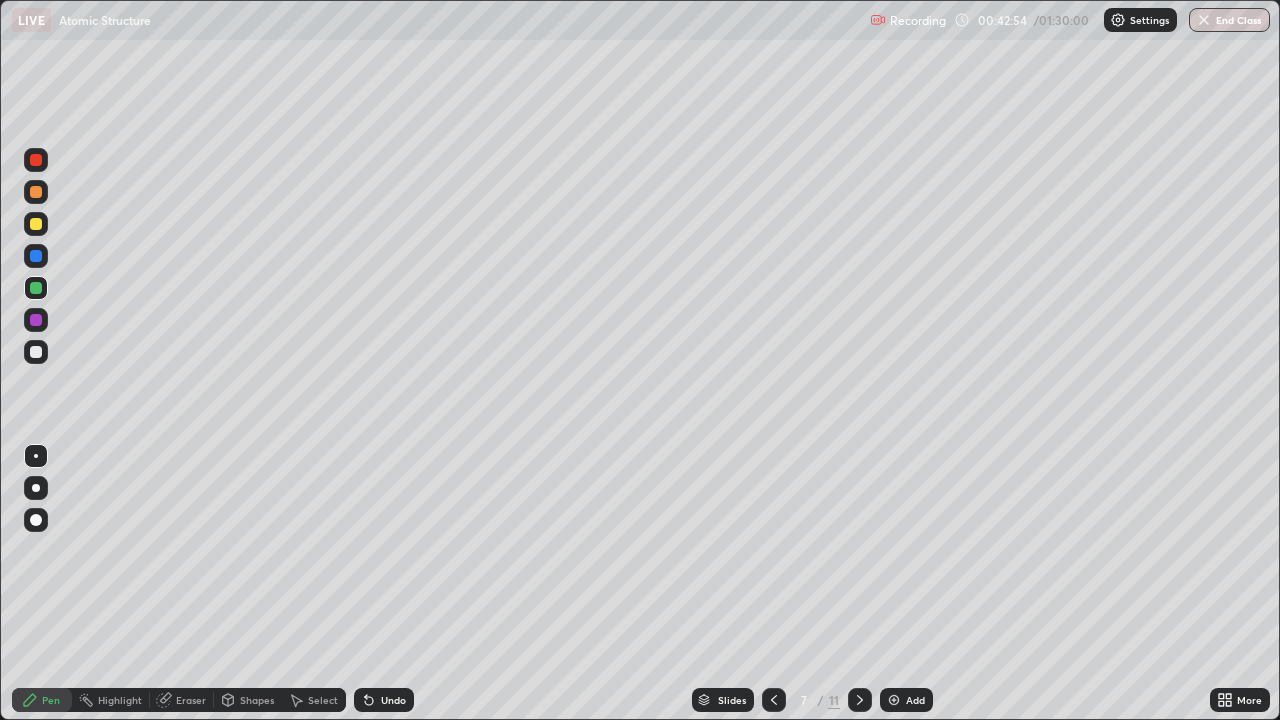 click at bounding box center [860, 700] 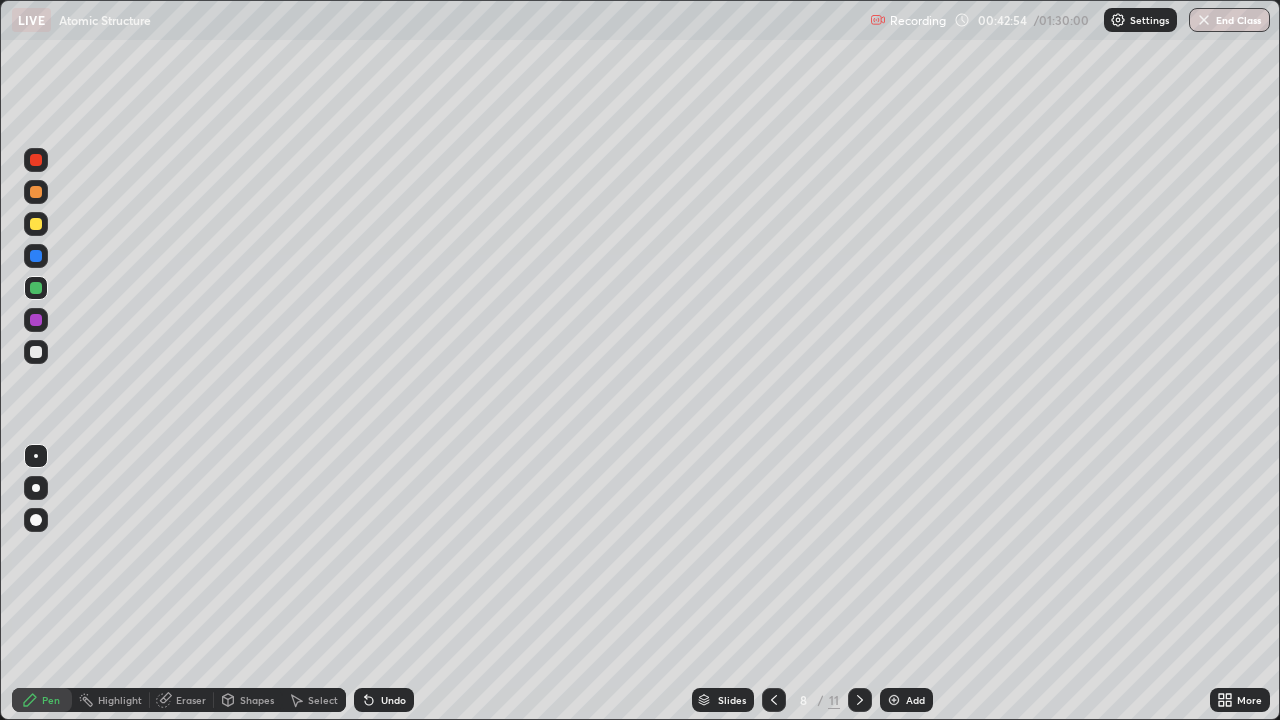 click on "11" at bounding box center (834, 700) 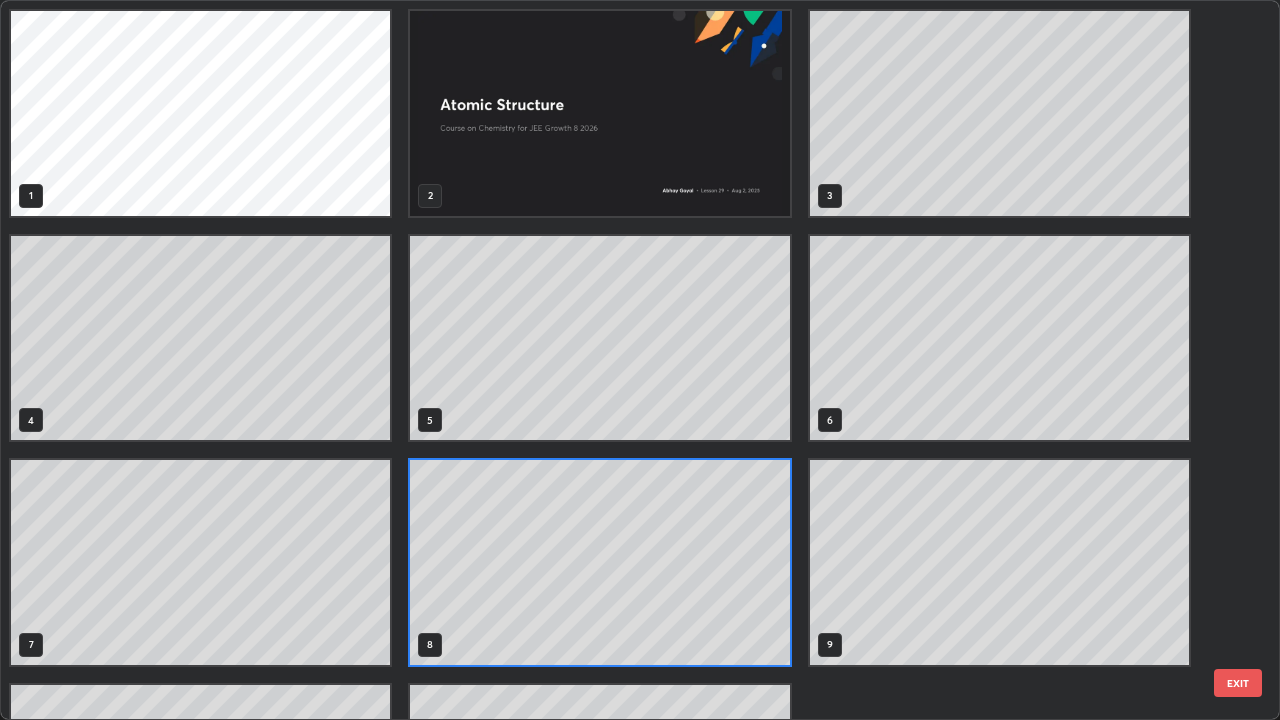 scroll, scrollTop: 7, scrollLeft: 11, axis: both 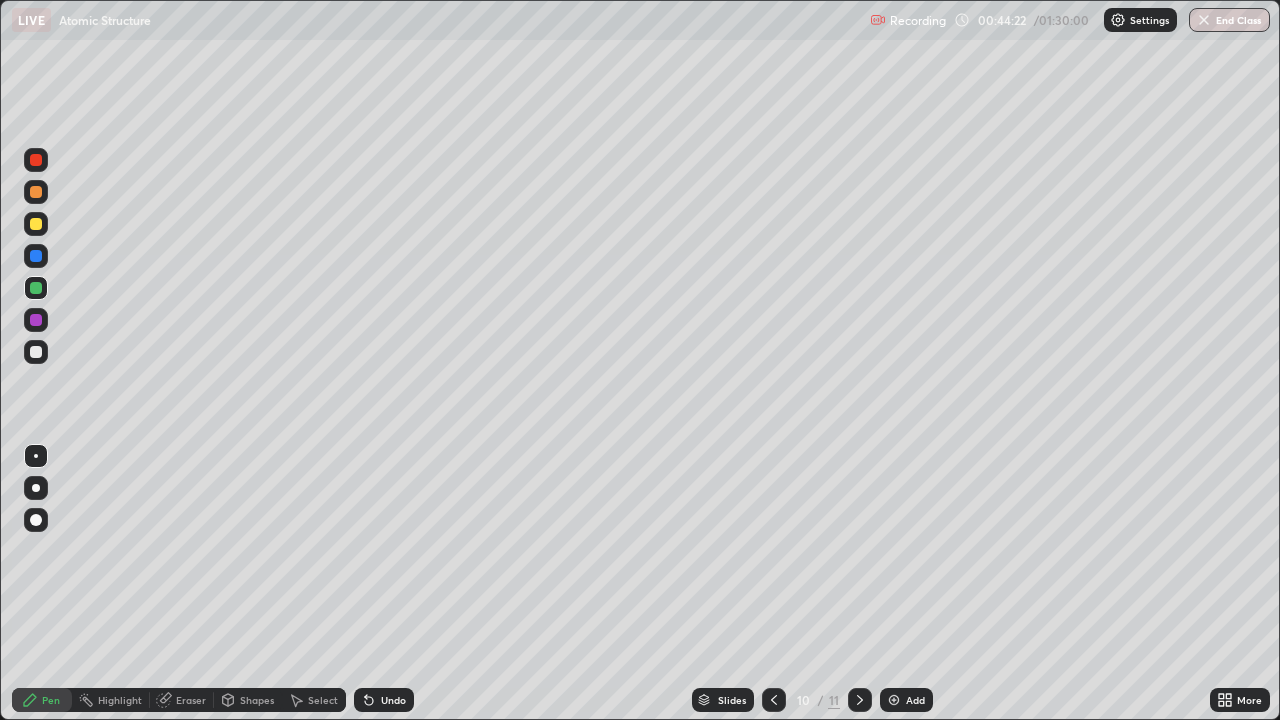 click at bounding box center (894, 700) 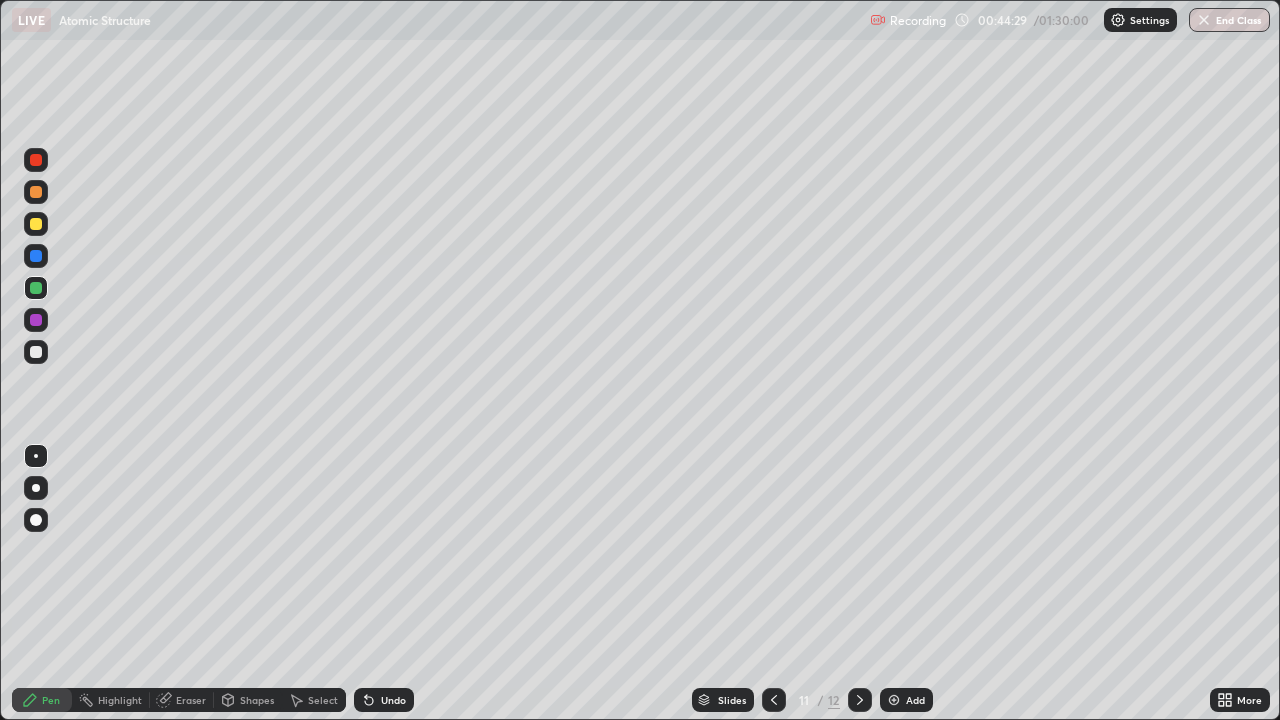 click at bounding box center (36, 224) 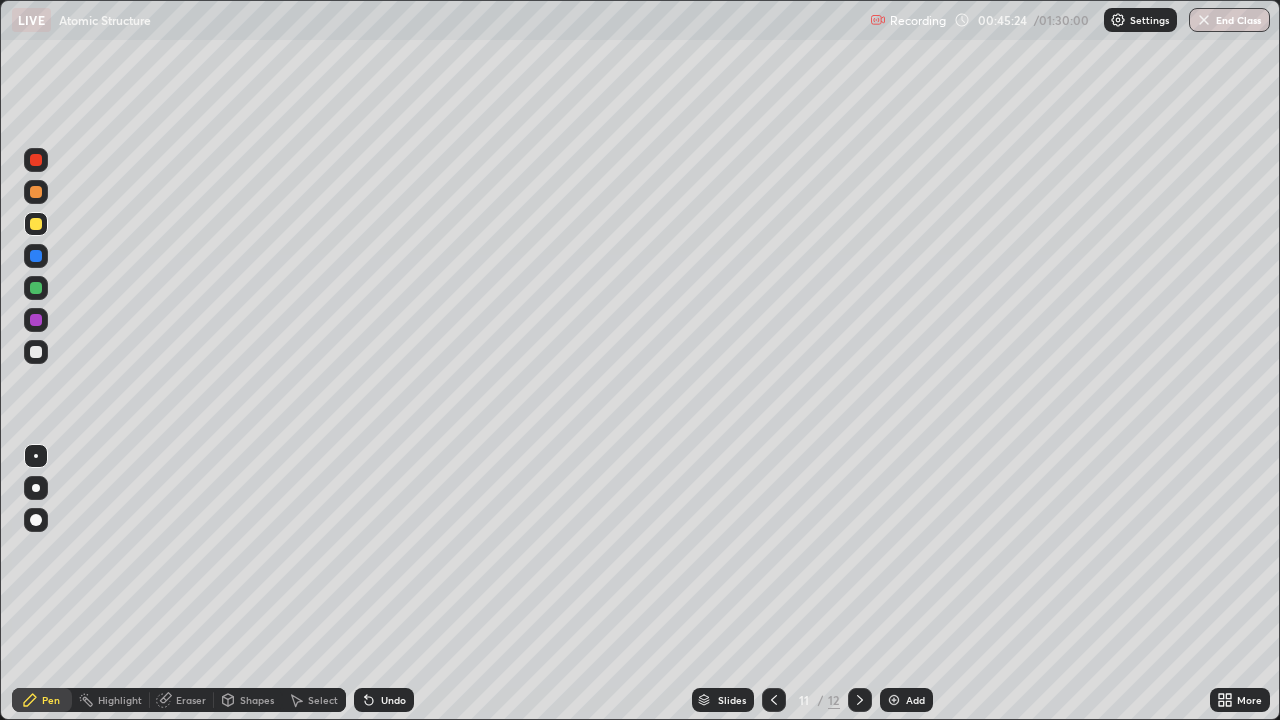 click 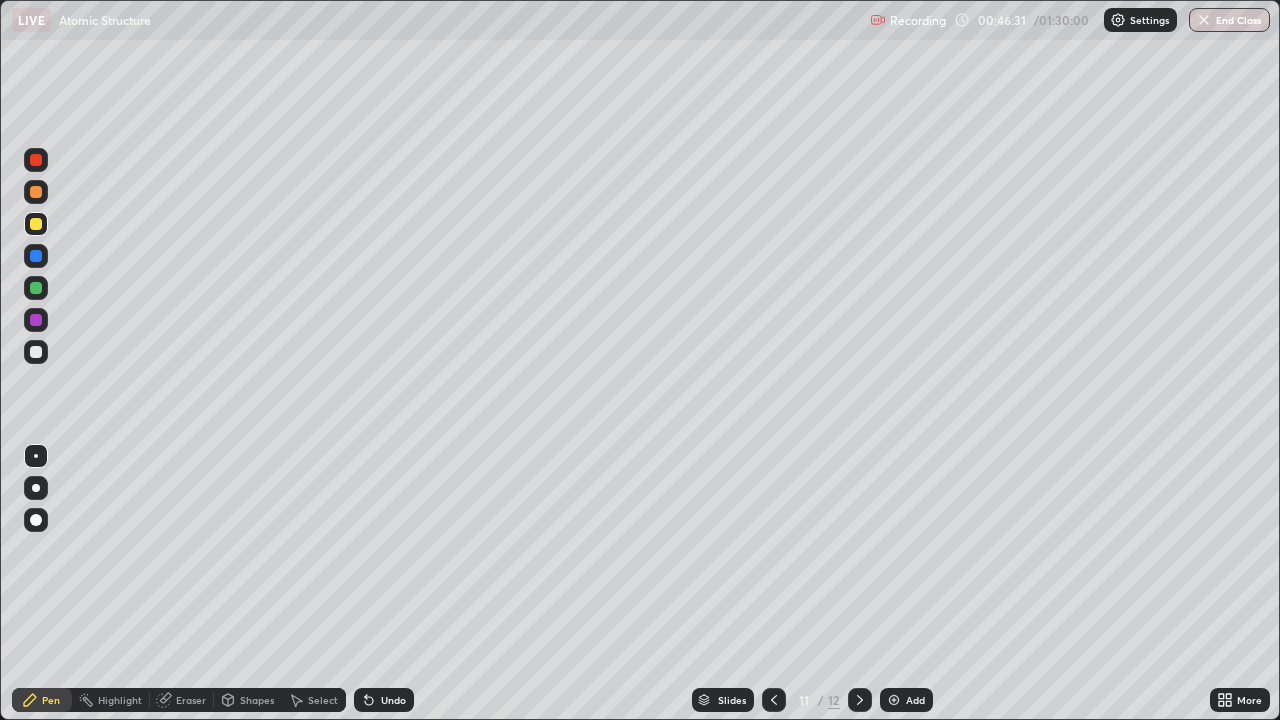 click on "Undo" at bounding box center (384, 700) 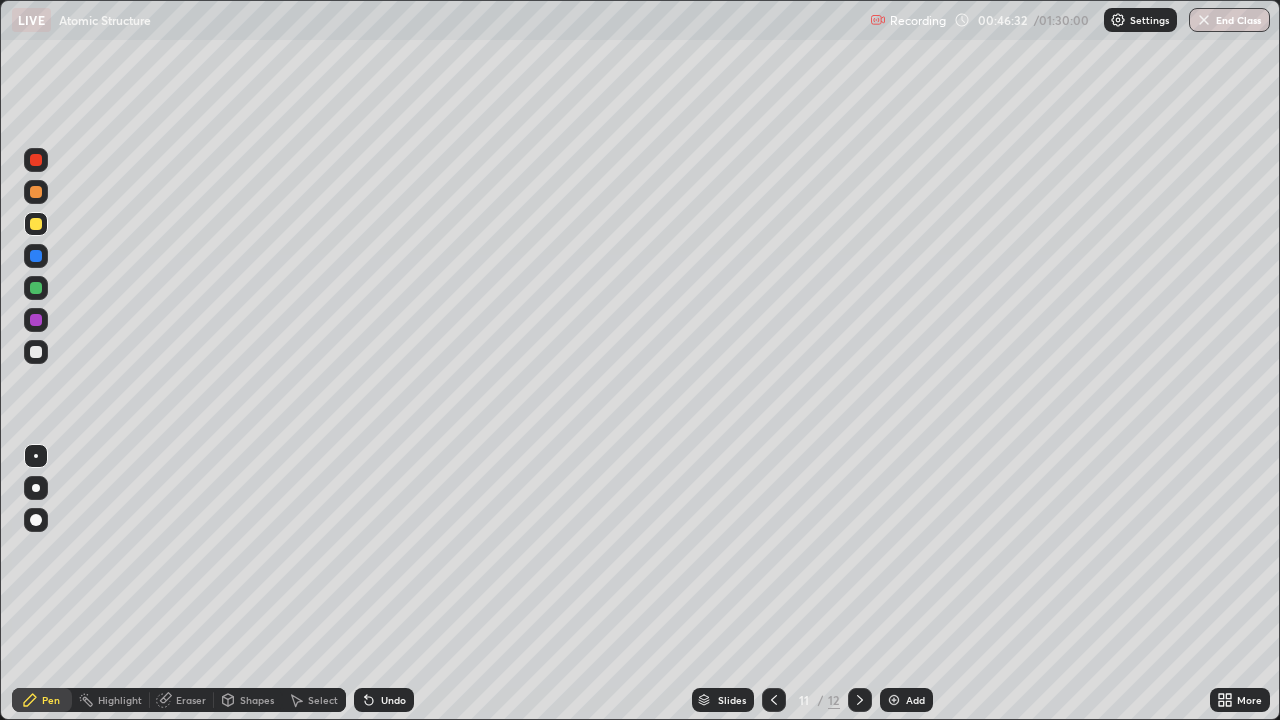 click on "Undo" at bounding box center [393, 700] 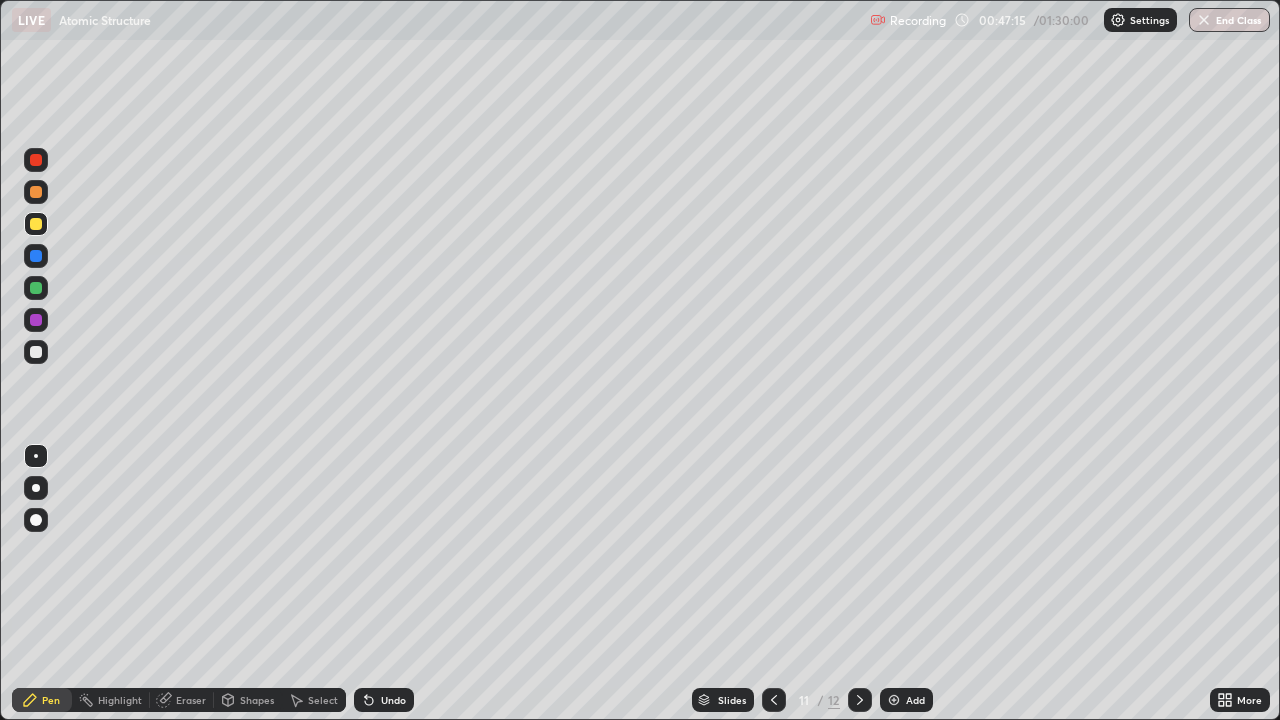 click at bounding box center (36, 560) 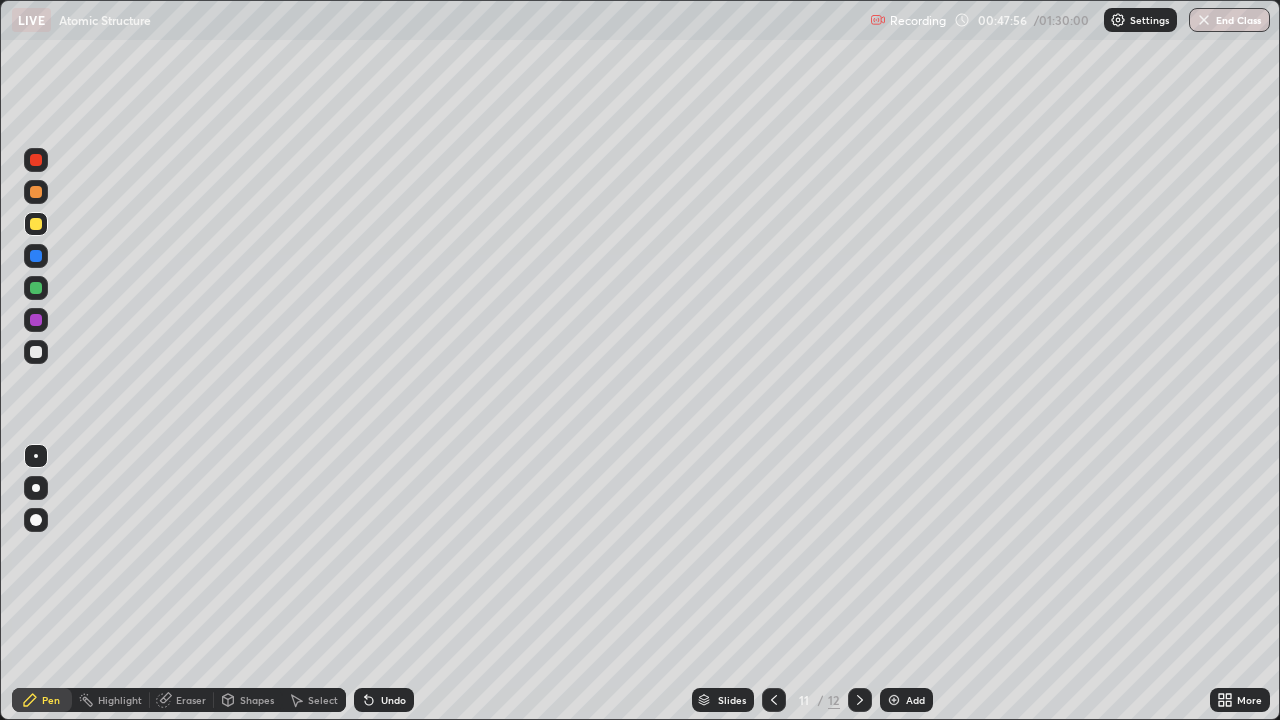 click on "Add" at bounding box center (906, 700) 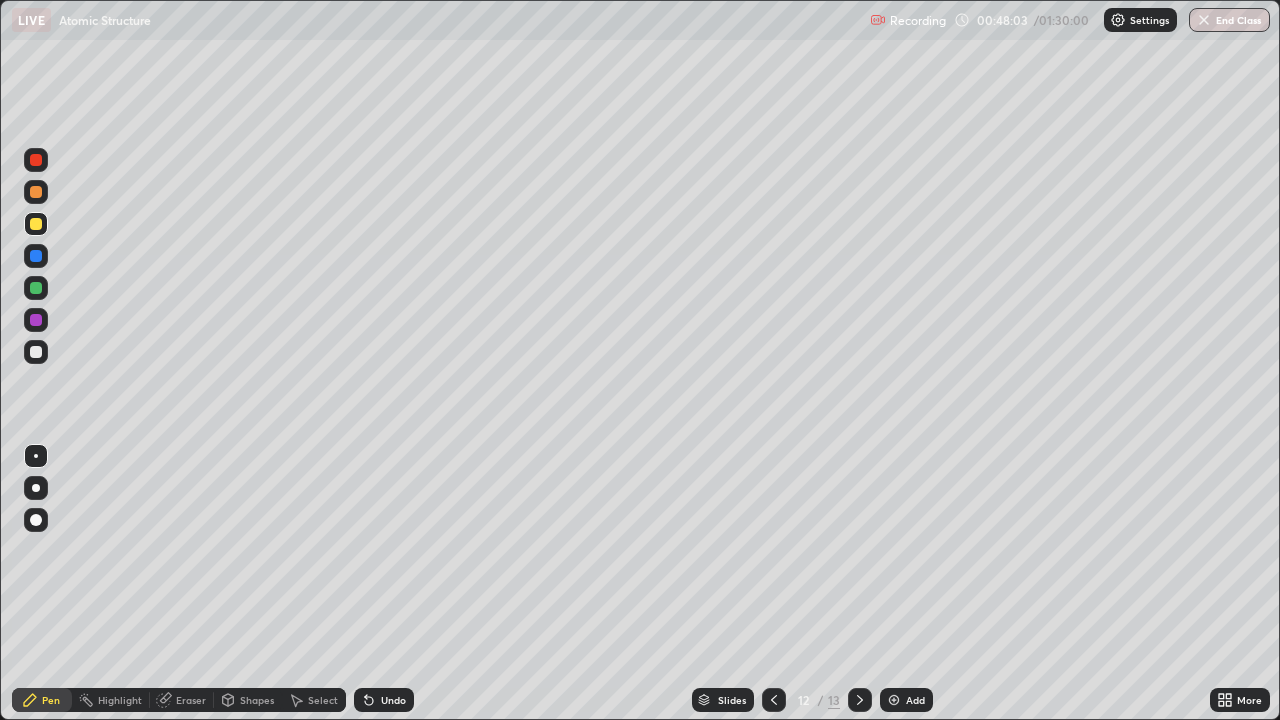 click at bounding box center (36, 352) 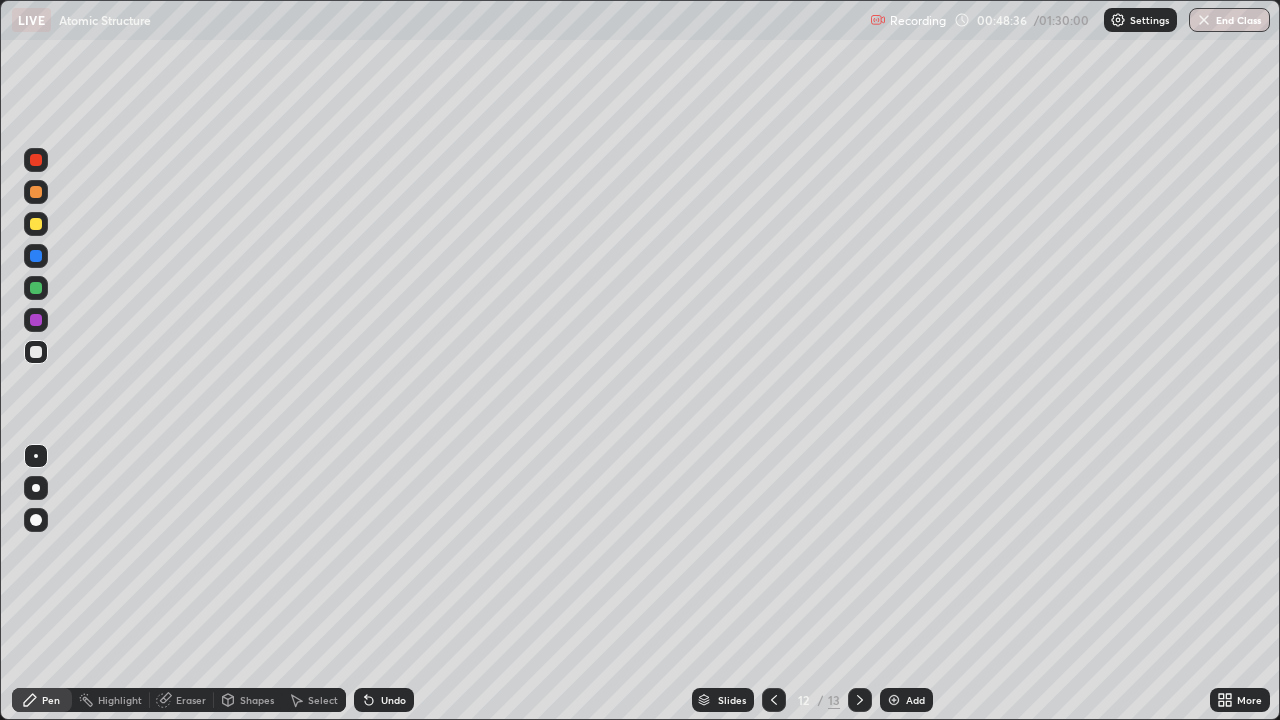 click on "Undo" at bounding box center [384, 700] 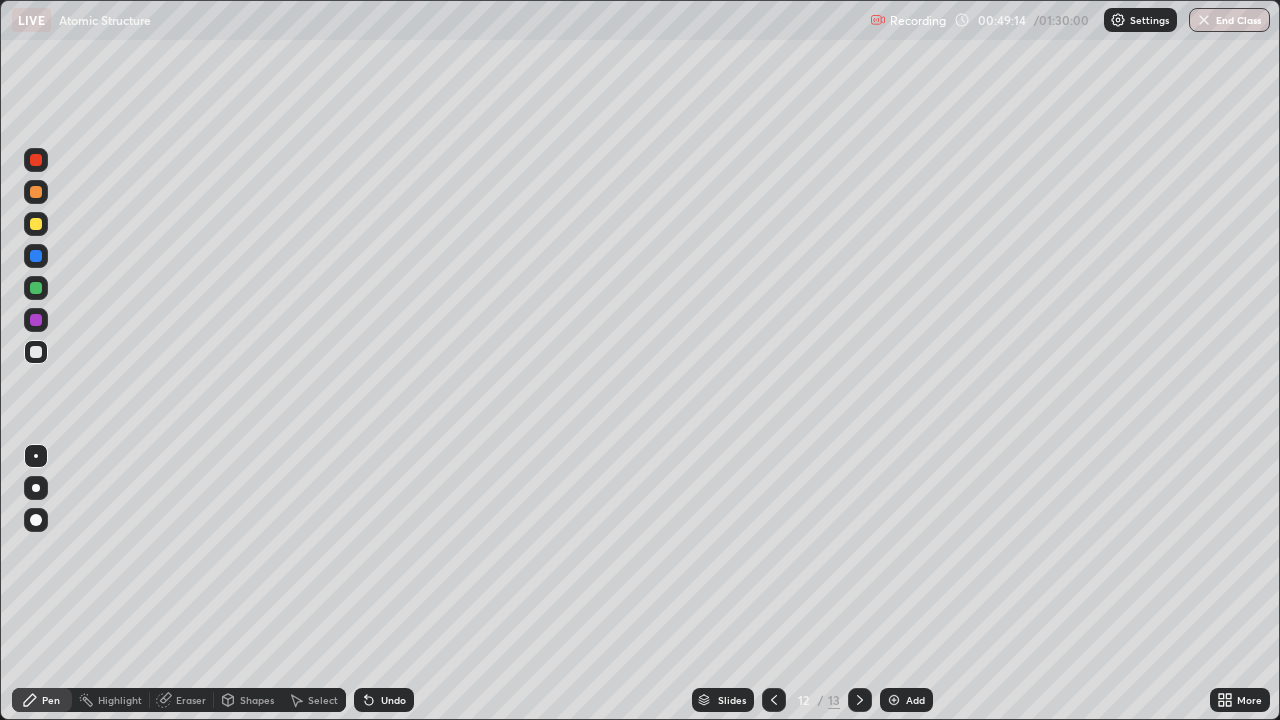 click on "Undo" at bounding box center (384, 700) 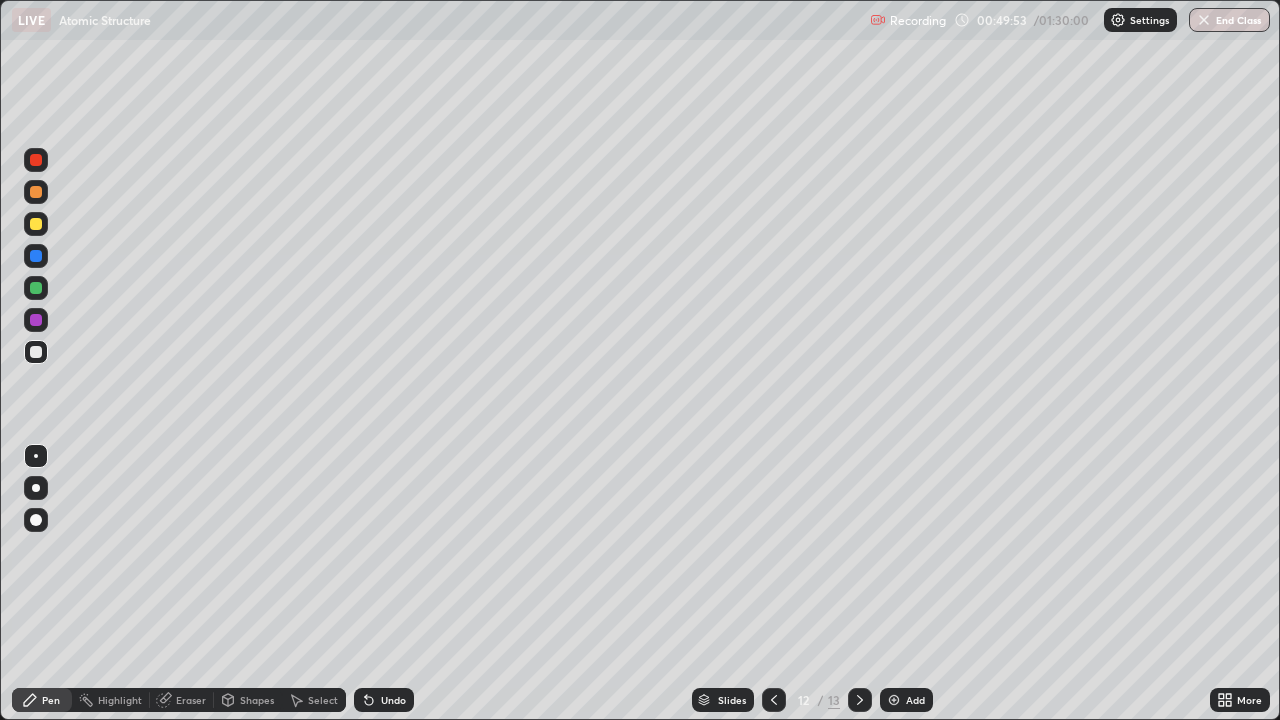 click on "Add" at bounding box center (915, 700) 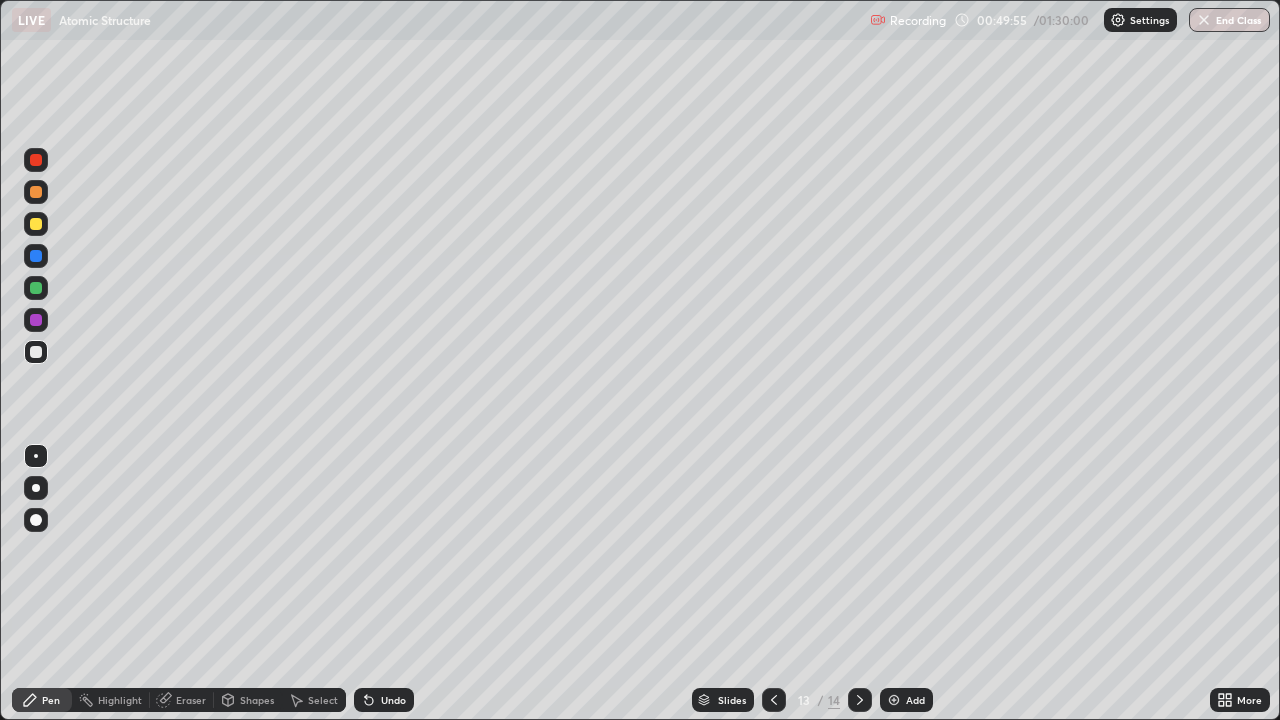 click at bounding box center [774, 700] 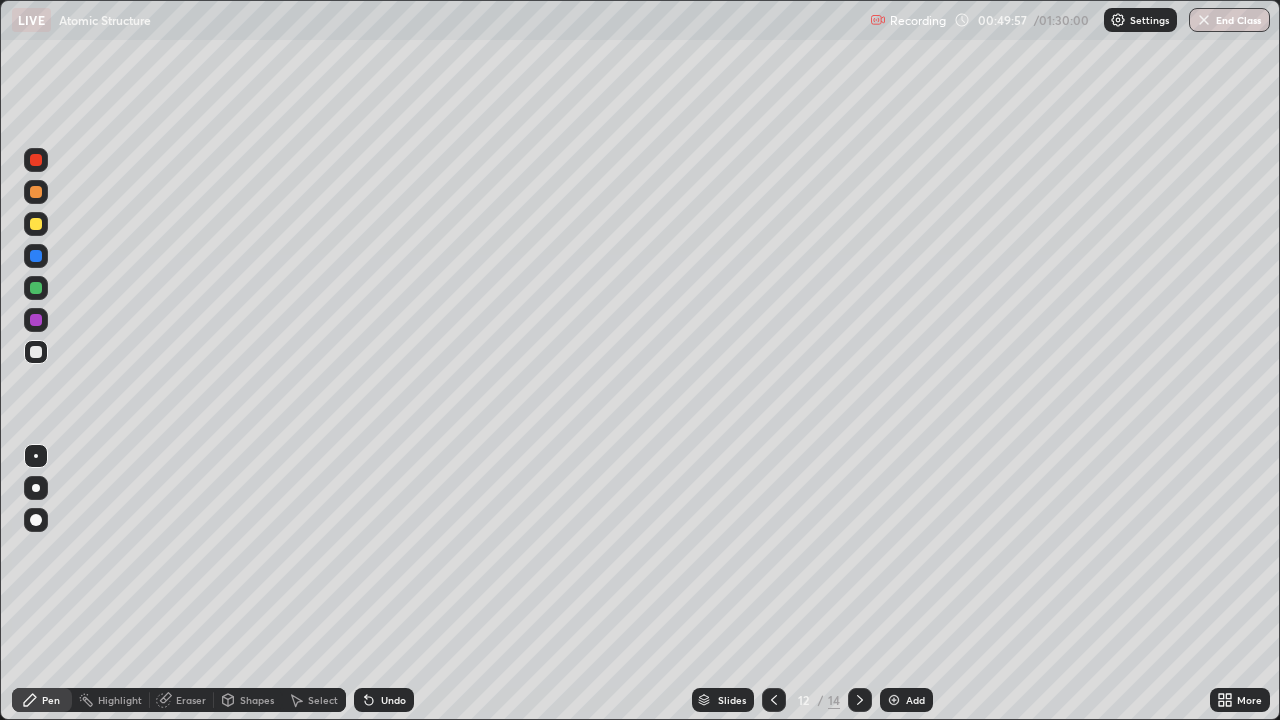 click 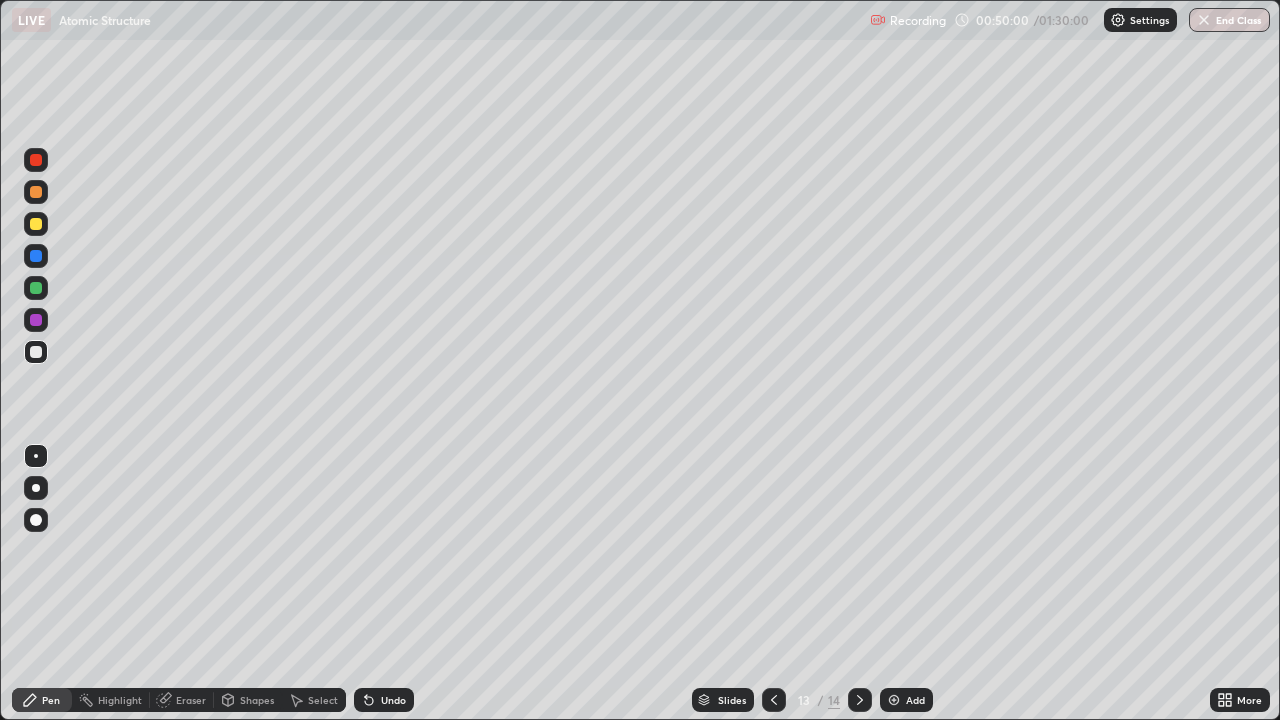 click 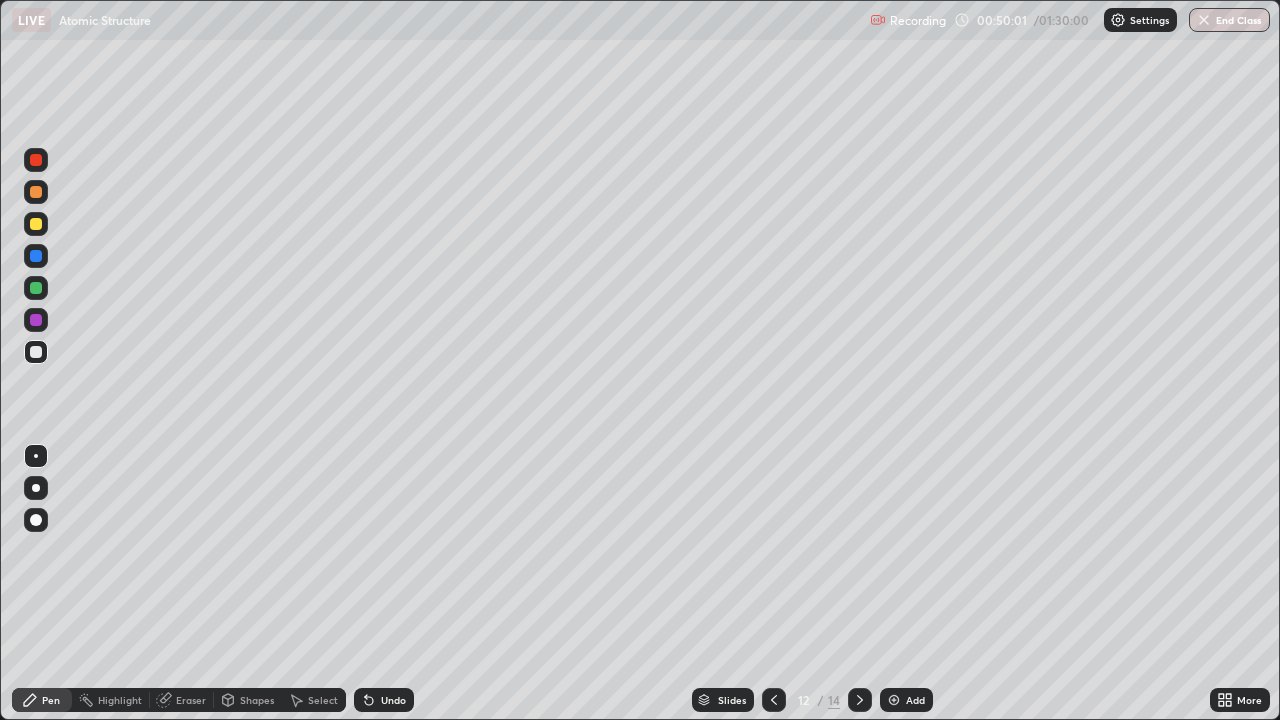 click 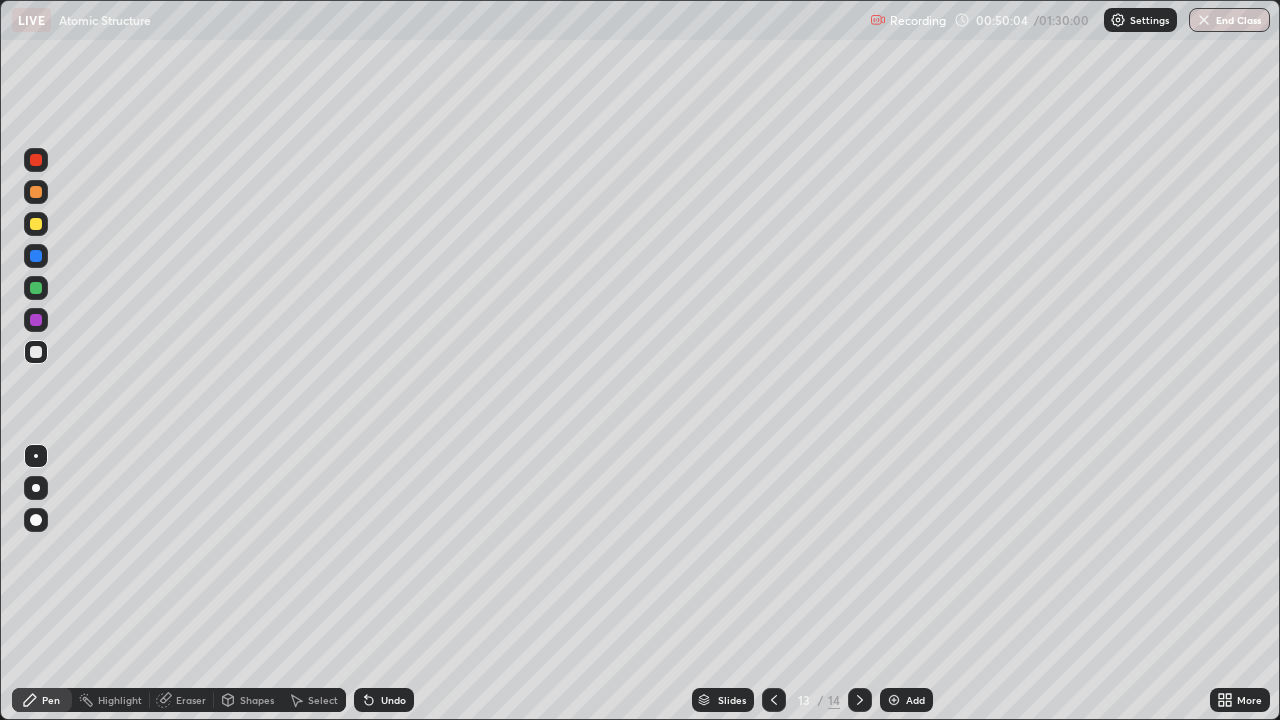 click 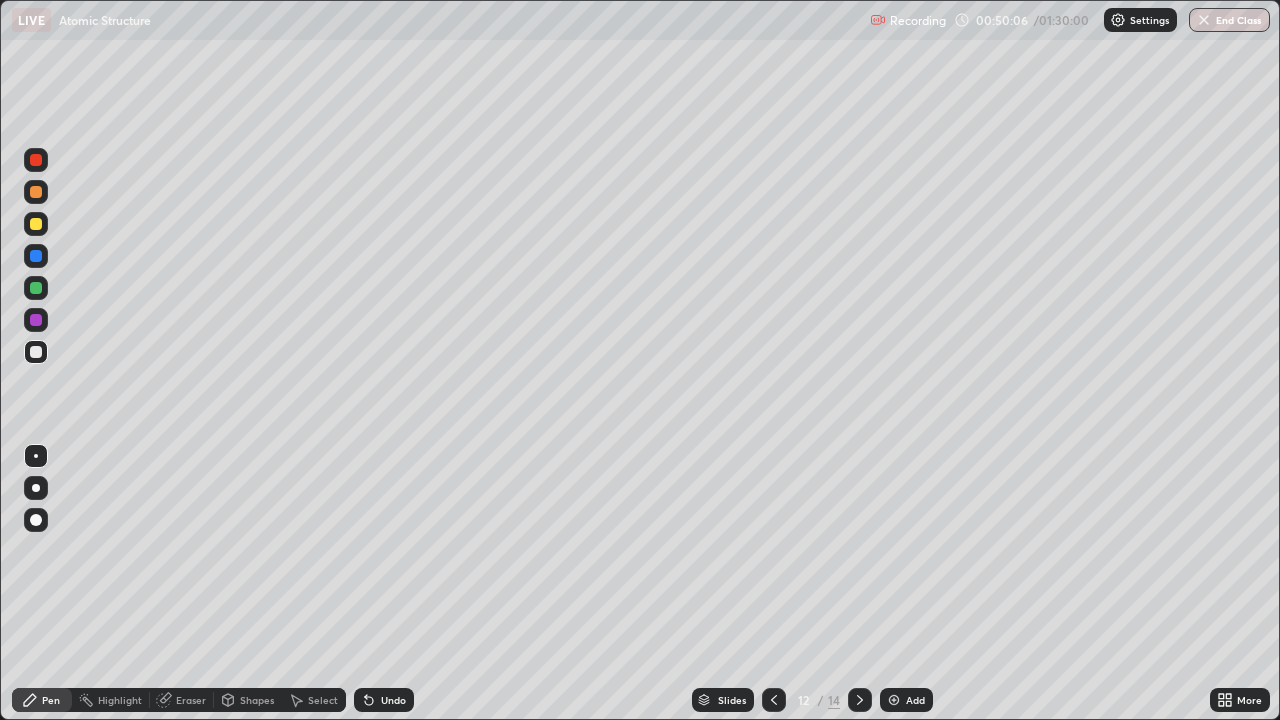 click 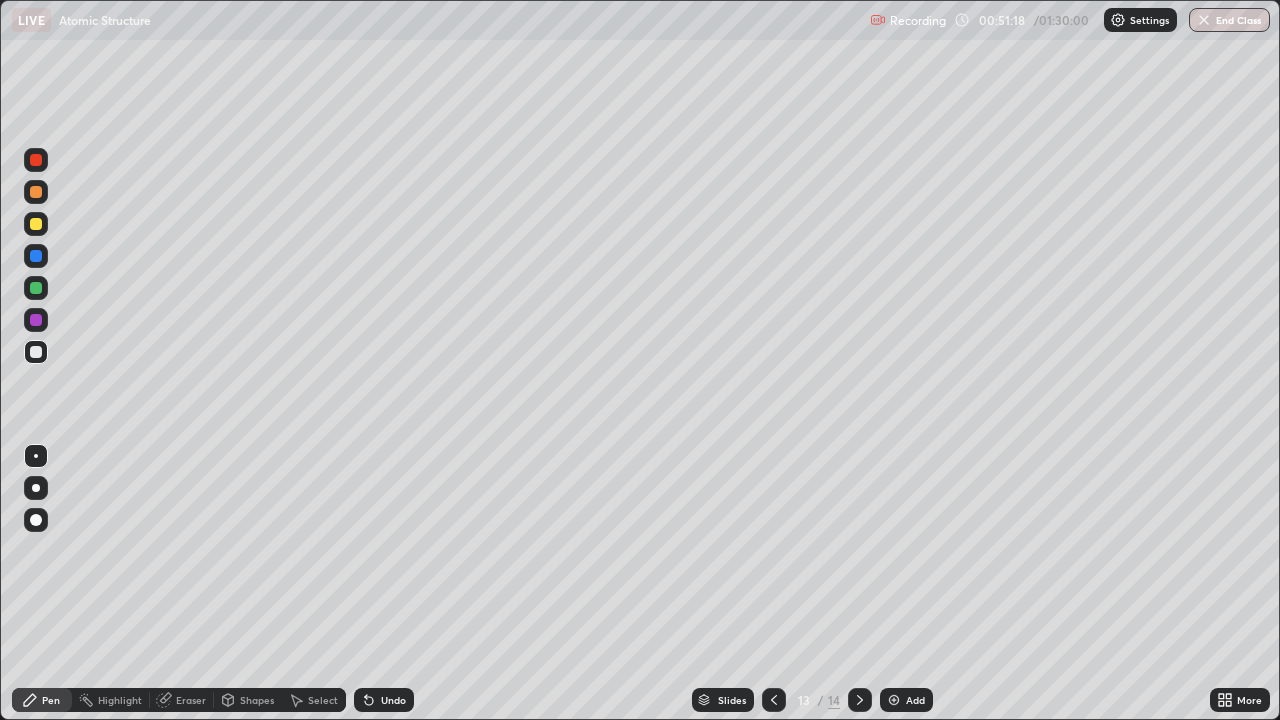 click 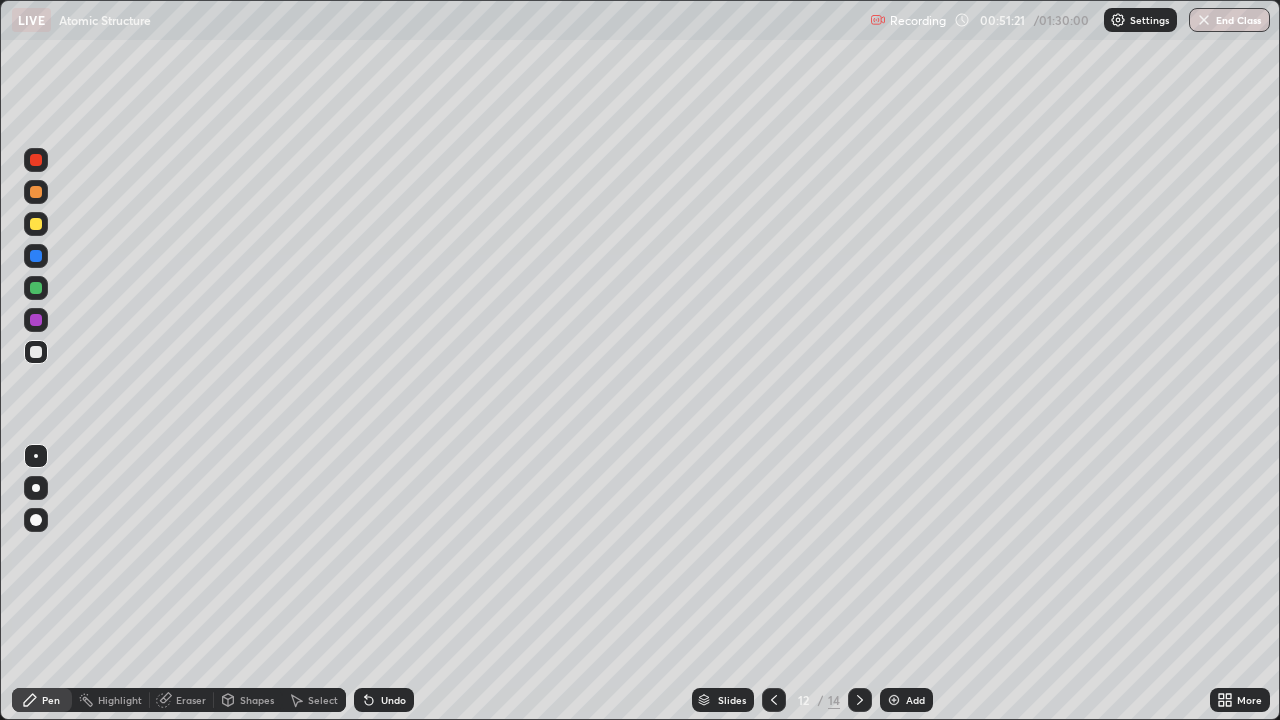 click at bounding box center (774, 700) 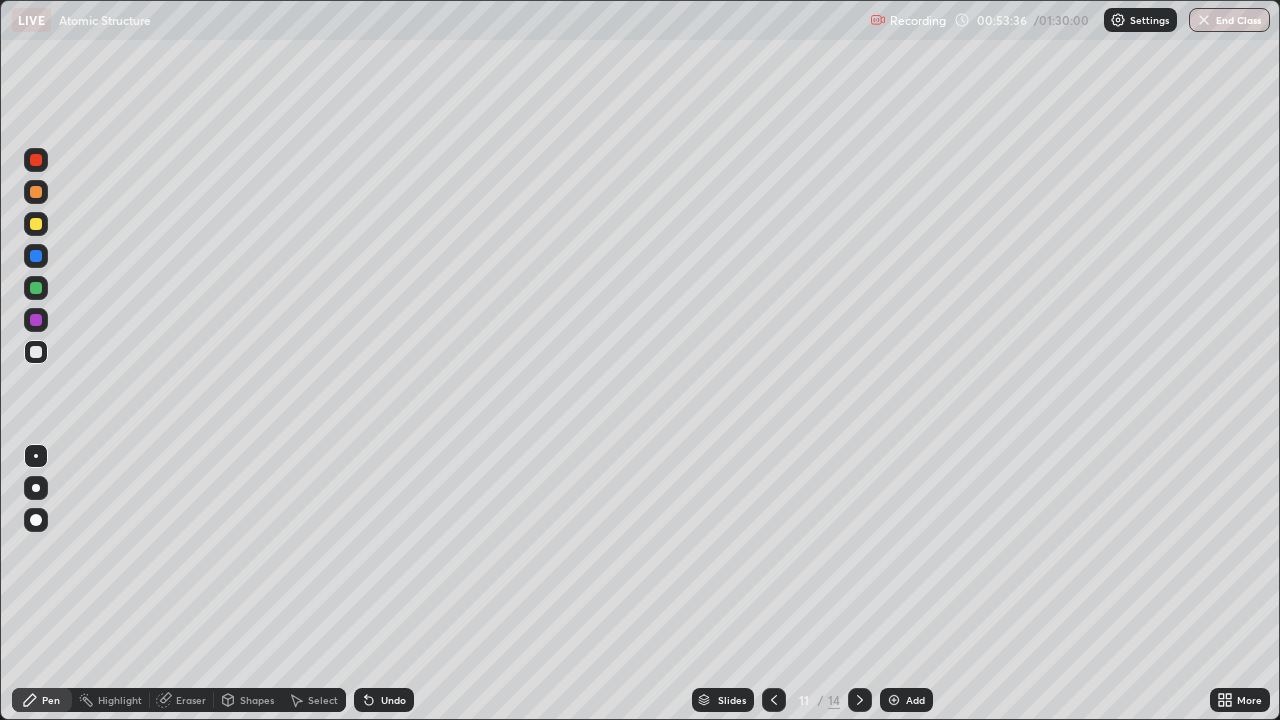 click at bounding box center [860, 700] 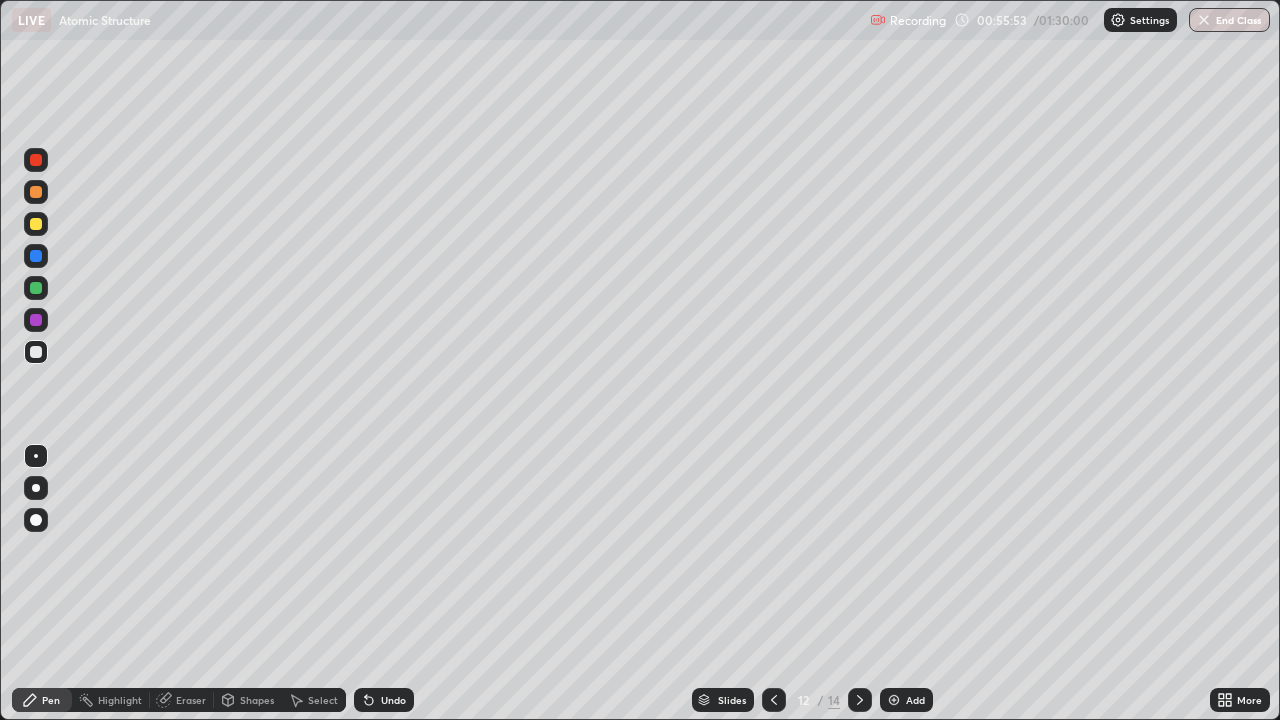 click 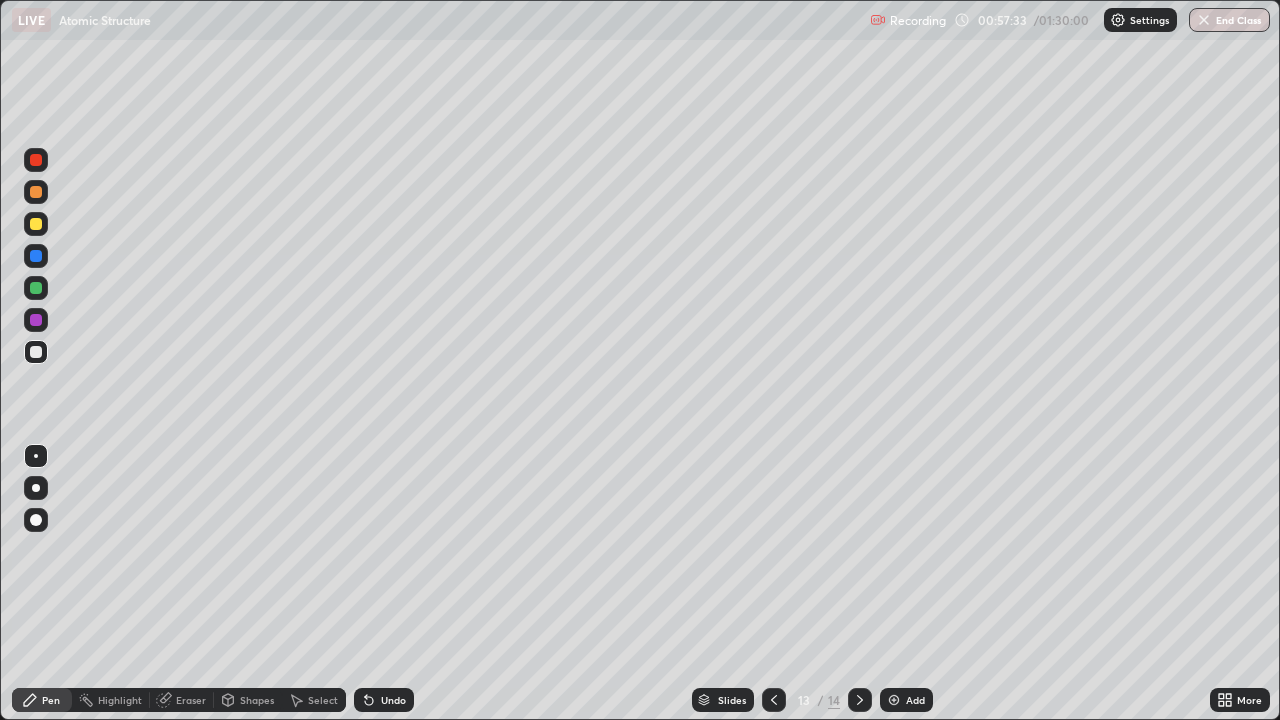 click on "Add" at bounding box center (915, 700) 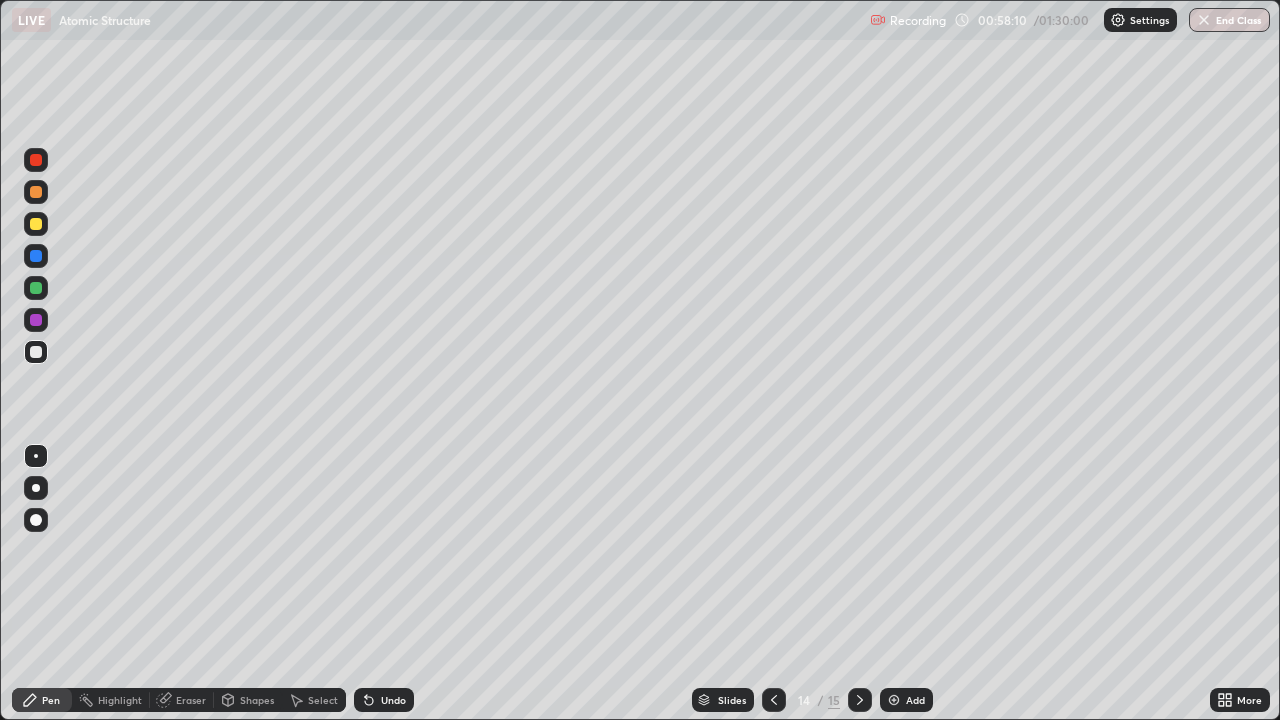 click on "Undo" at bounding box center (384, 700) 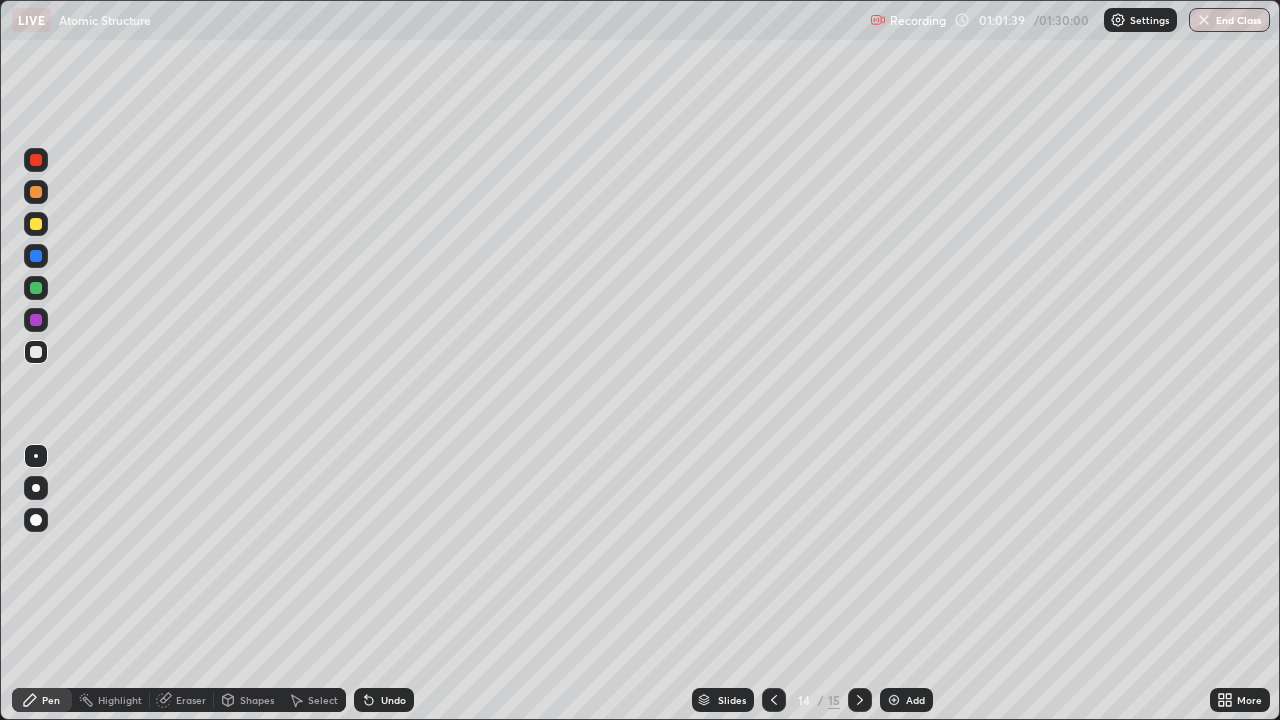 click on "Add" at bounding box center (906, 700) 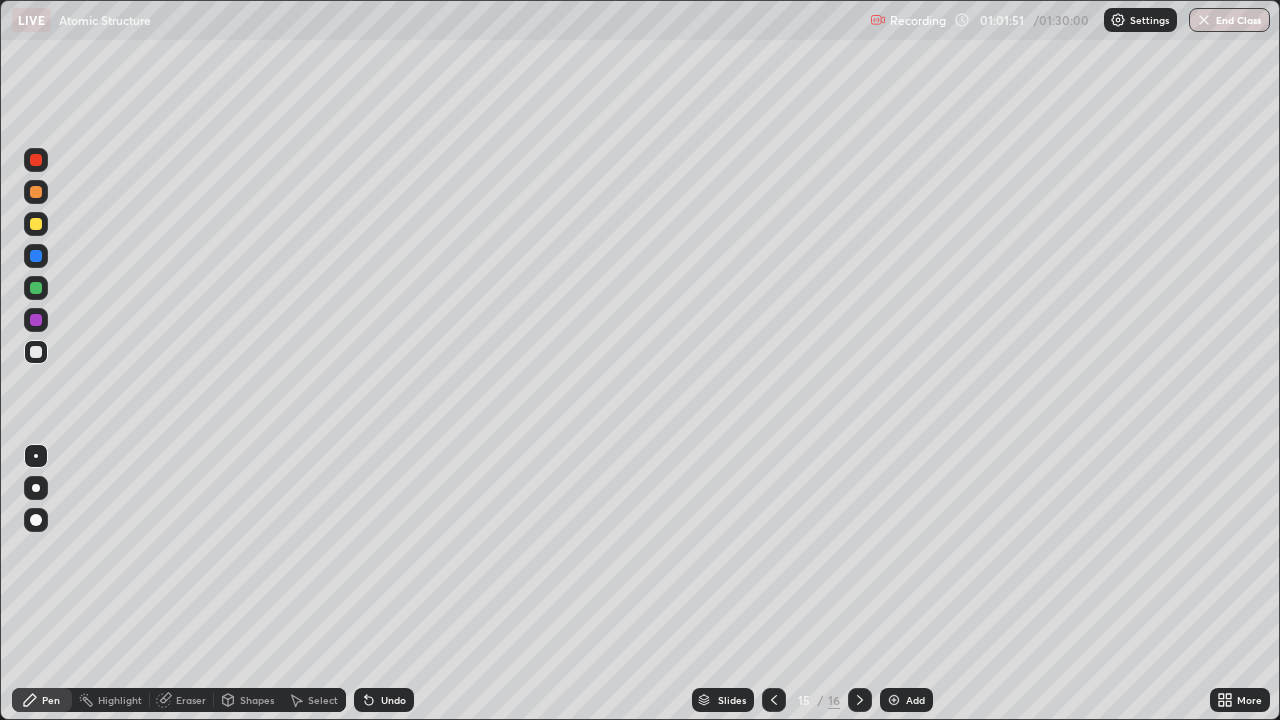 click on "Undo" at bounding box center [384, 700] 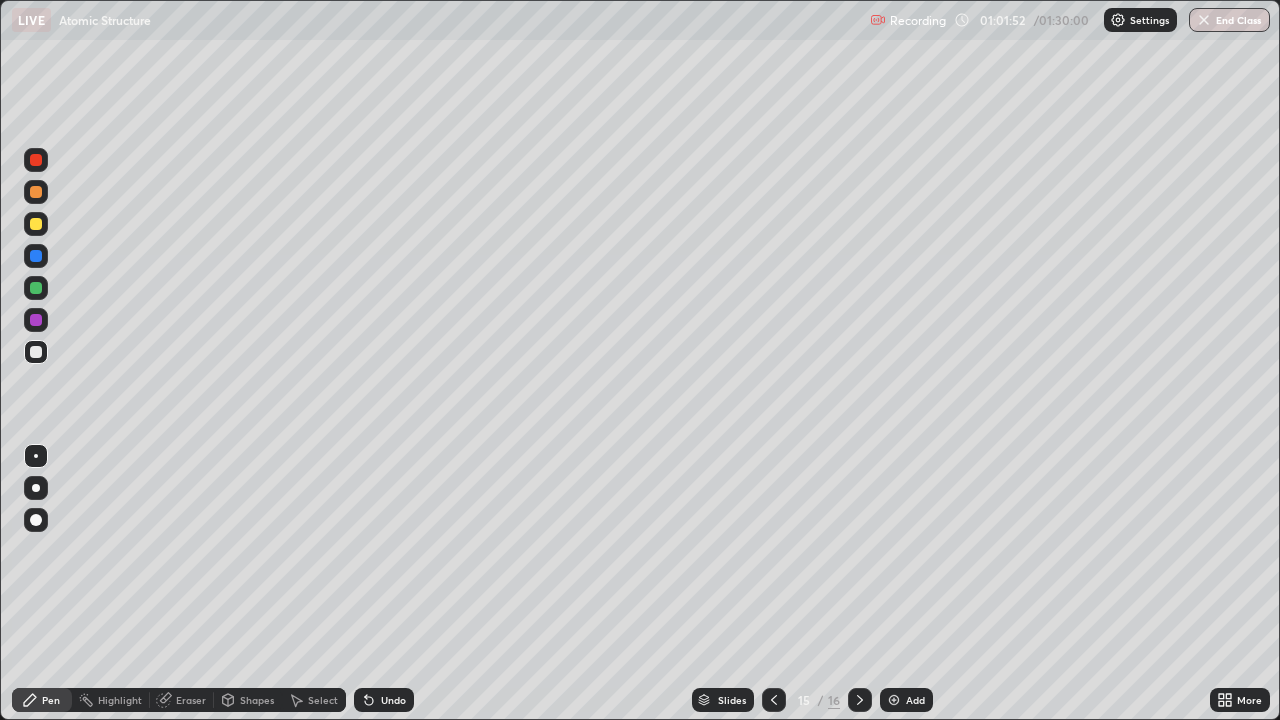 click on "Undo" at bounding box center [384, 700] 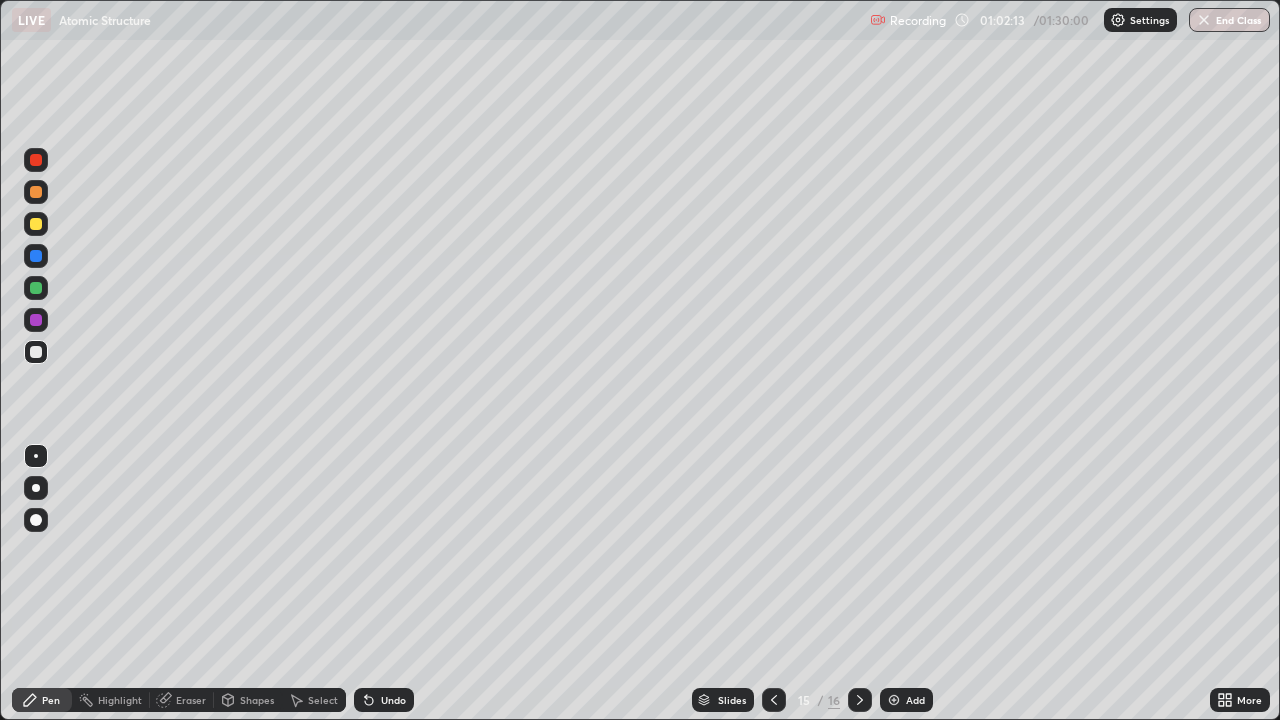 click on "Undo" at bounding box center (393, 700) 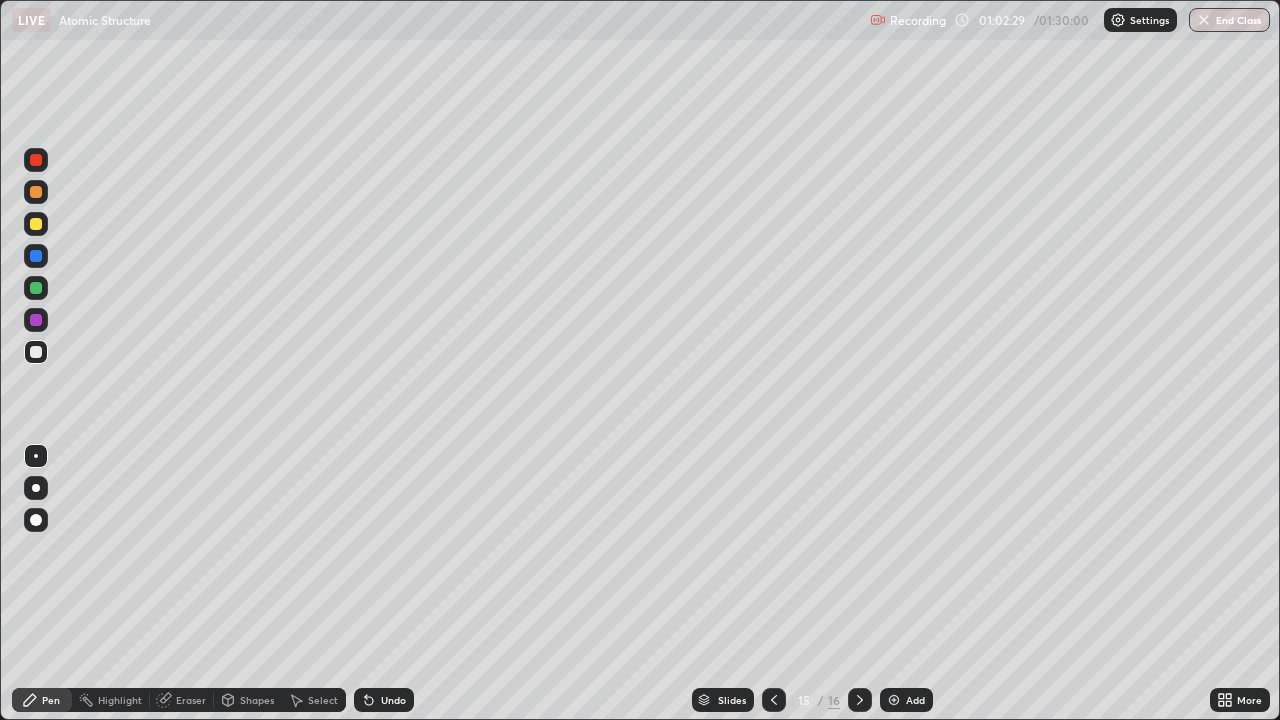 click at bounding box center (36, 224) 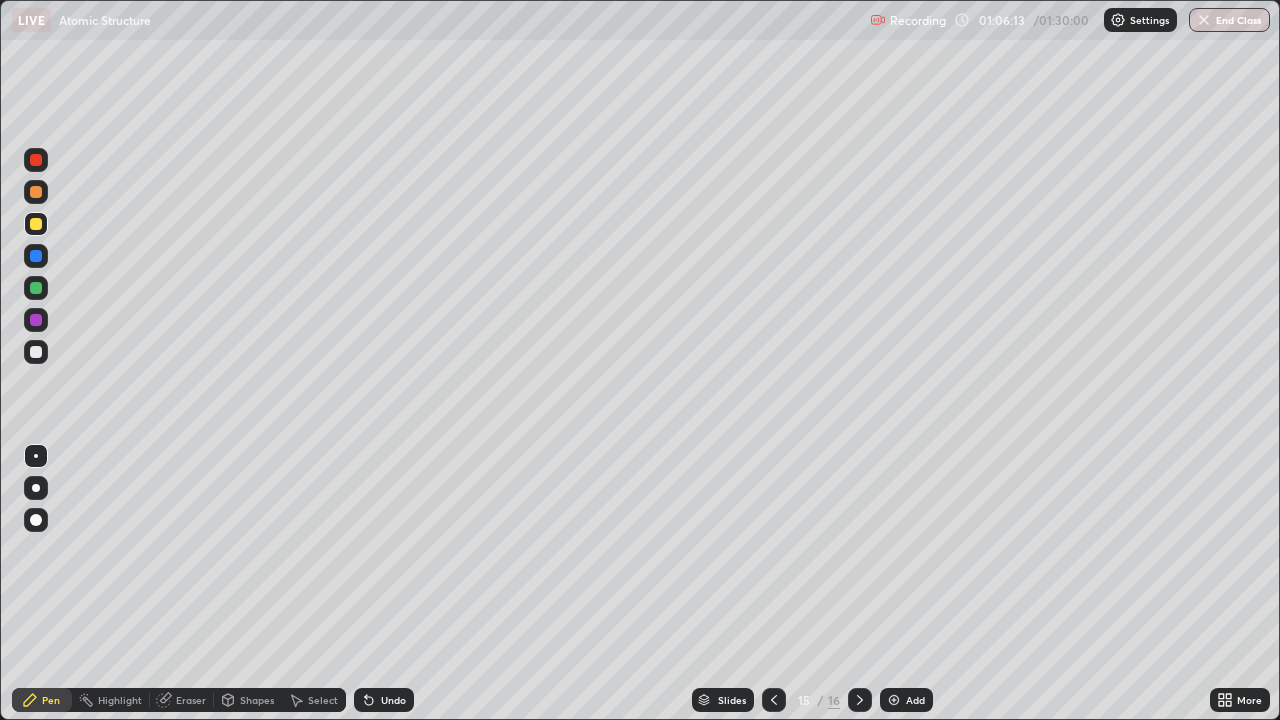 click on "Add" at bounding box center (906, 700) 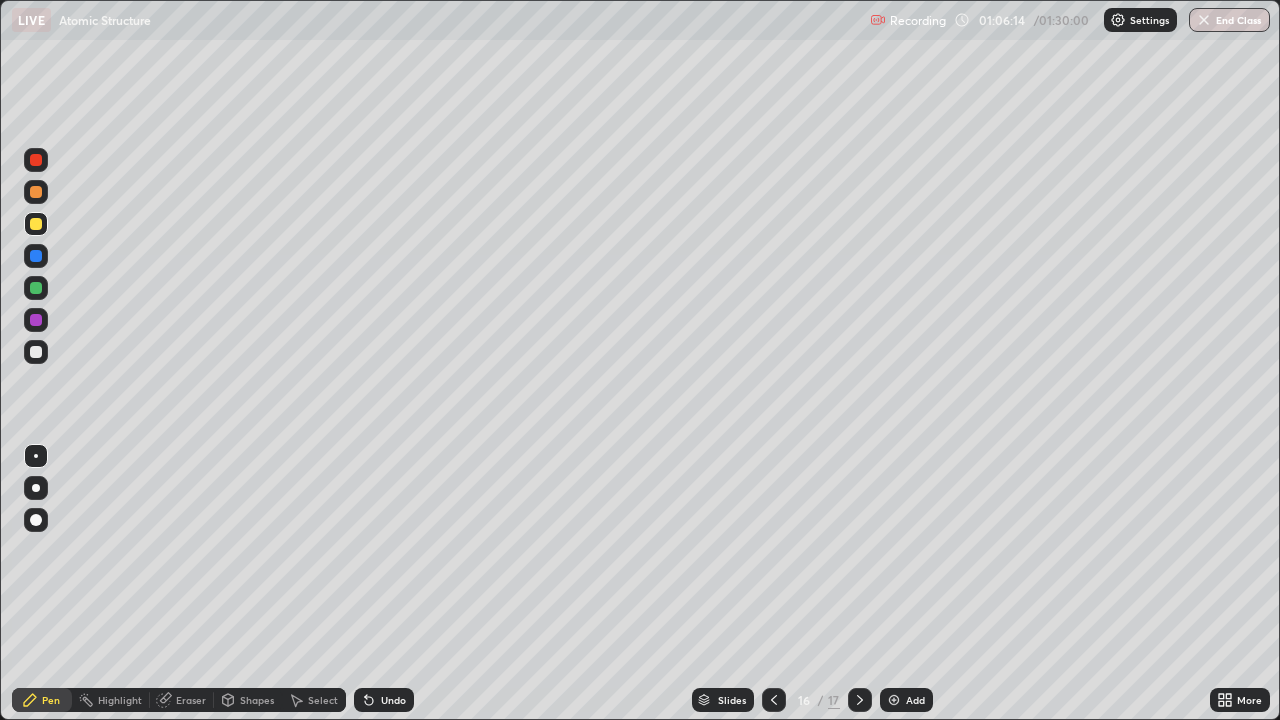 click at bounding box center [36, 224] 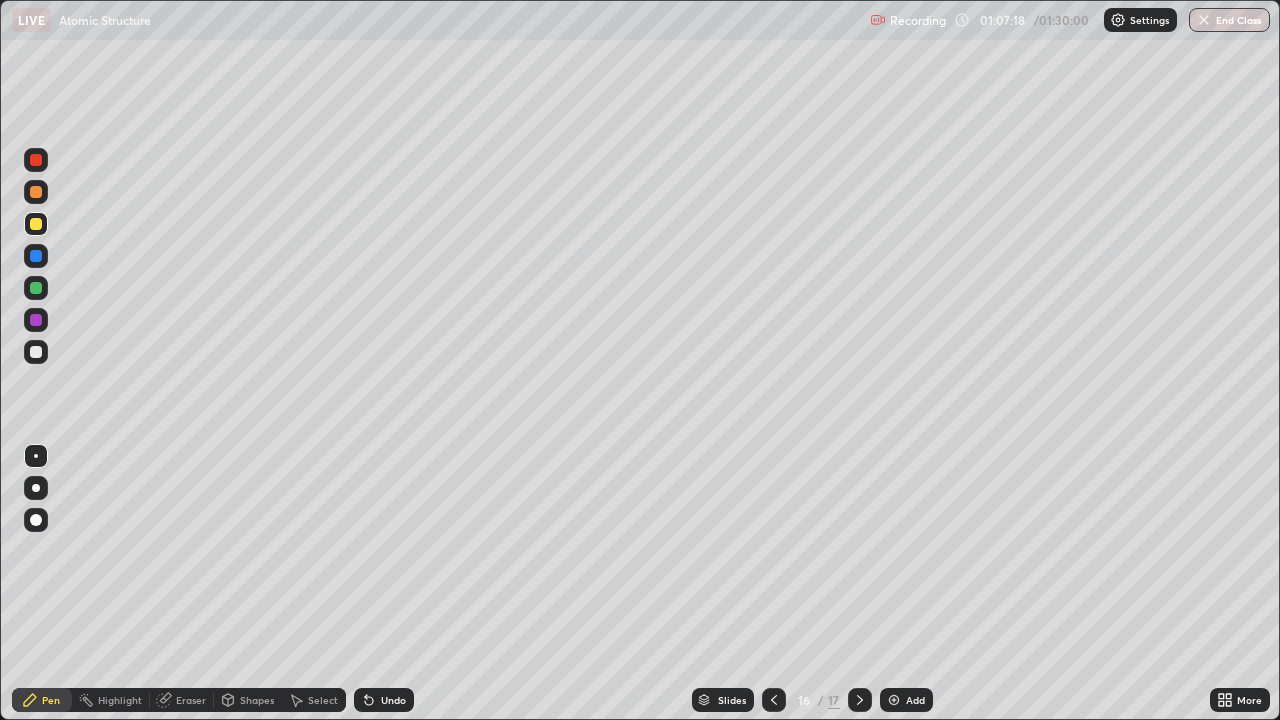 click on "Undo" at bounding box center (393, 700) 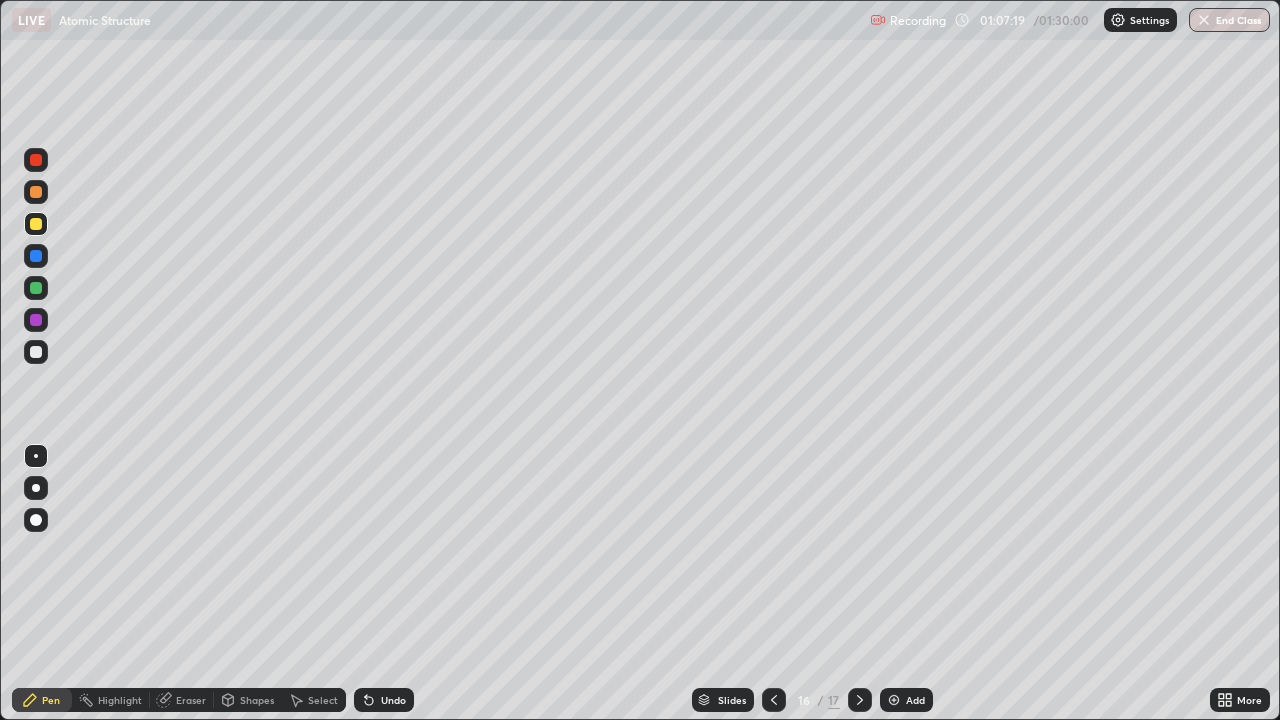 click on "Undo" at bounding box center [393, 700] 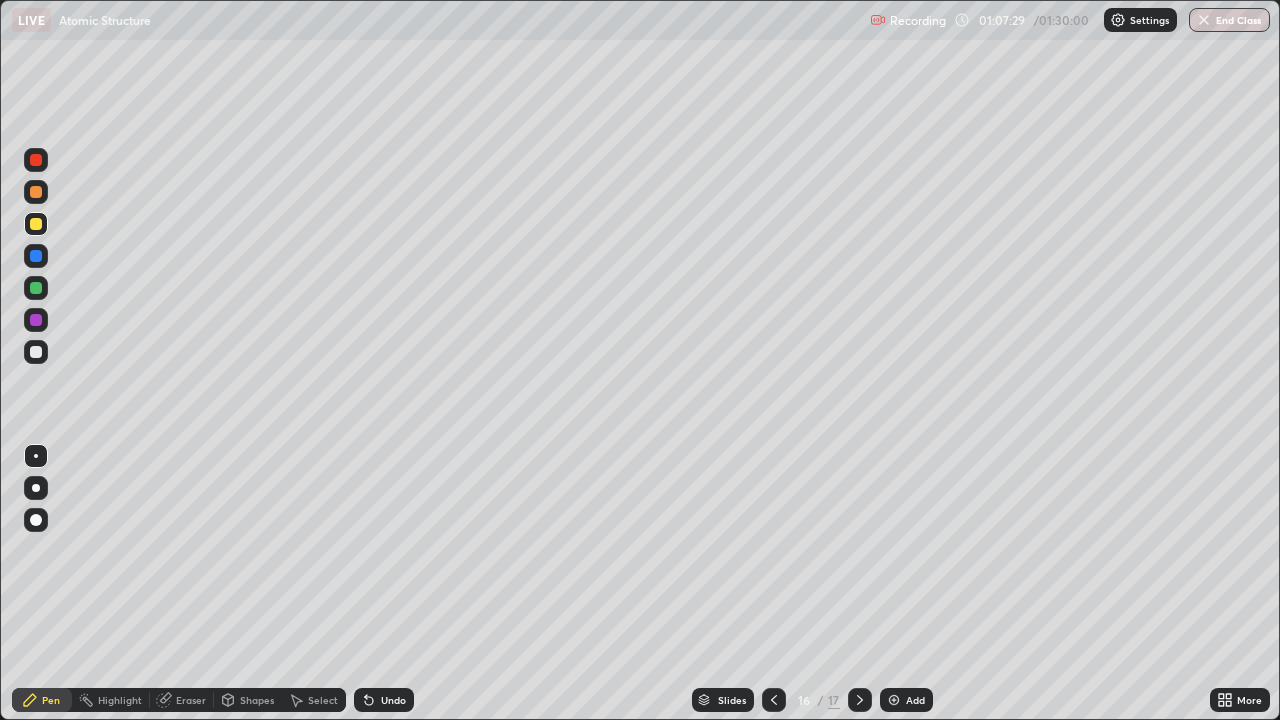 click on "Undo" at bounding box center (393, 700) 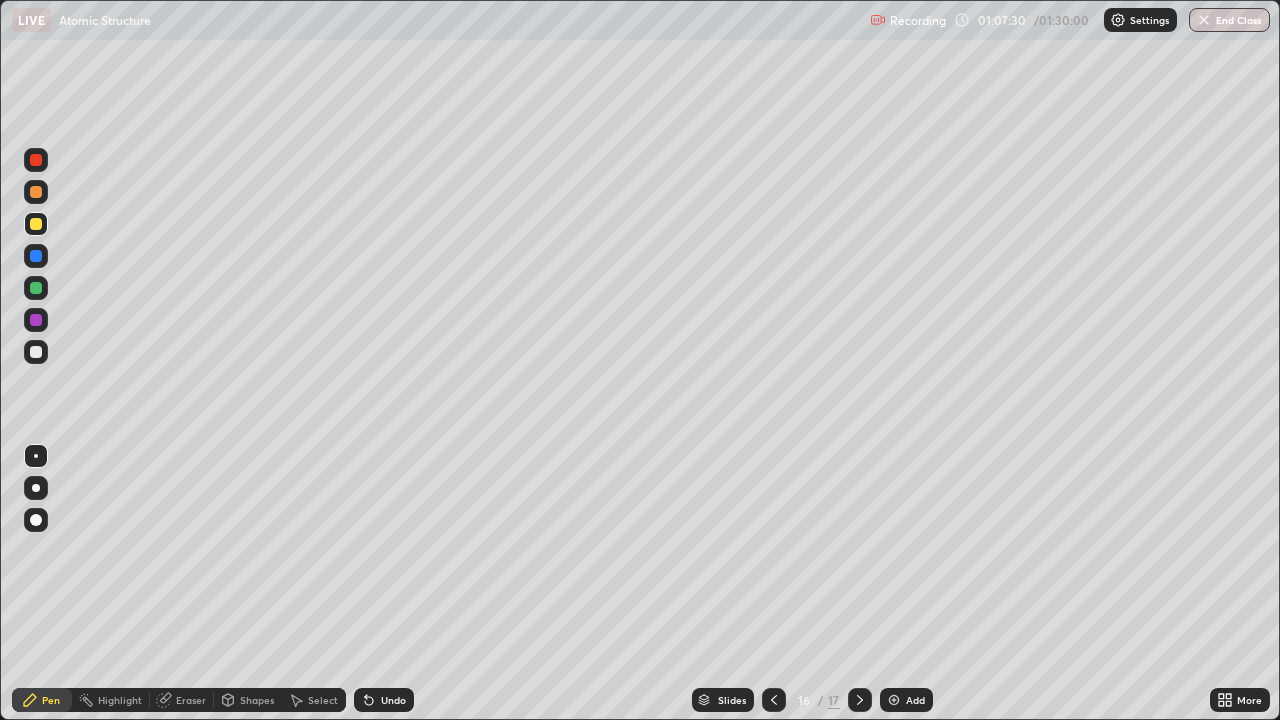 click on "Undo" at bounding box center (393, 700) 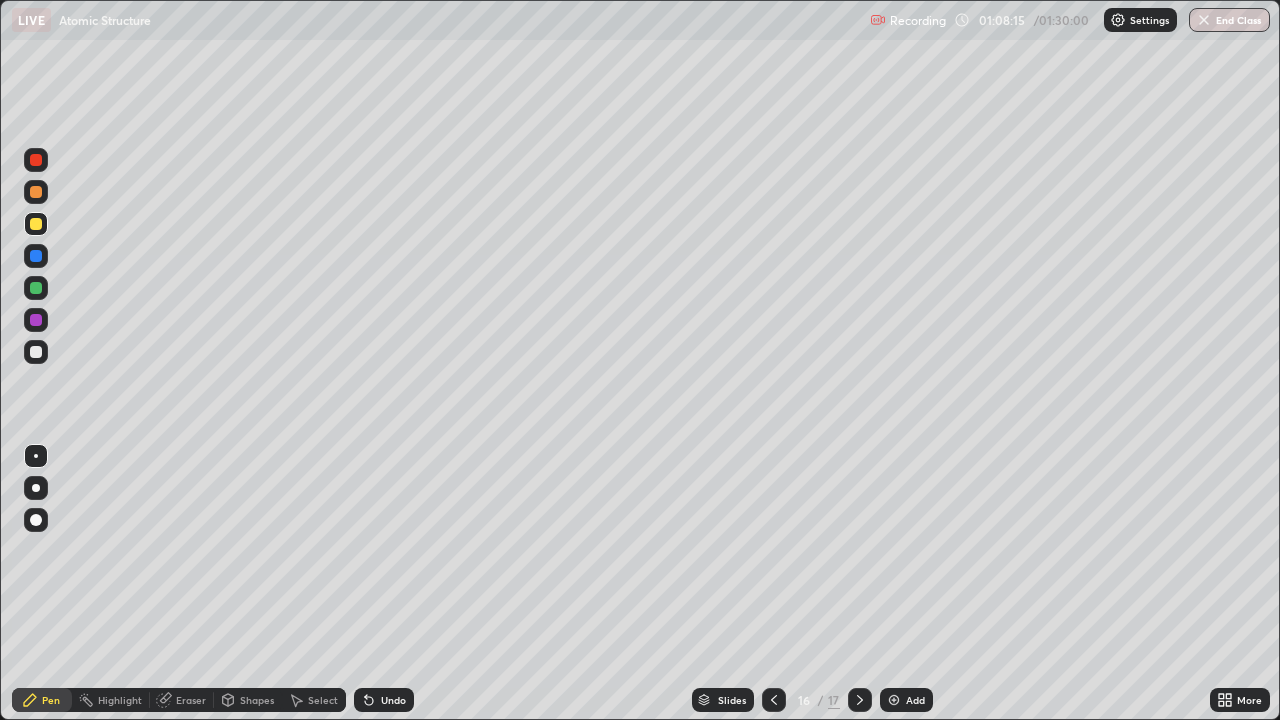 click on "Eraser" at bounding box center (182, 700) 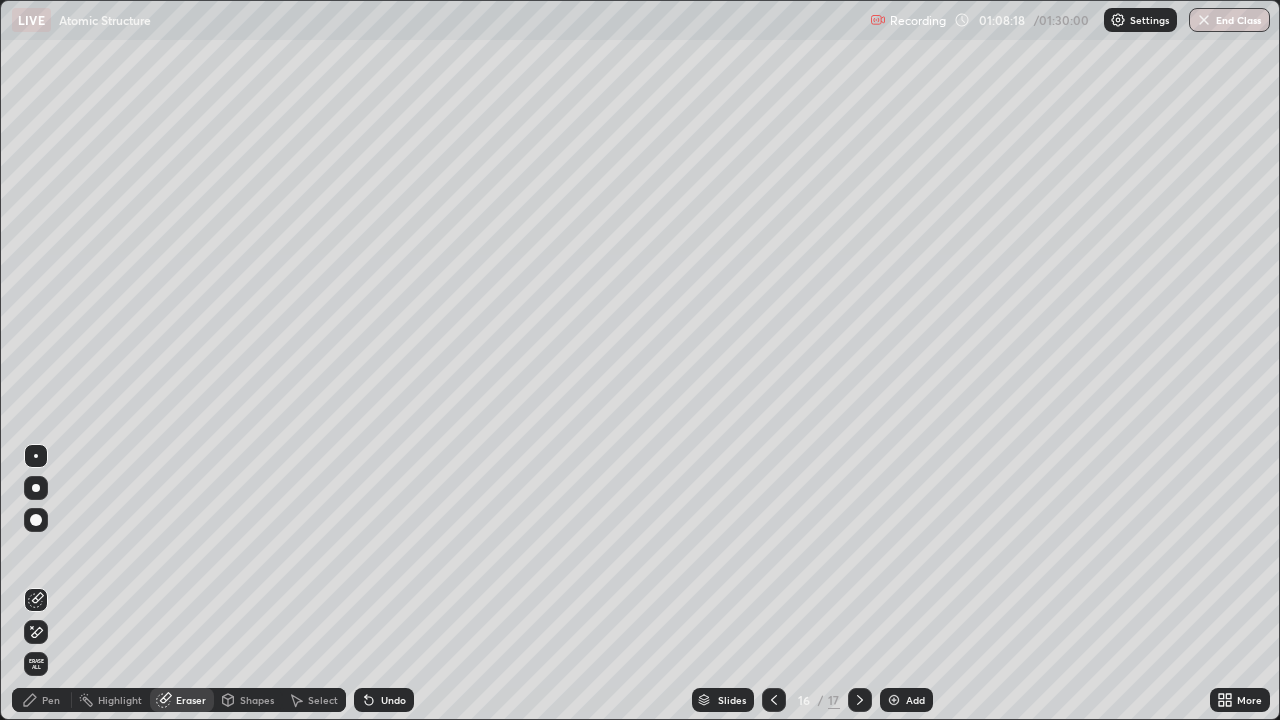 click on "Pen" at bounding box center (42, 700) 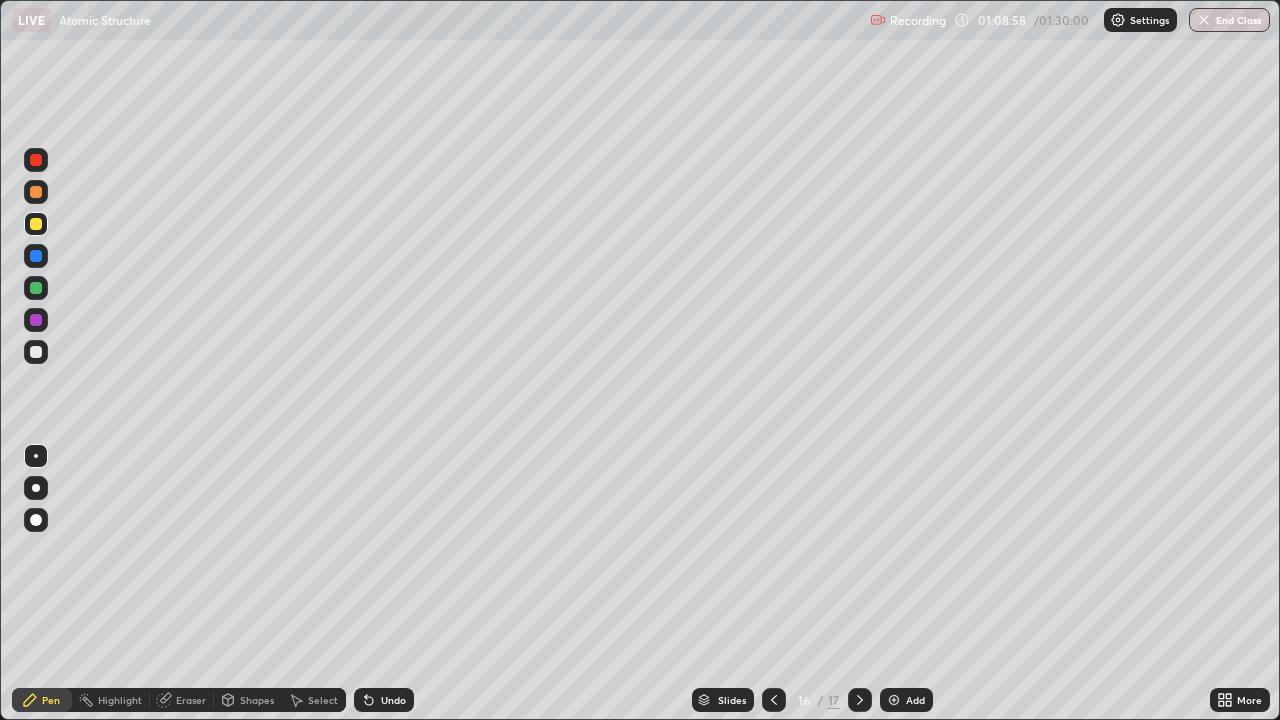 click on "Eraser" at bounding box center (191, 700) 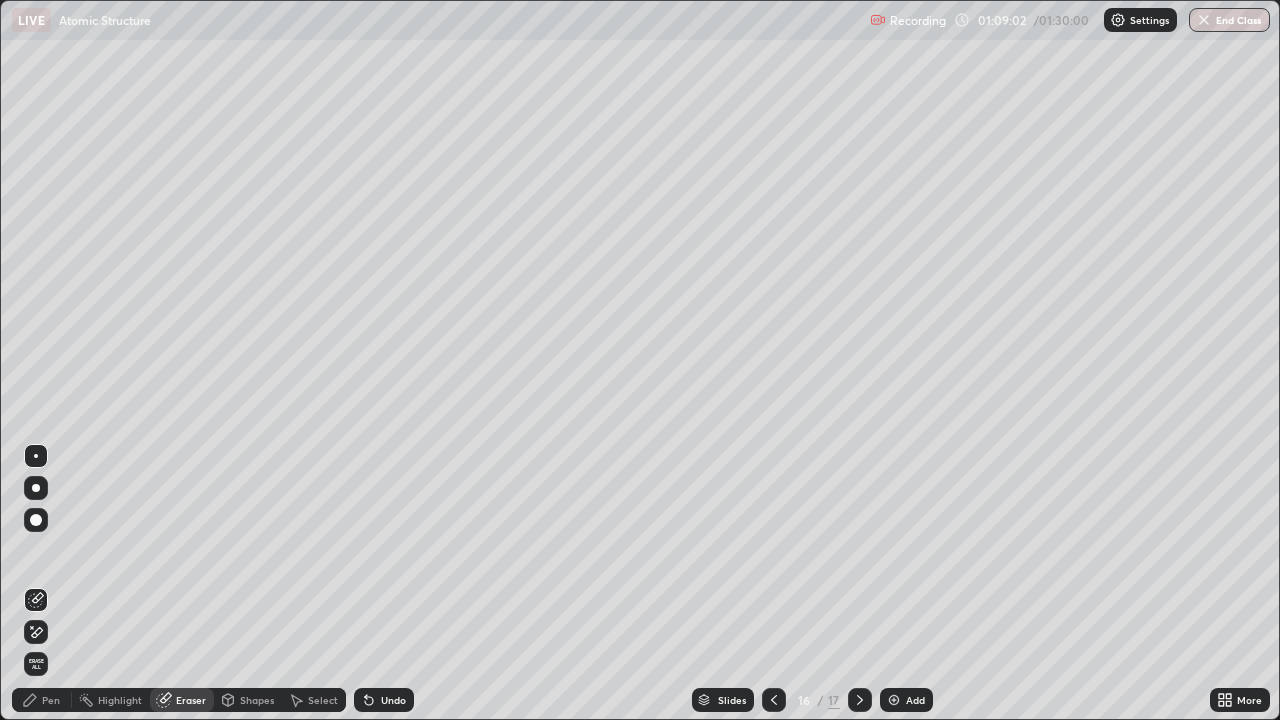 click on "Pen" at bounding box center (51, 700) 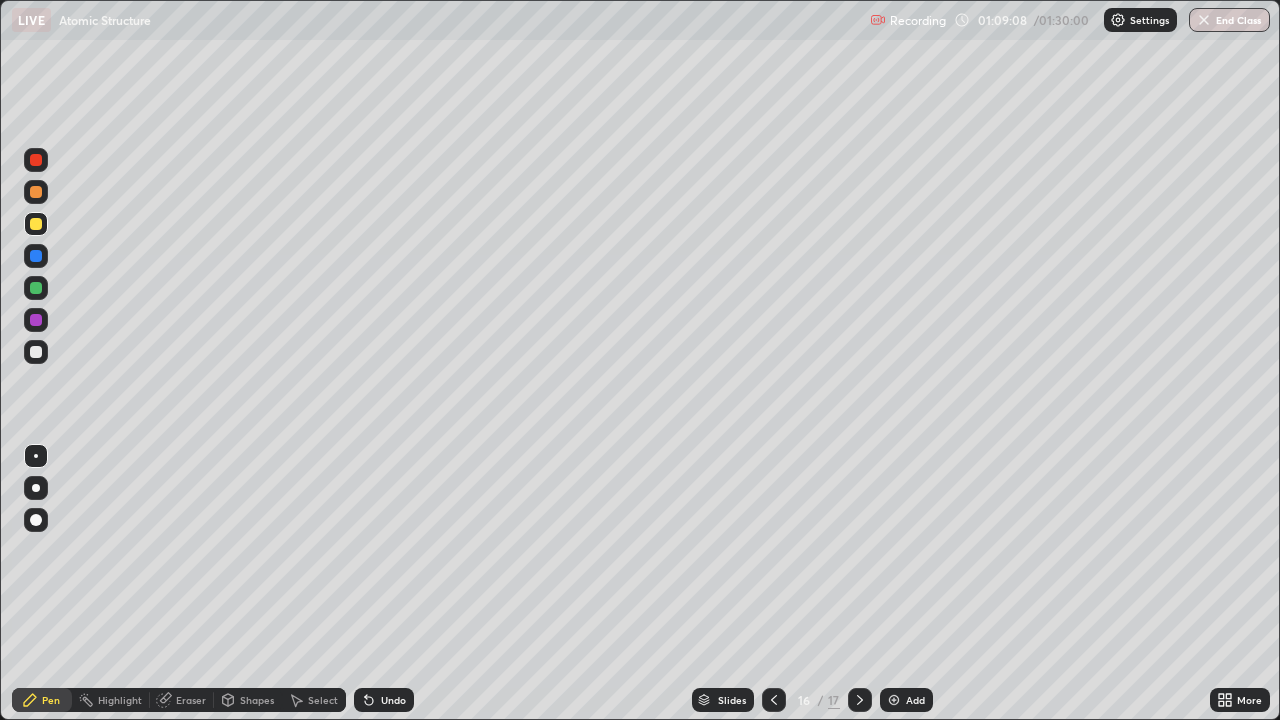 click on "Eraser" at bounding box center [182, 700] 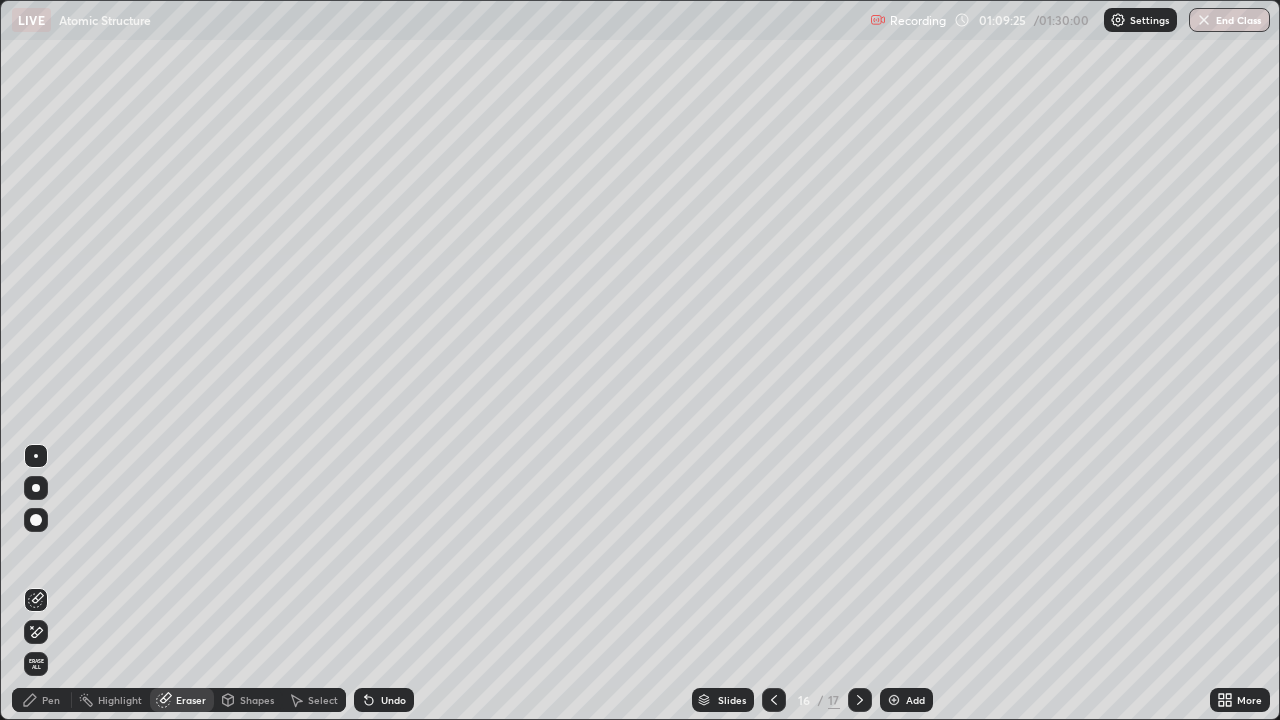 click on "Pen" at bounding box center [42, 700] 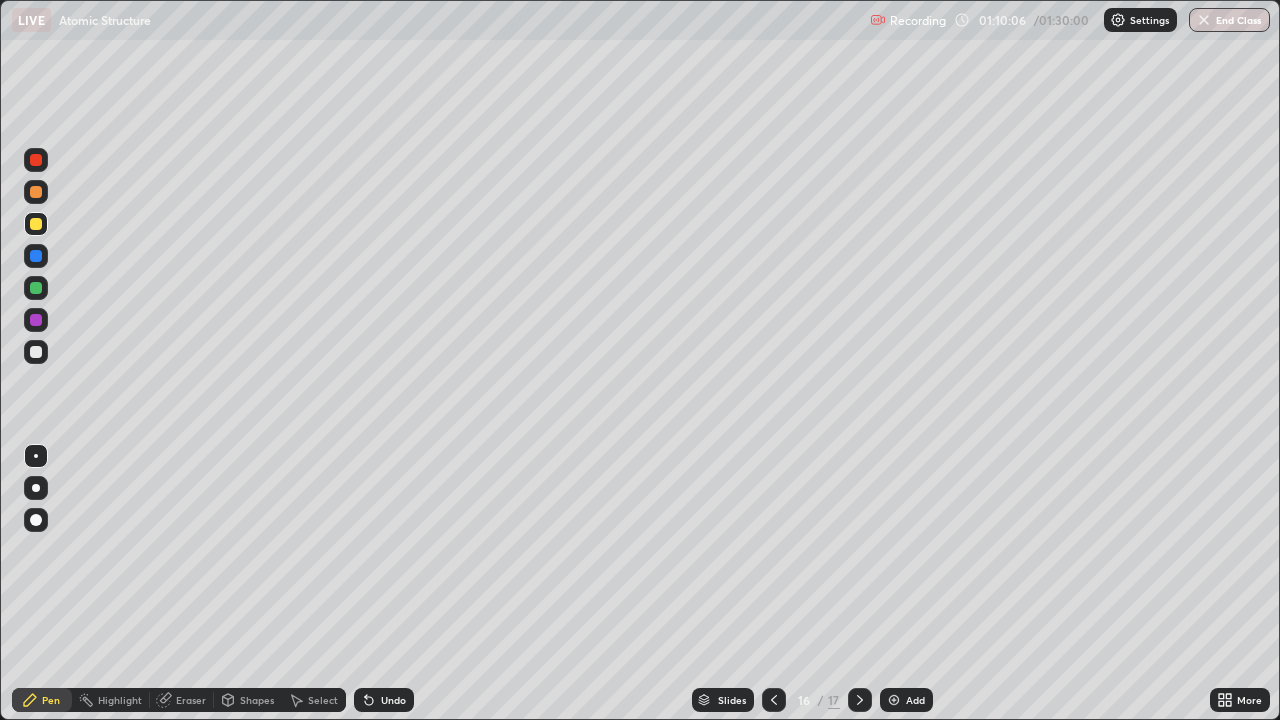 click at bounding box center (36, 256) 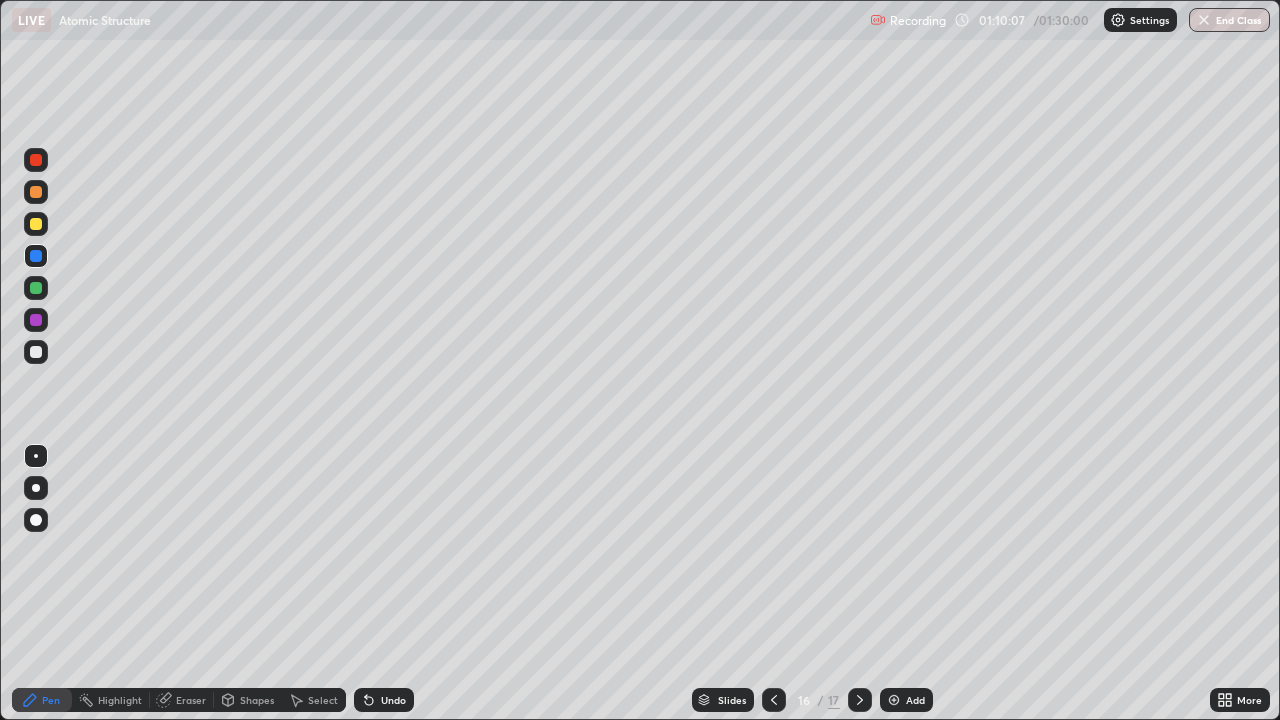 click at bounding box center (36, 288) 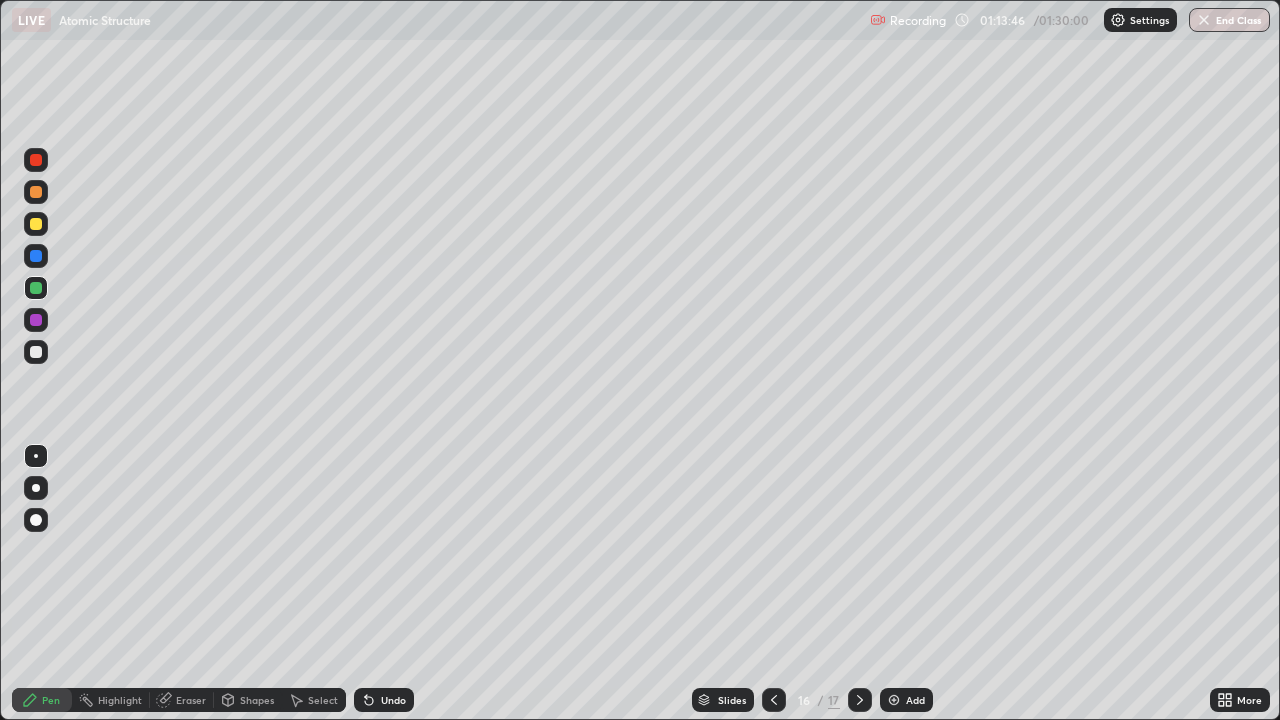 click at bounding box center [860, 700] 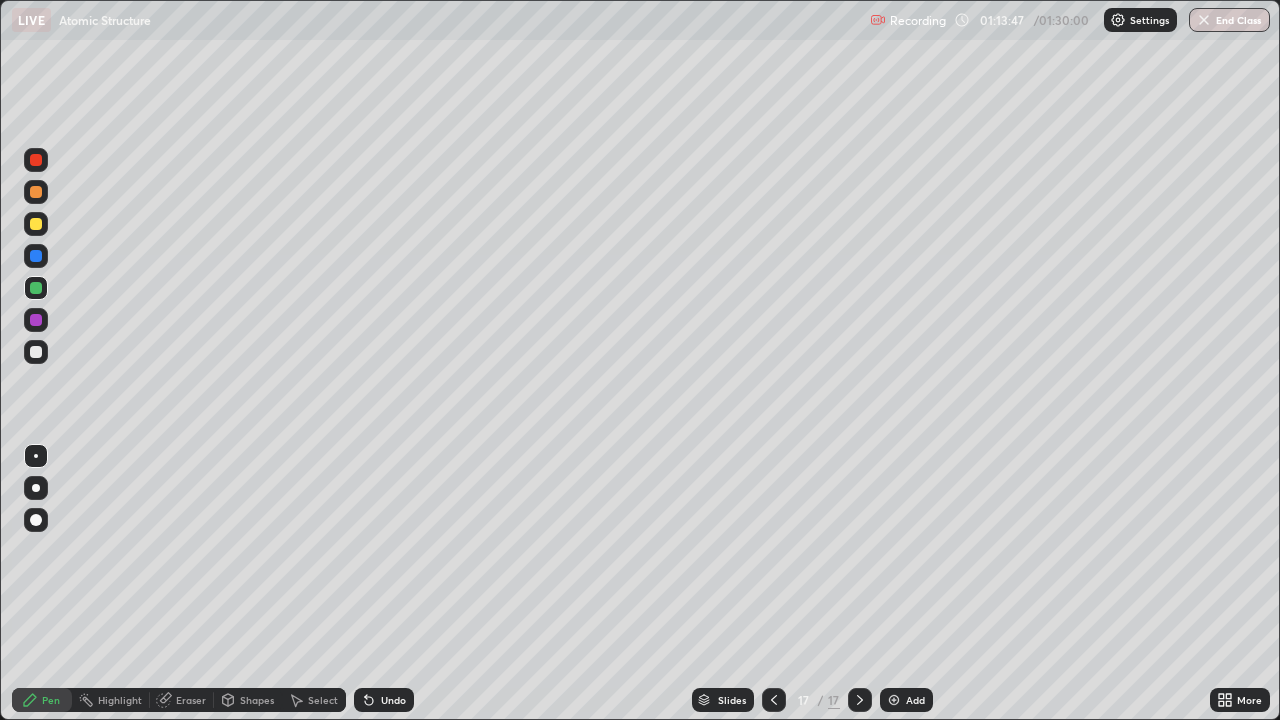 click on "Add" at bounding box center (906, 700) 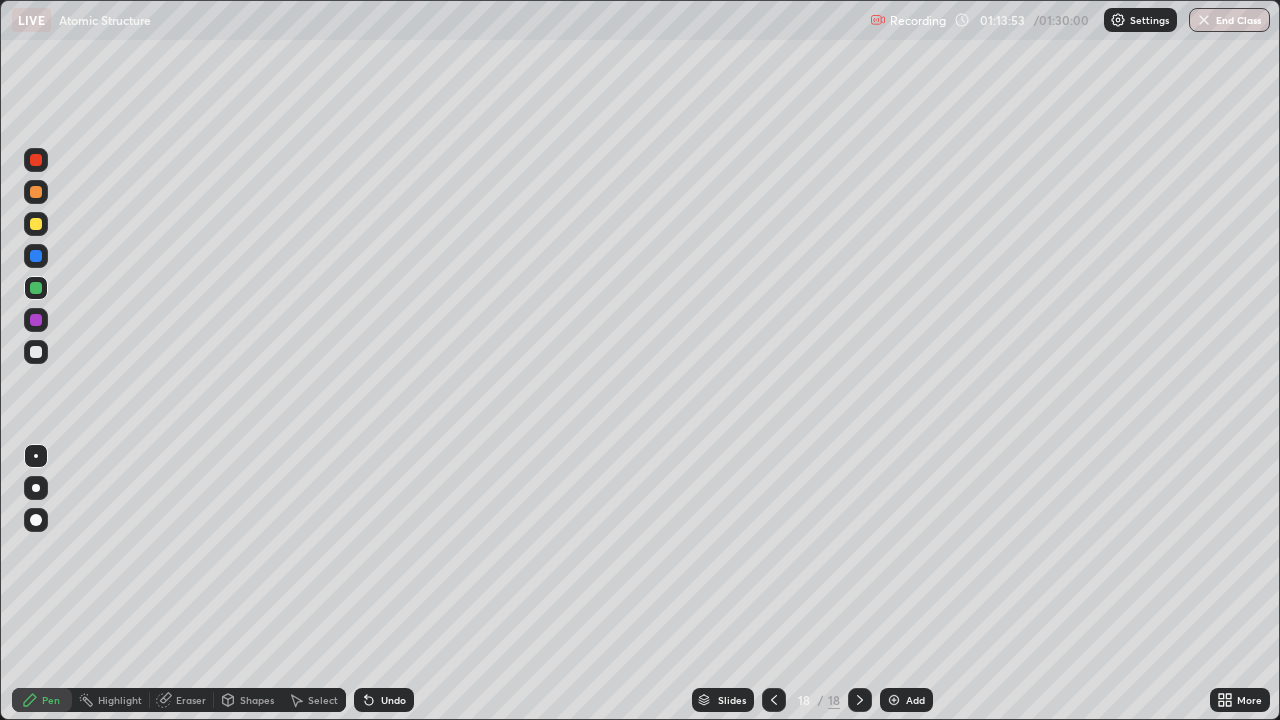 click at bounding box center [36, 560] 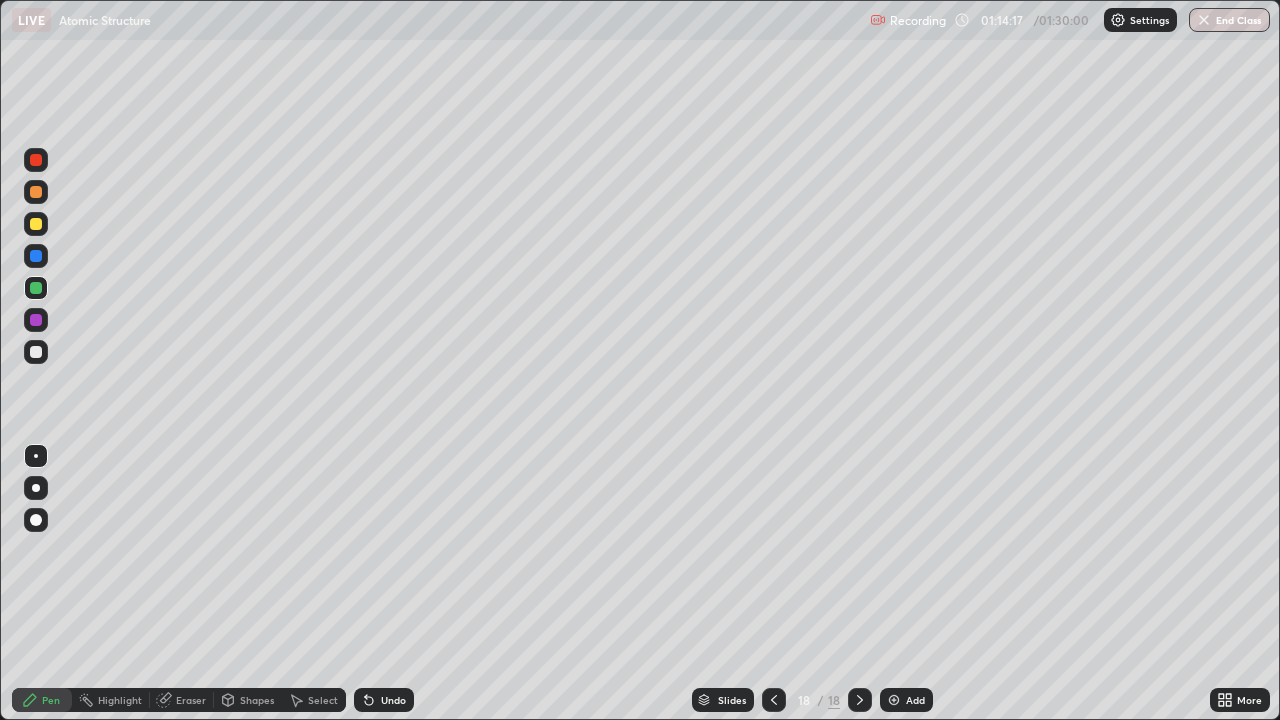 click at bounding box center [36, 352] 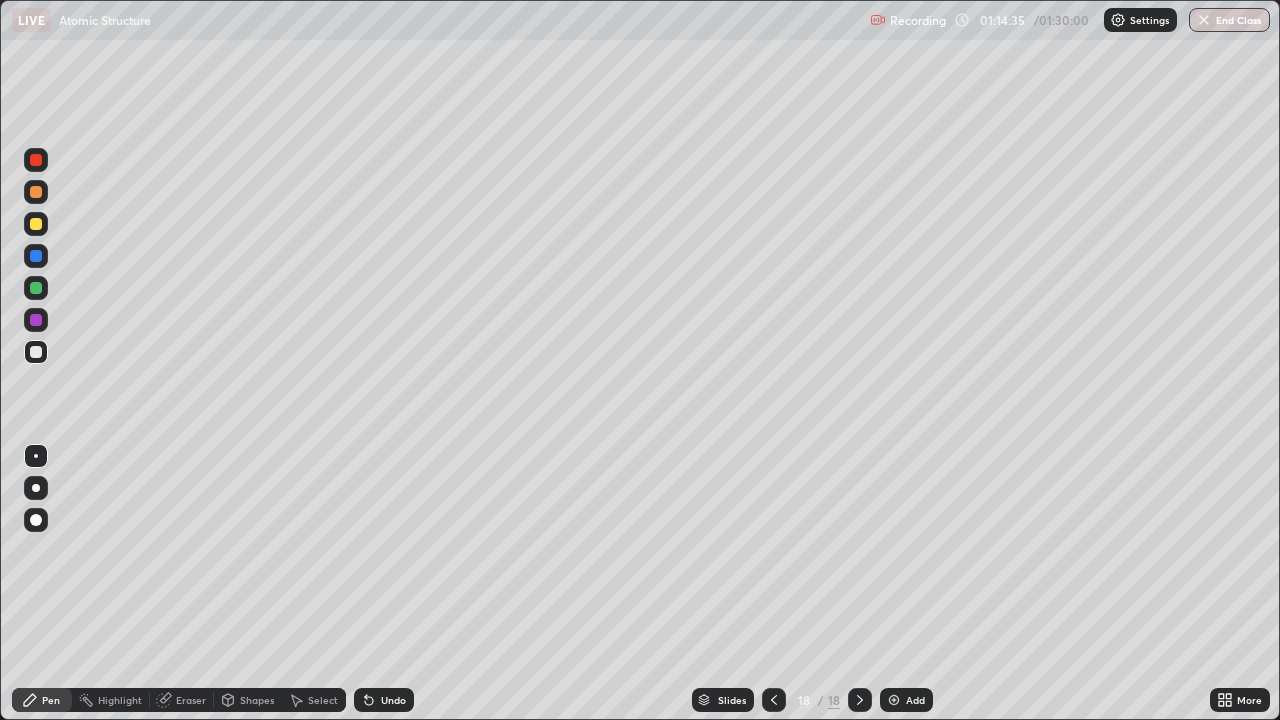 click at bounding box center (36, 288) 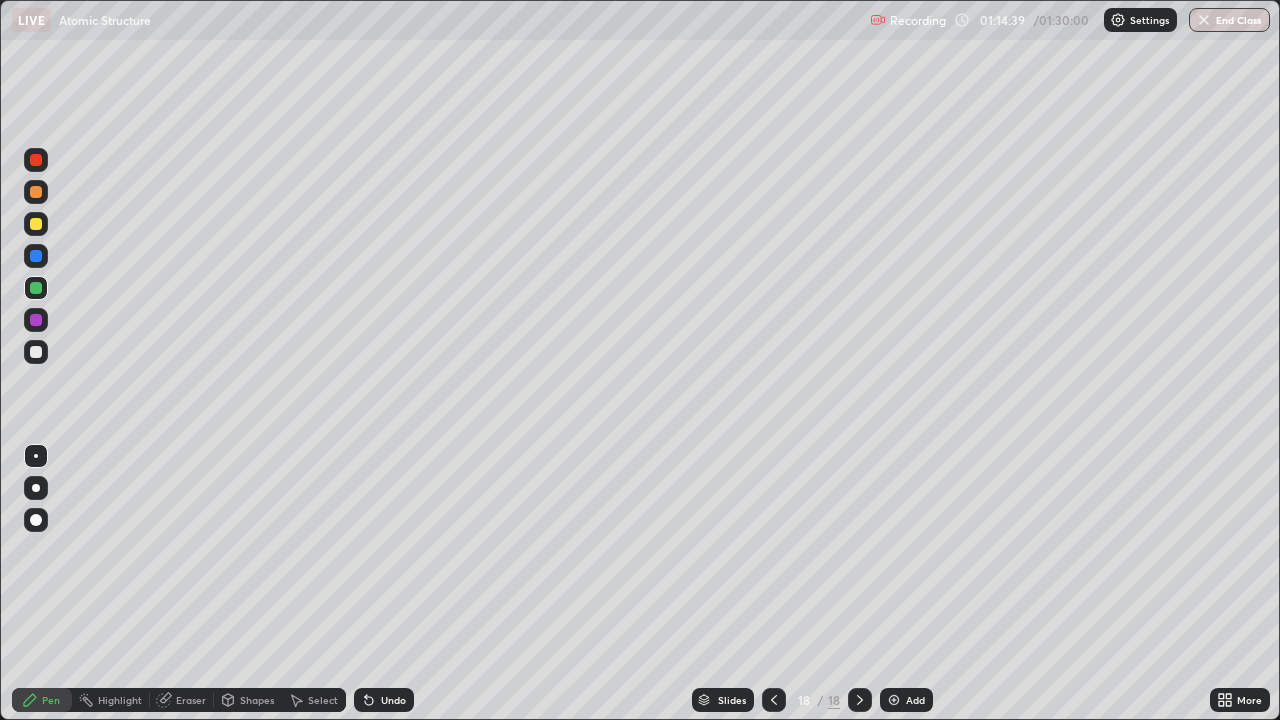 click at bounding box center [36, 352] 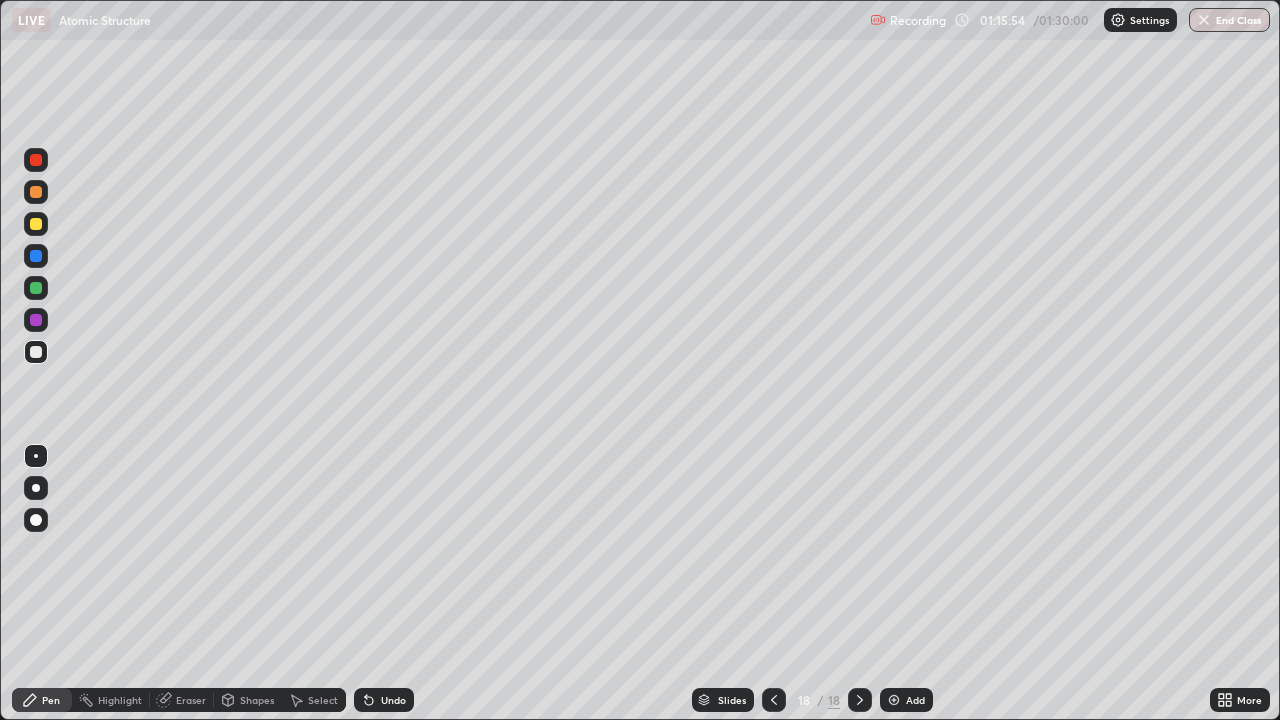 click at bounding box center [36, 352] 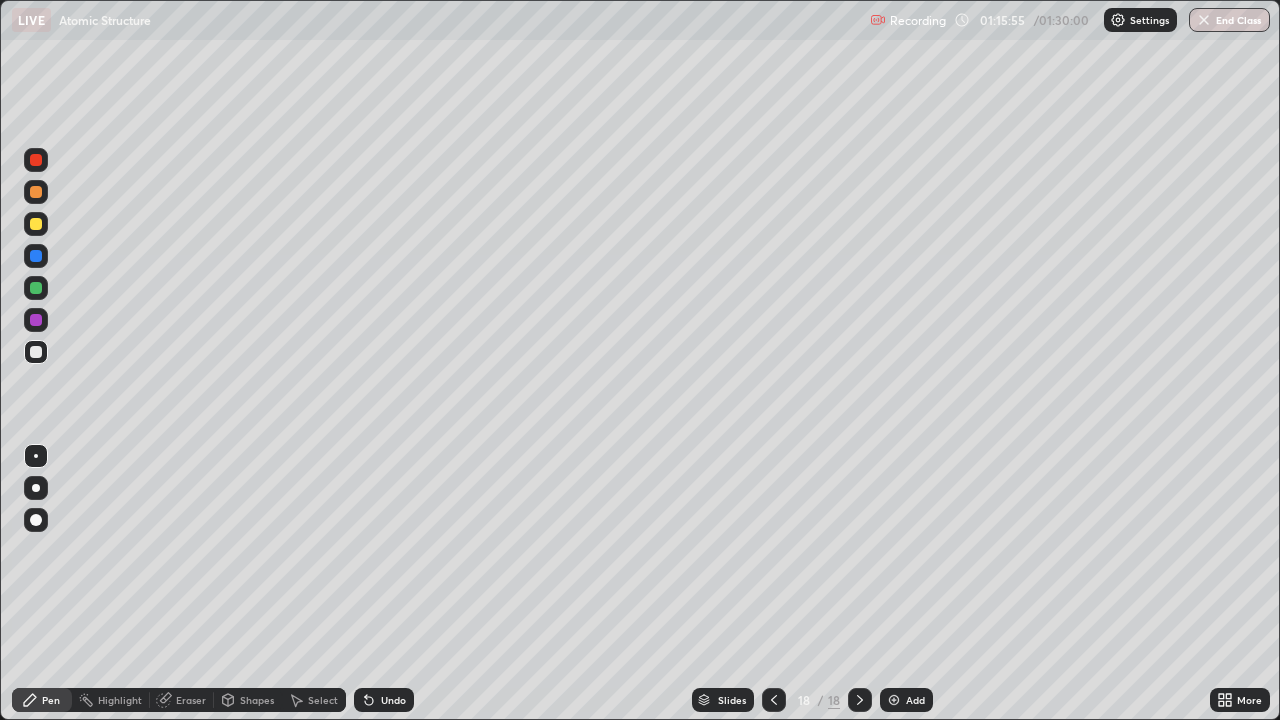 click at bounding box center [36, 288] 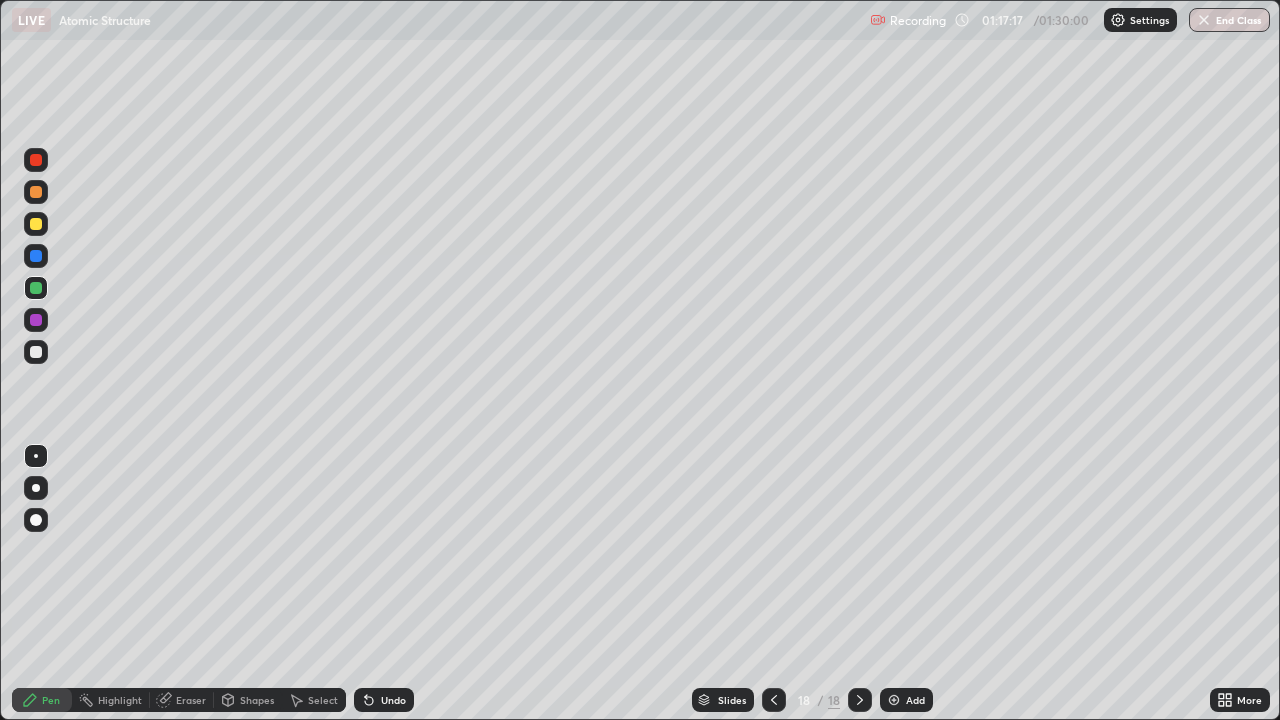 click at bounding box center [36, 224] 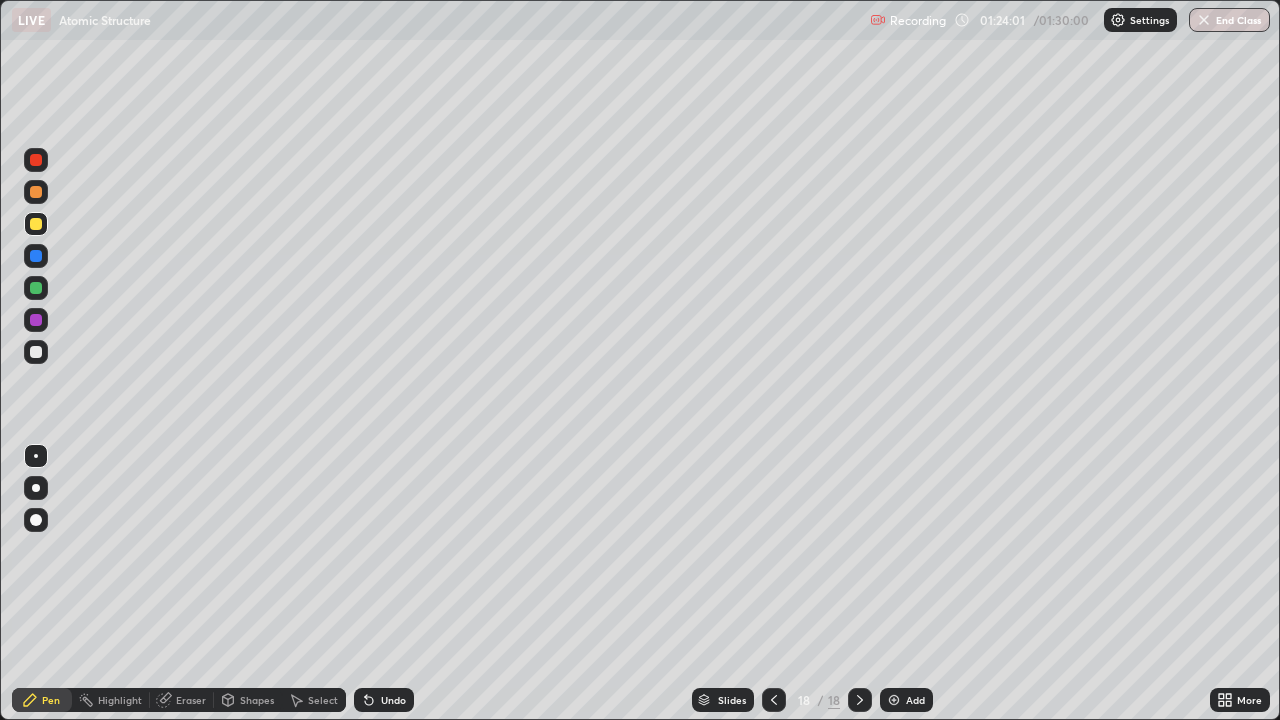 click on "Add" at bounding box center (906, 700) 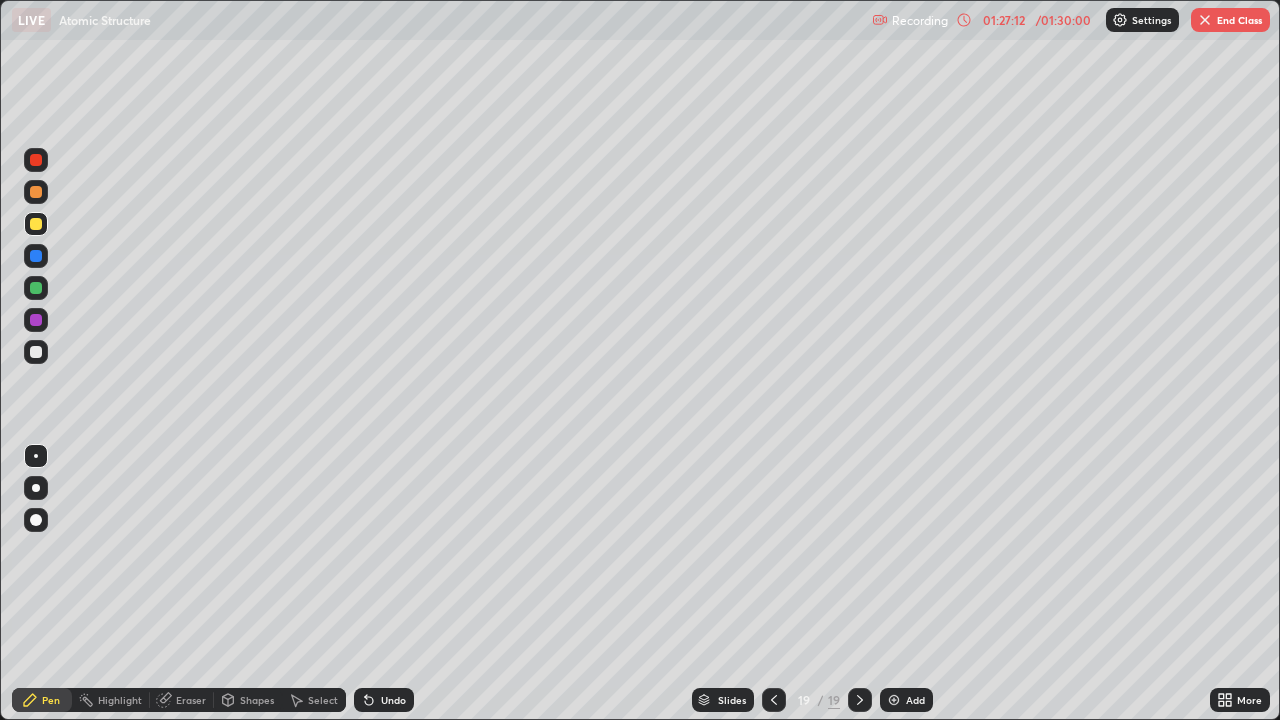 click at bounding box center (1205, 20) 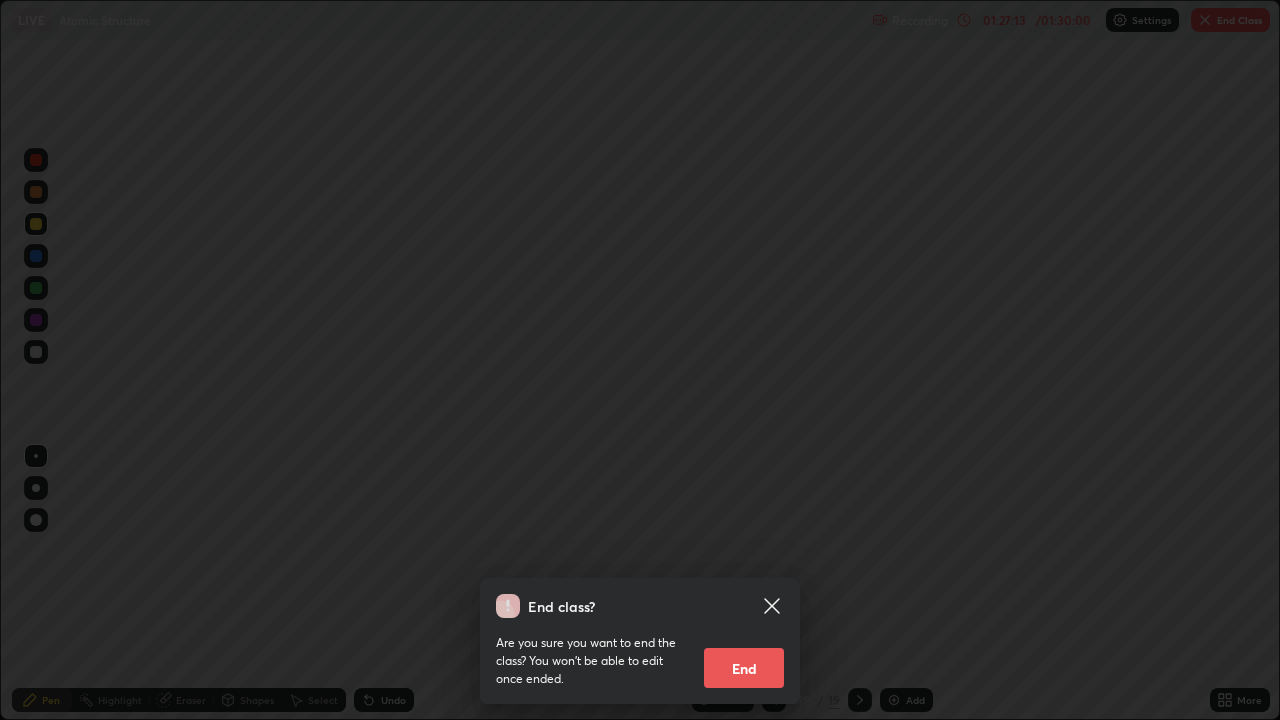 click on "End" at bounding box center [744, 668] 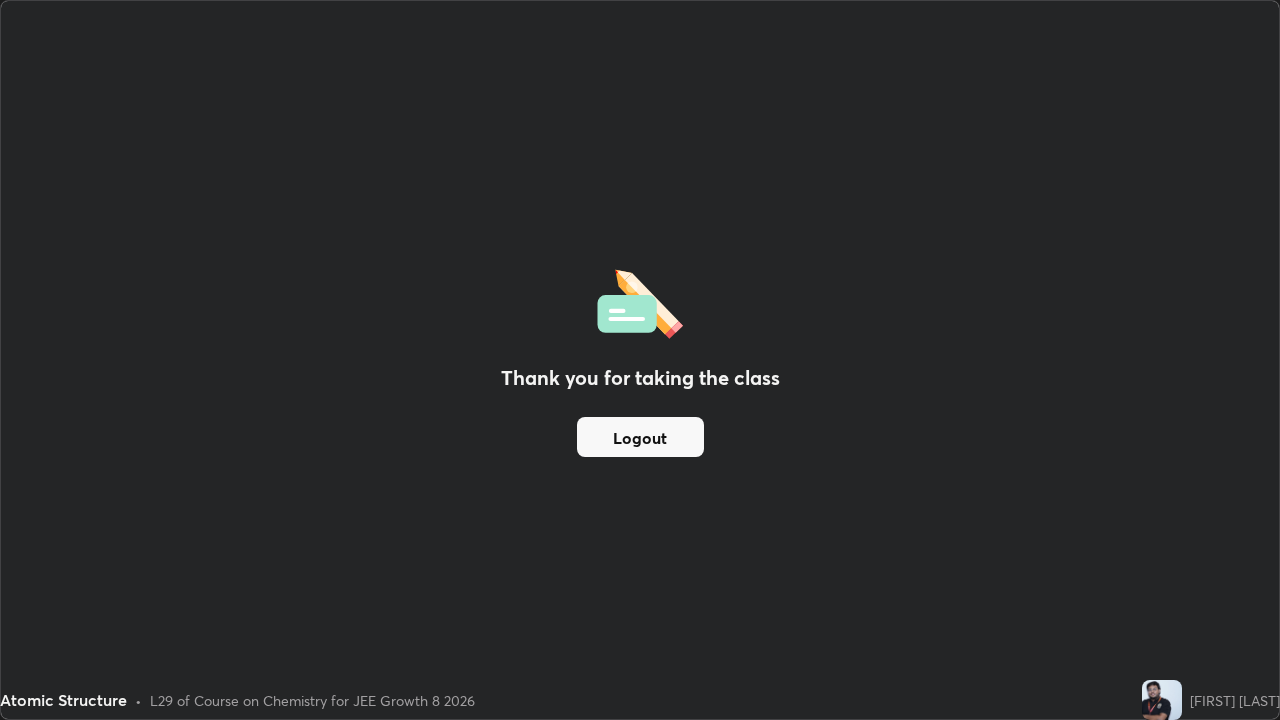 click on "Logout" at bounding box center [640, 437] 